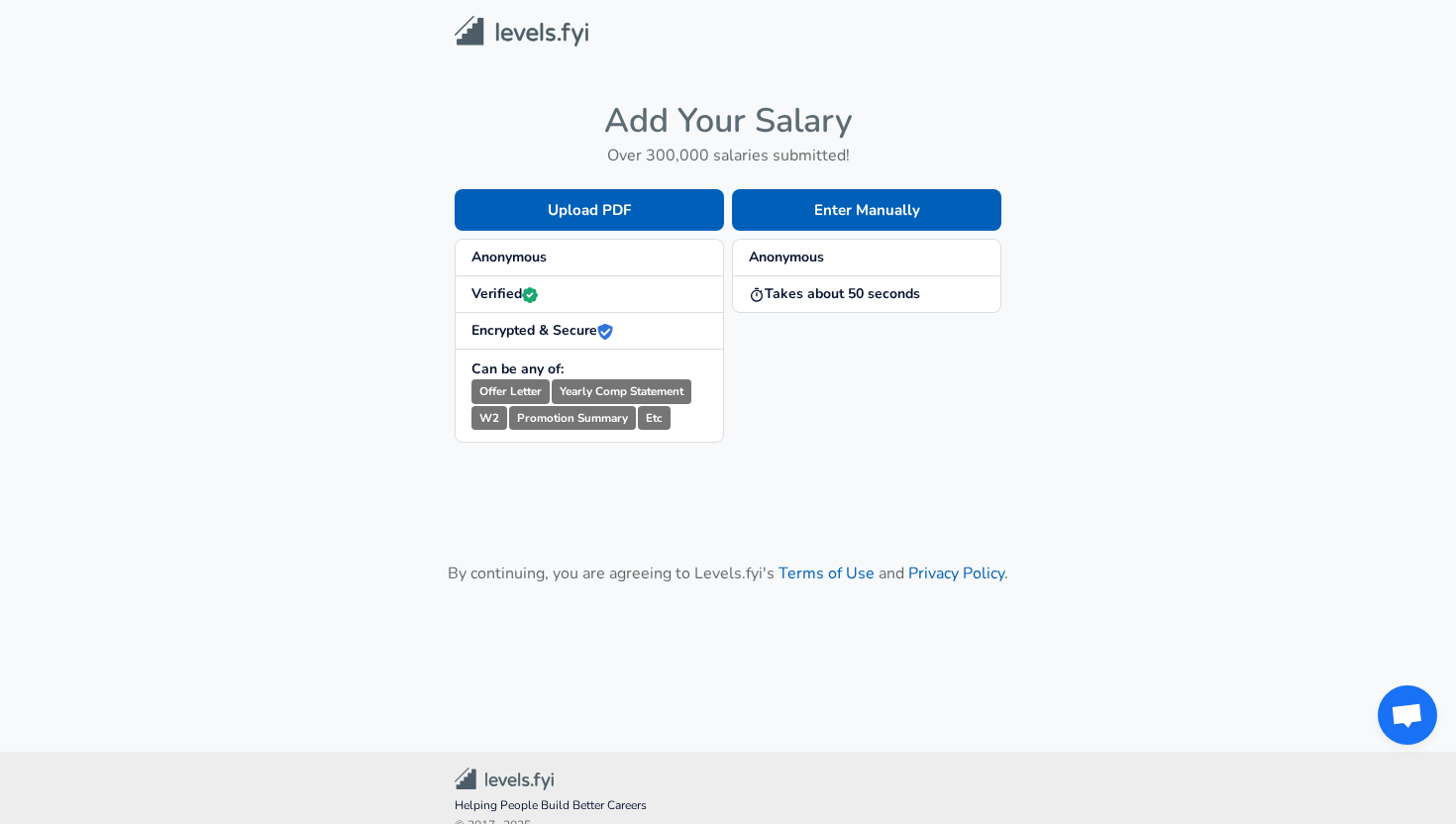 scroll, scrollTop: 0, scrollLeft: 0, axis: both 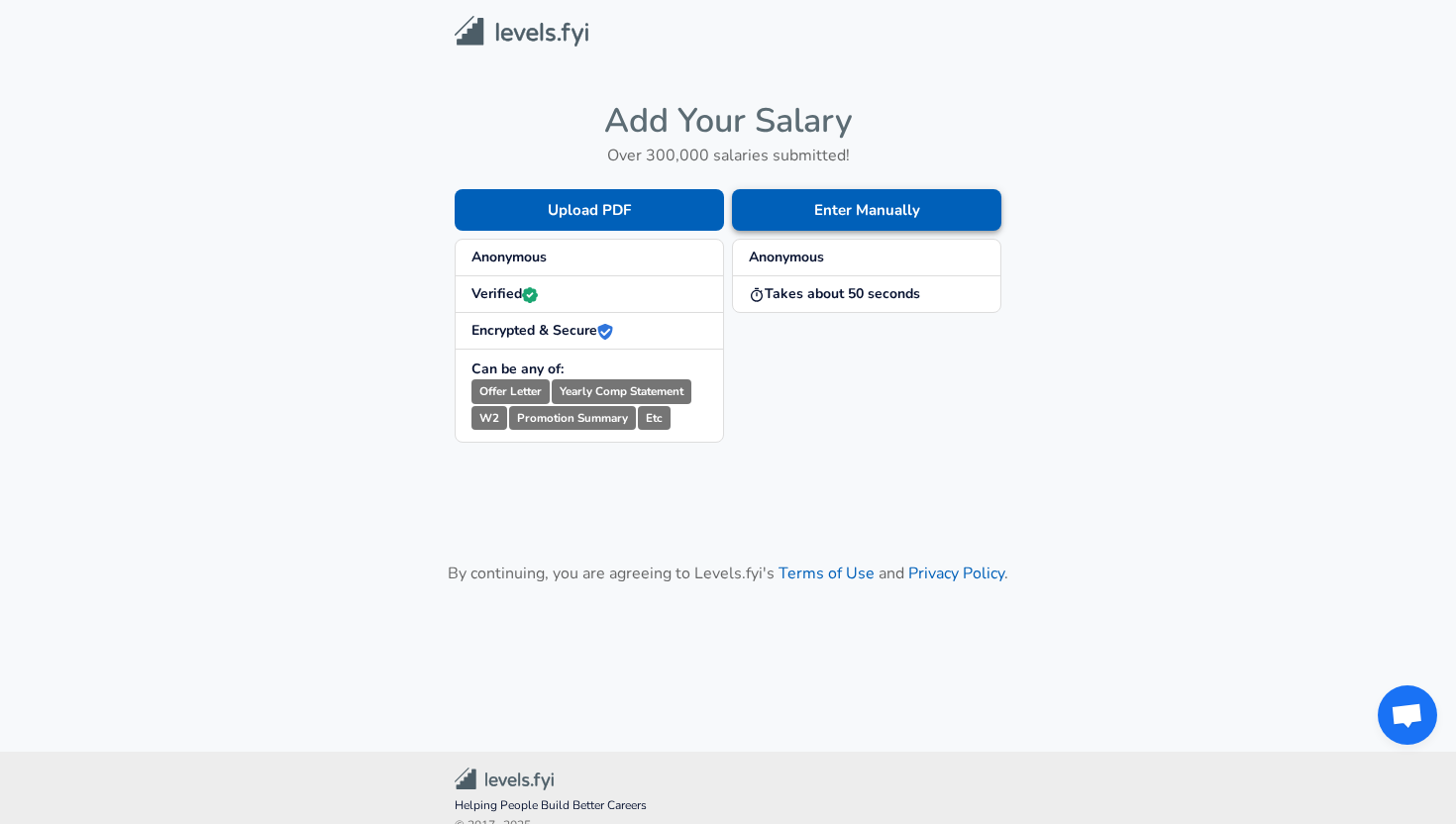 click on "Enter Manually" at bounding box center (867, 210) 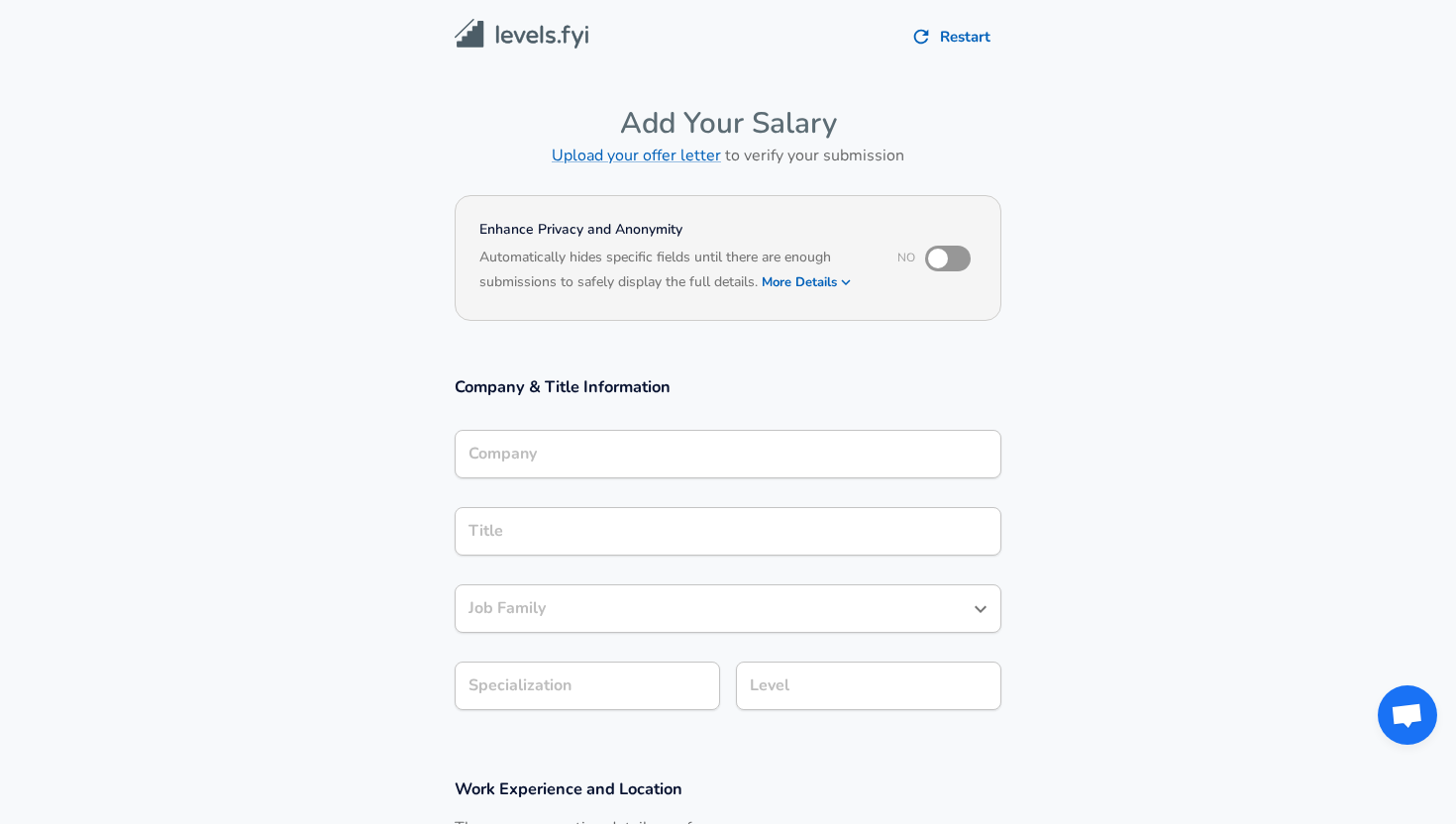 click on "Company" at bounding box center (728, 454) 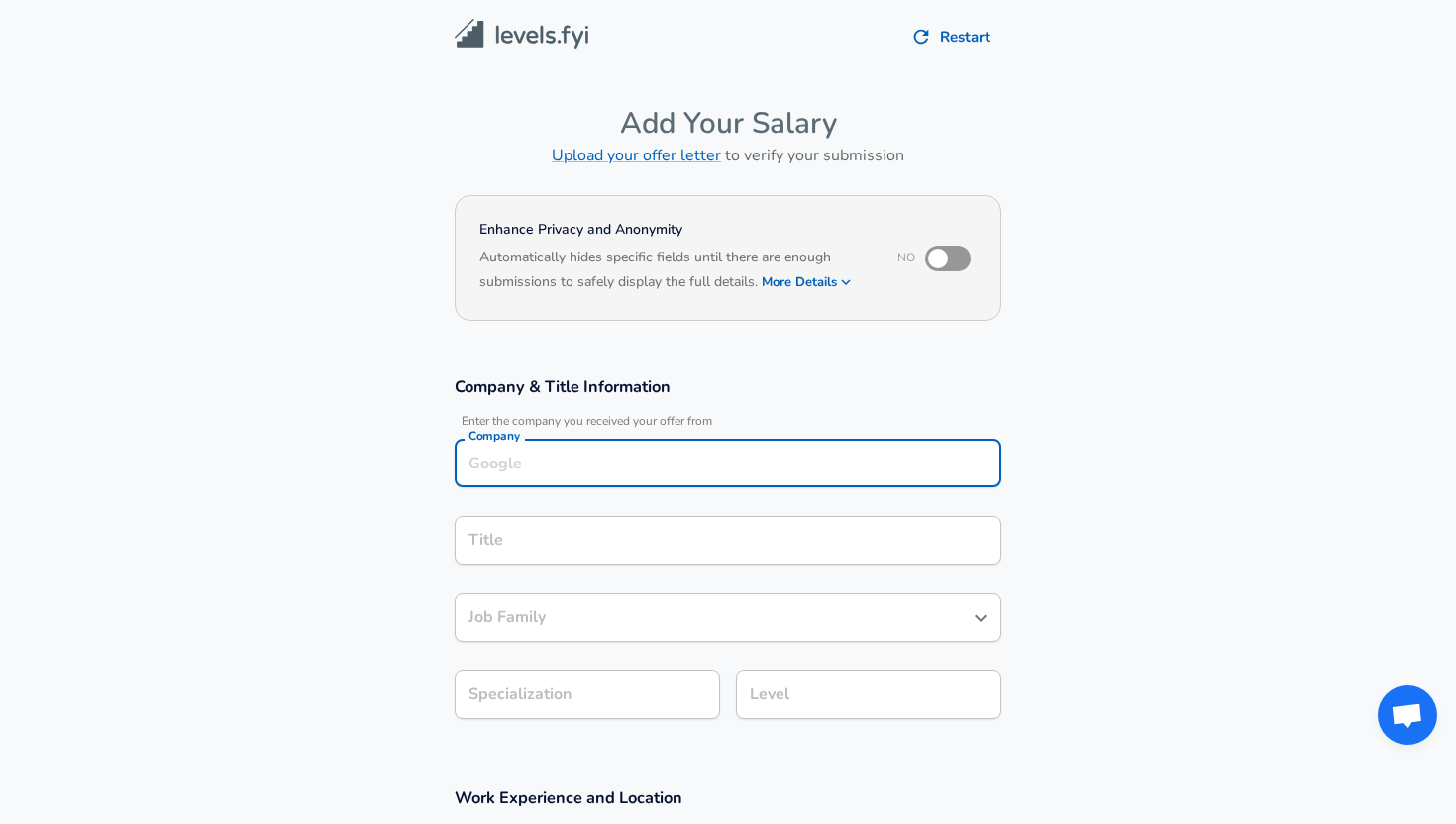 scroll, scrollTop: 20, scrollLeft: 0, axis: vertical 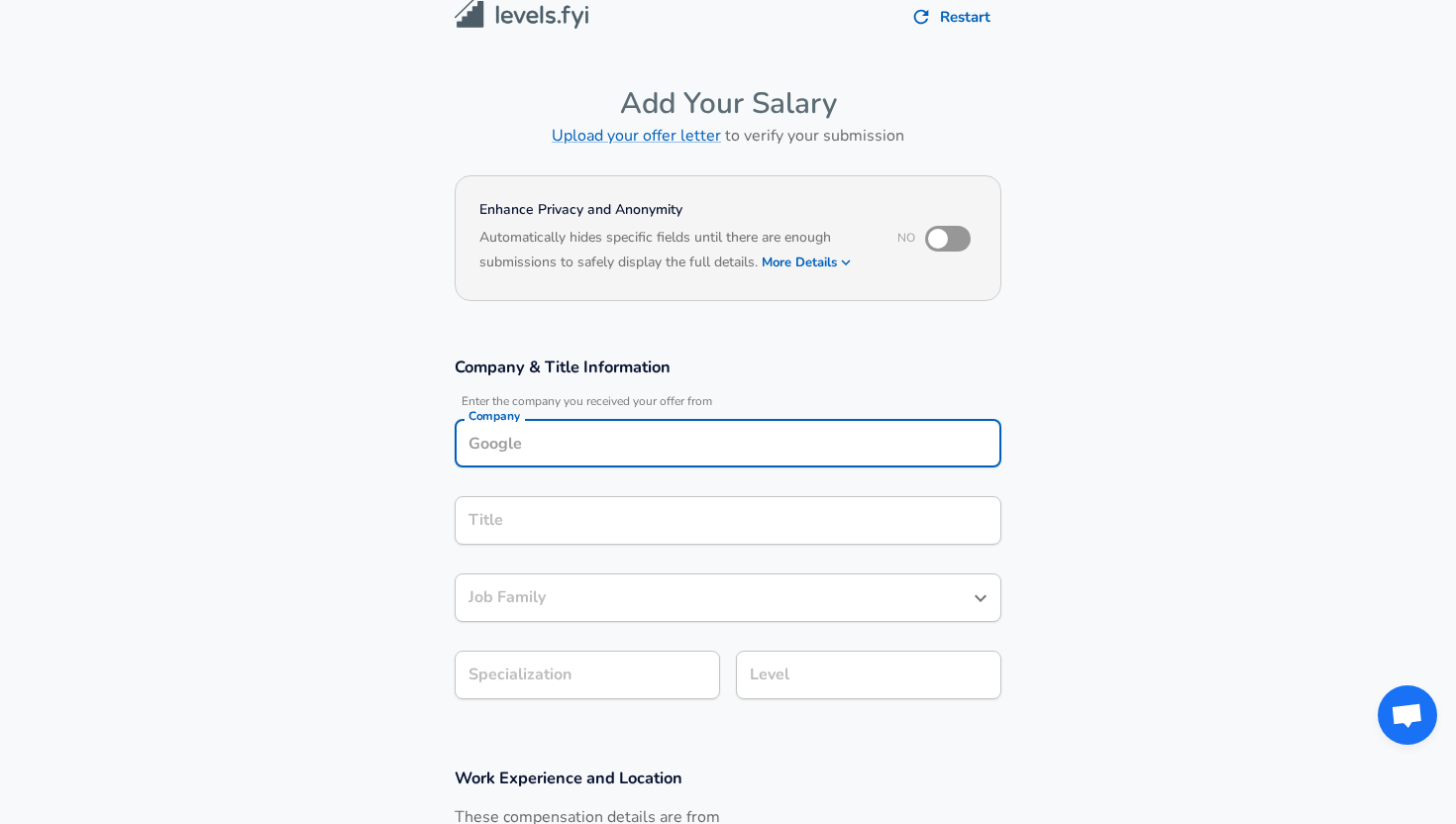 click on "Company" at bounding box center [728, 443] 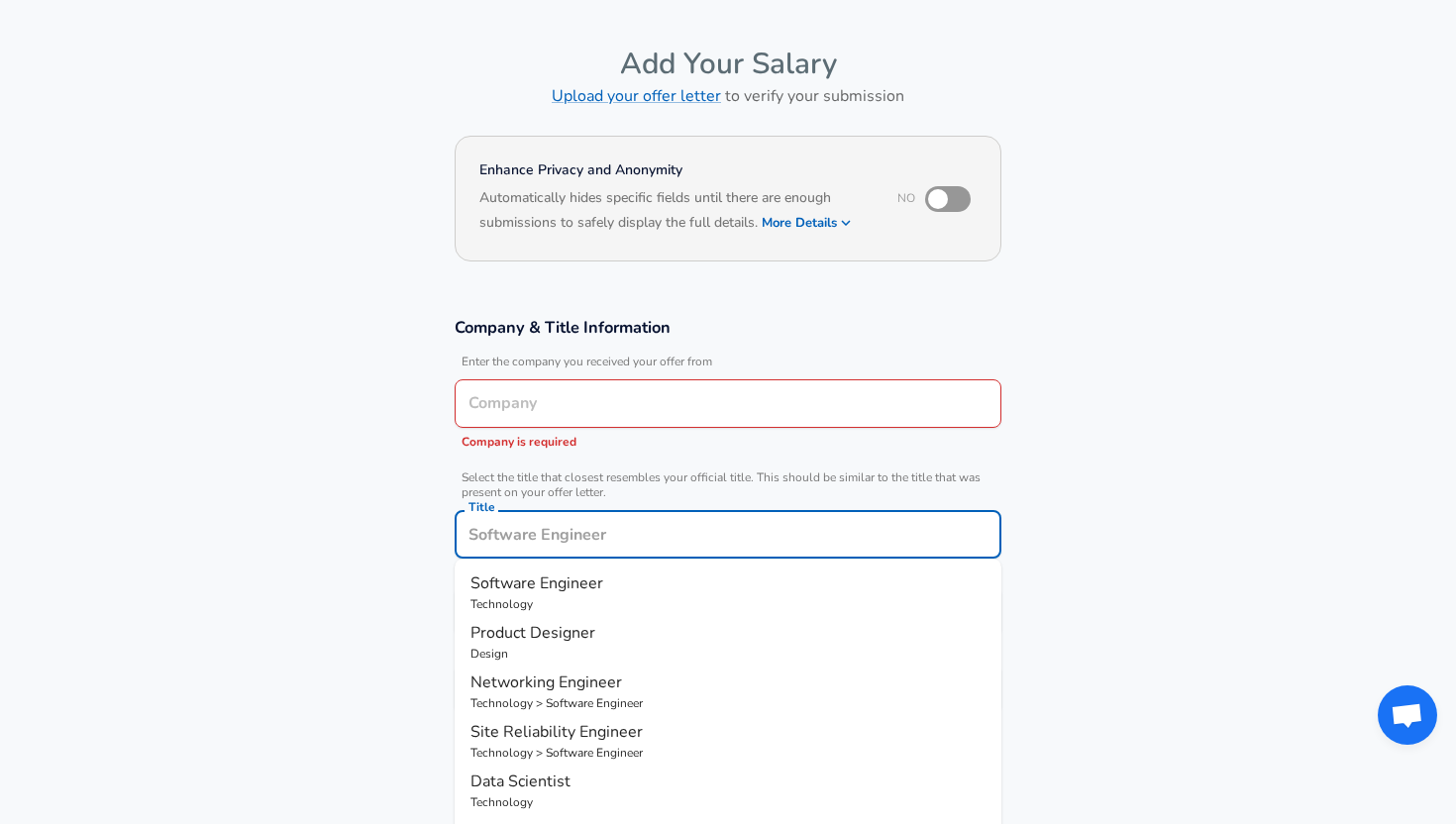 click on "Title" at bounding box center (728, 534) 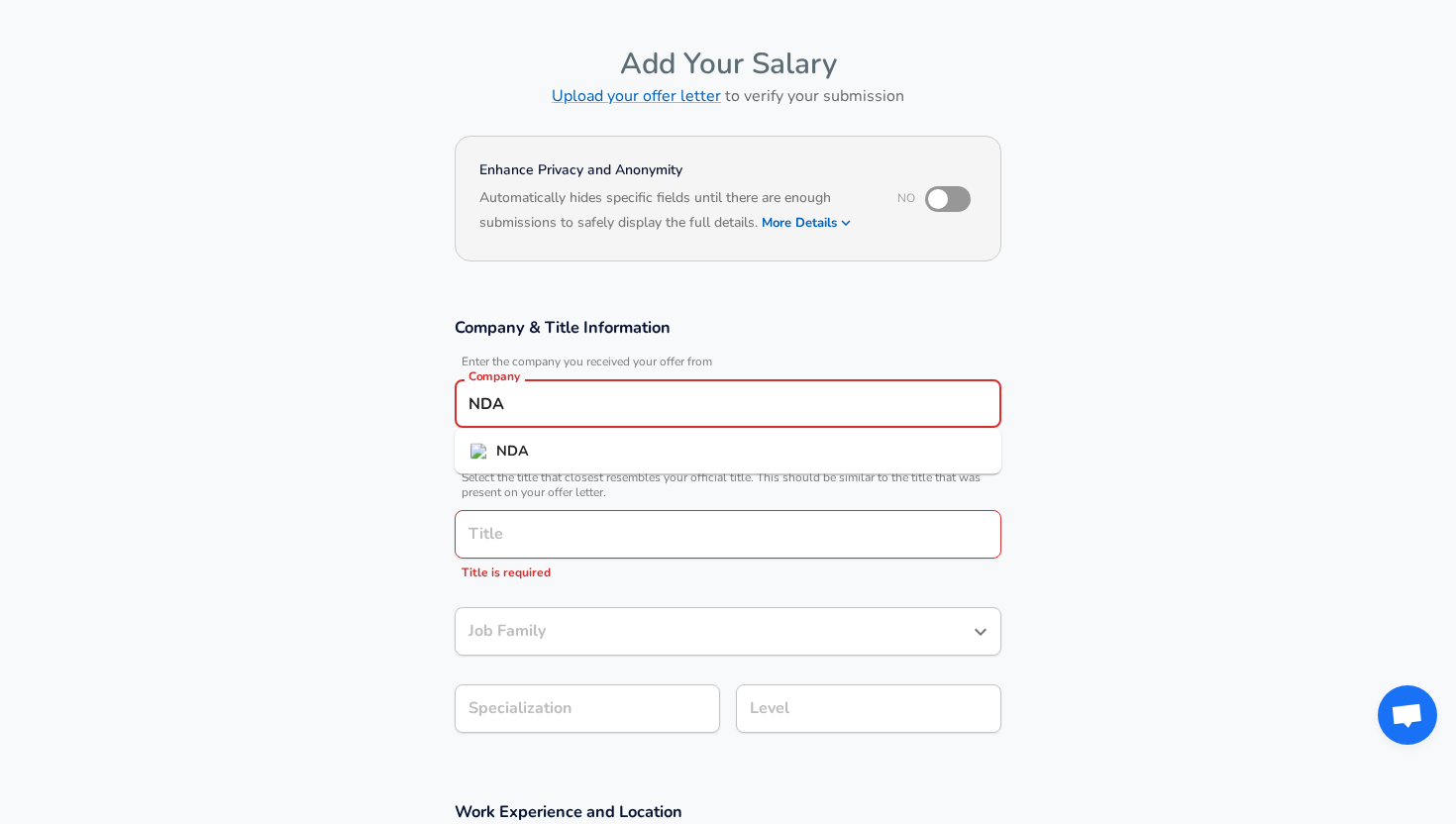 type on "NDA" 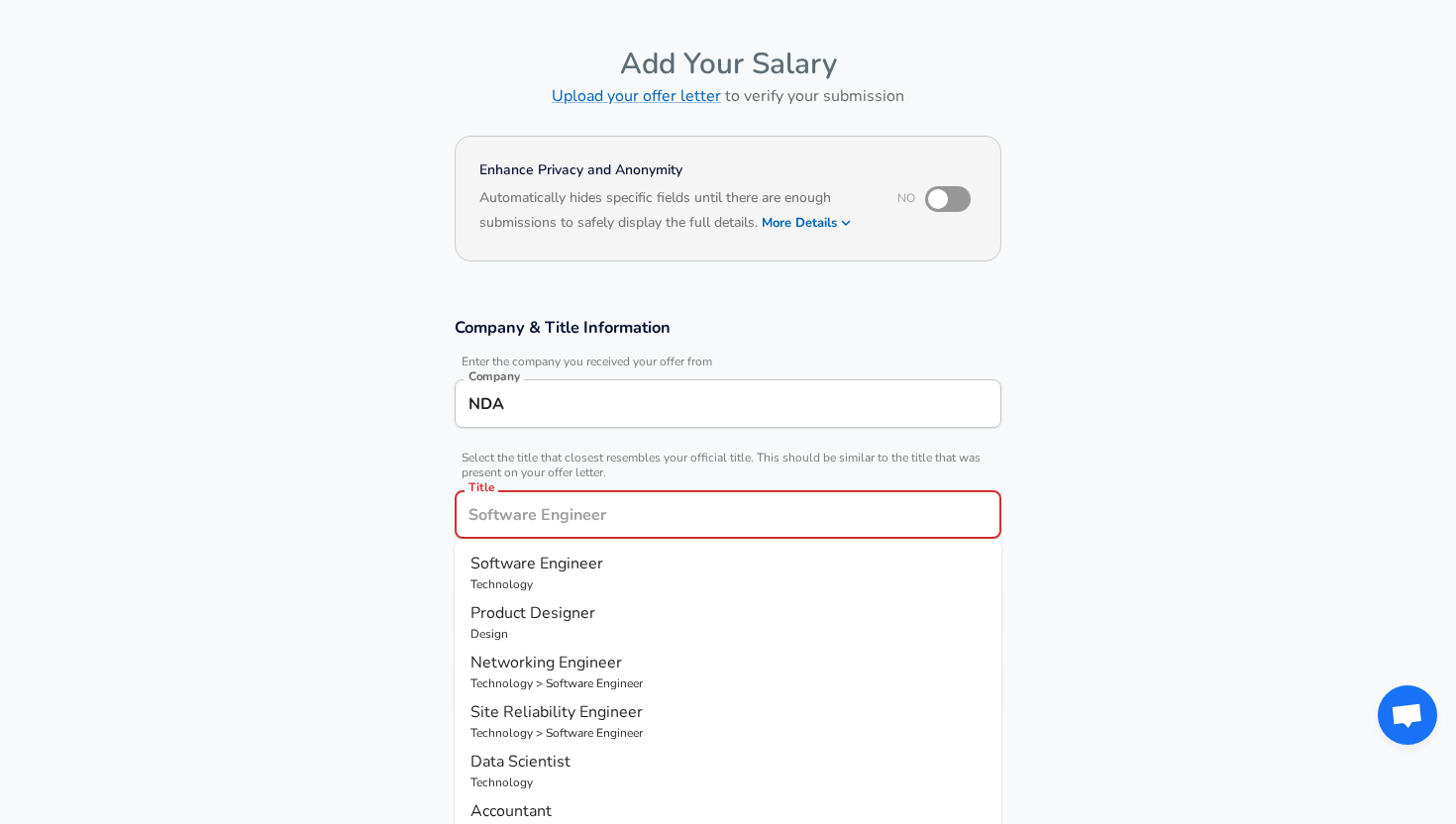 click on "Company & Title Information   Enter the company you received your offer from Company NDA Company   Select the title that closest resembles your official title. This should be similar to the title that was present on your offer letter. Title Title Title is required Software Engineer Technology Product Designer Design Networking Engineer Technology > Software Engineer Site Reliability Engineer Technology > Software Engineer Data Scientist Technology Accountant Finance Administrative Assistant Administration Business Analyst Strategy & Operations Security Analyst Embedded Systems Software Developer Project Manager Technology Sales Development Representative Sales > Sales Job Family Job Family Specialization Specialization Level Level" at bounding box center (728, 521) 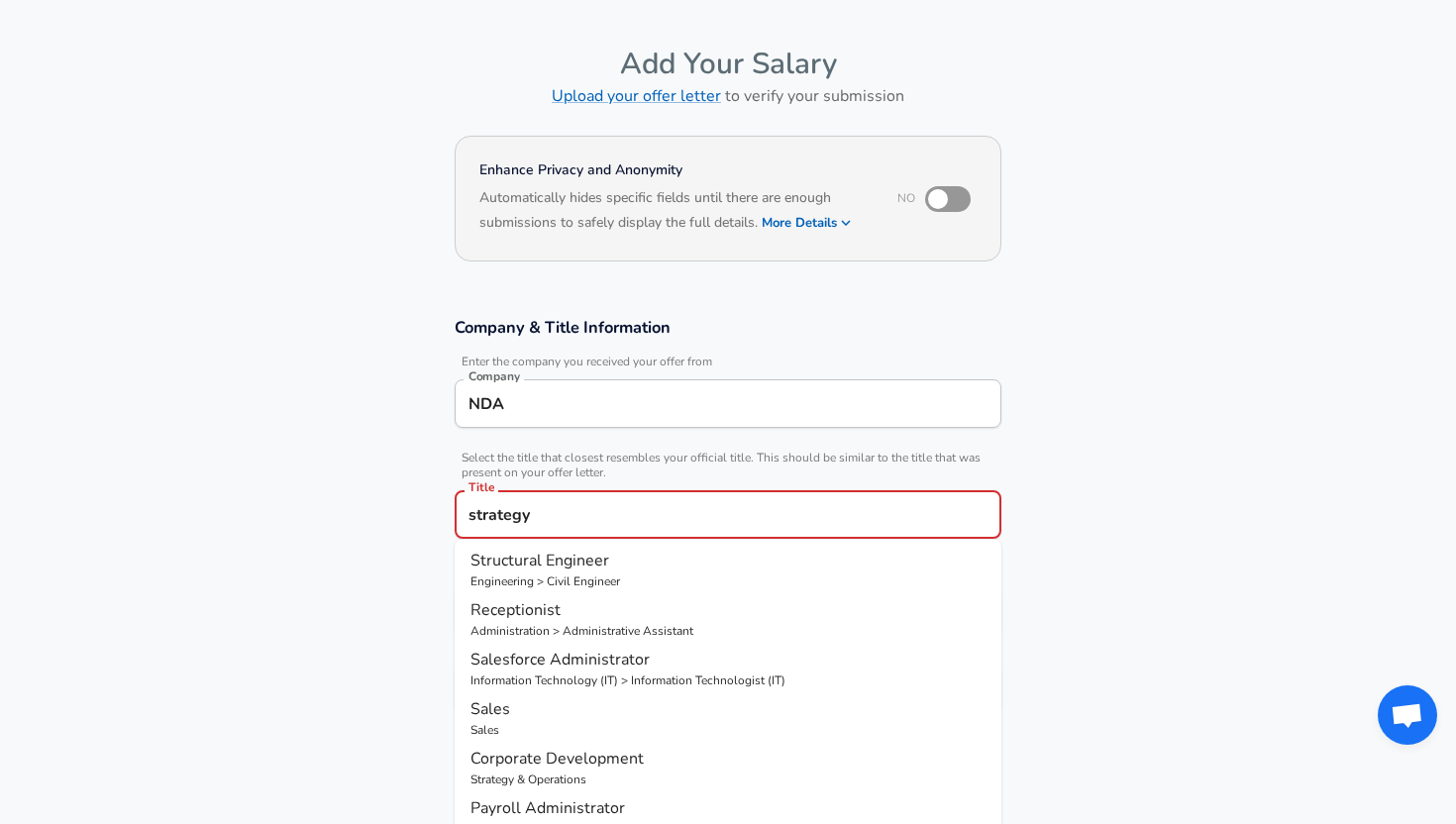 scroll, scrollTop: 181, scrollLeft: 0, axis: vertical 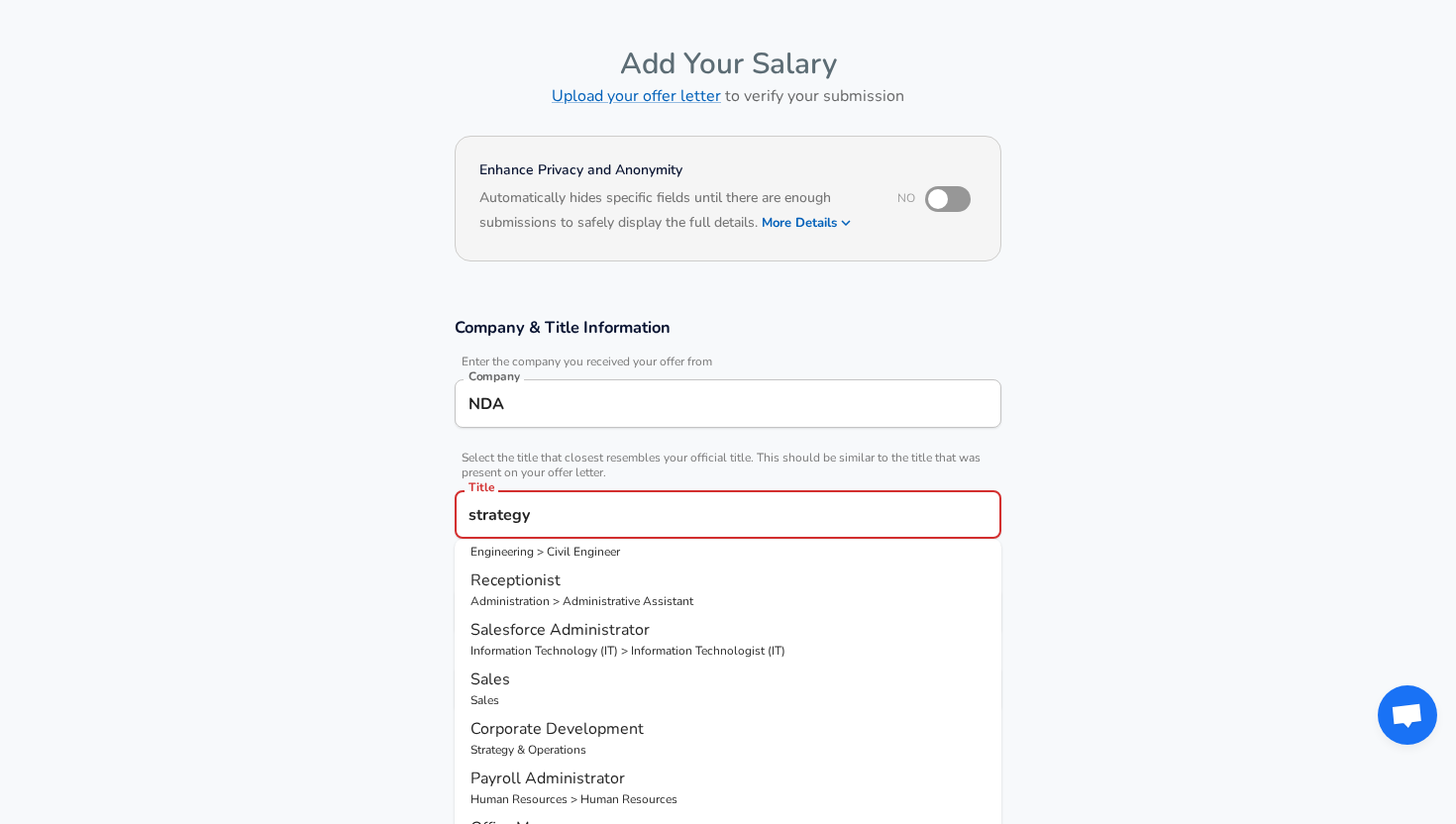 drag, startPoint x: 559, startPoint y: 524, endPoint x: 417, endPoint y: 524, distance: 142 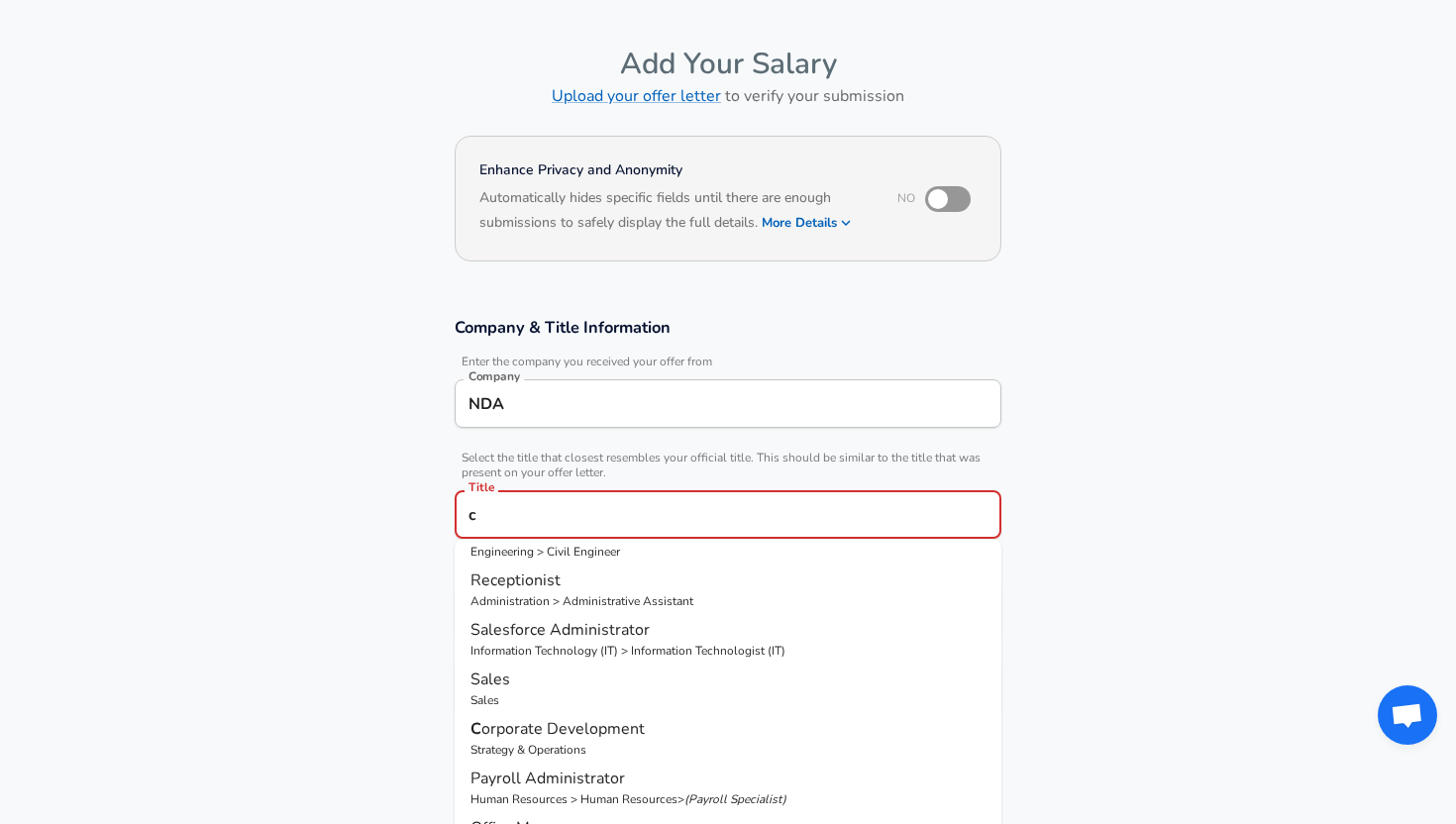 scroll, scrollTop: 0, scrollLeft: 0, axis: both 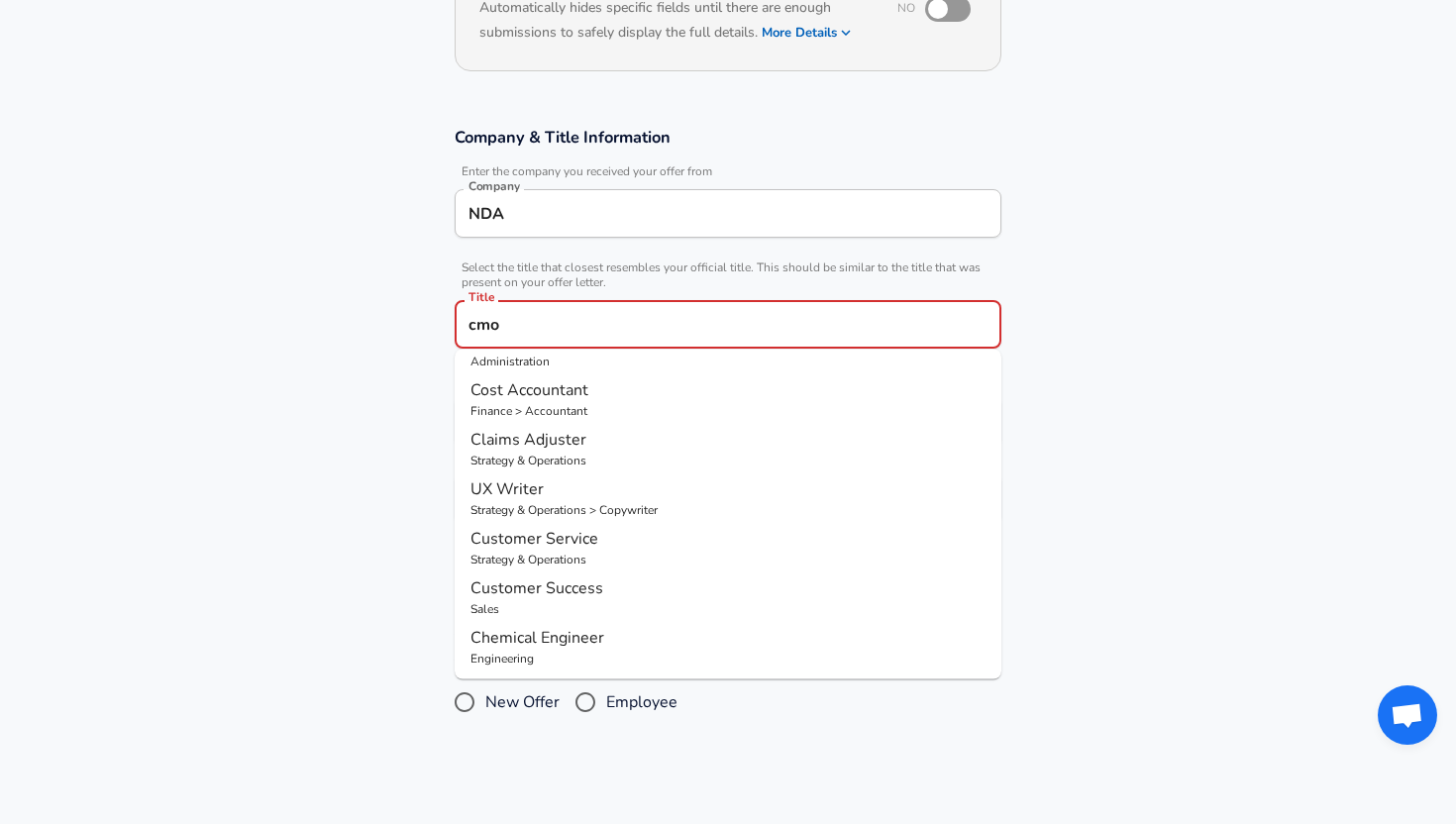 drag, startPoint x: 537, startPoint y: 329, endPoint x: 401, endPoint y: 329, distance: 136 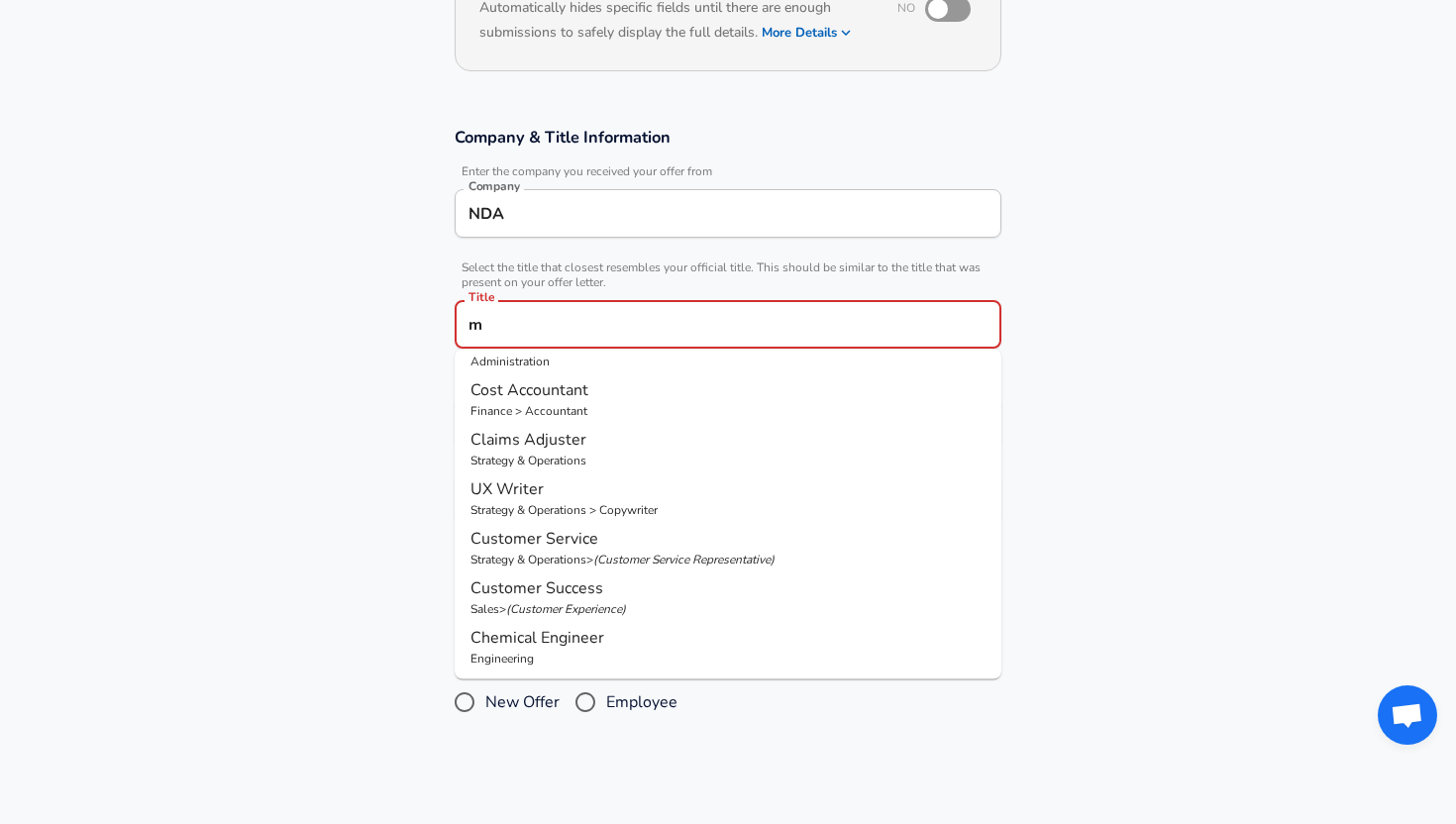 scroll, scrollTop: 0, scrollLeft: 0, axis: both 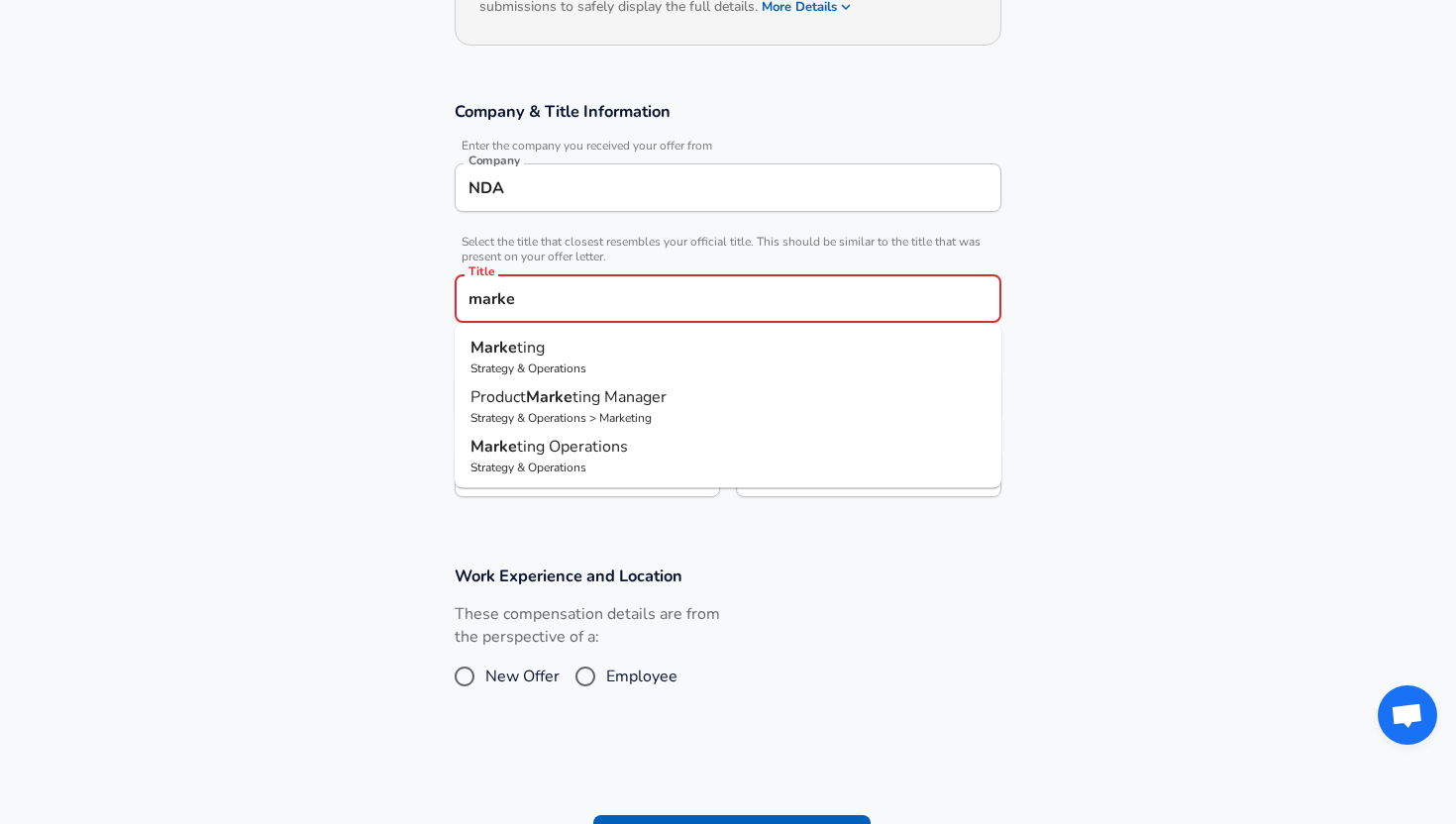 click on "Marke ting" at bounding box center (728, 348) 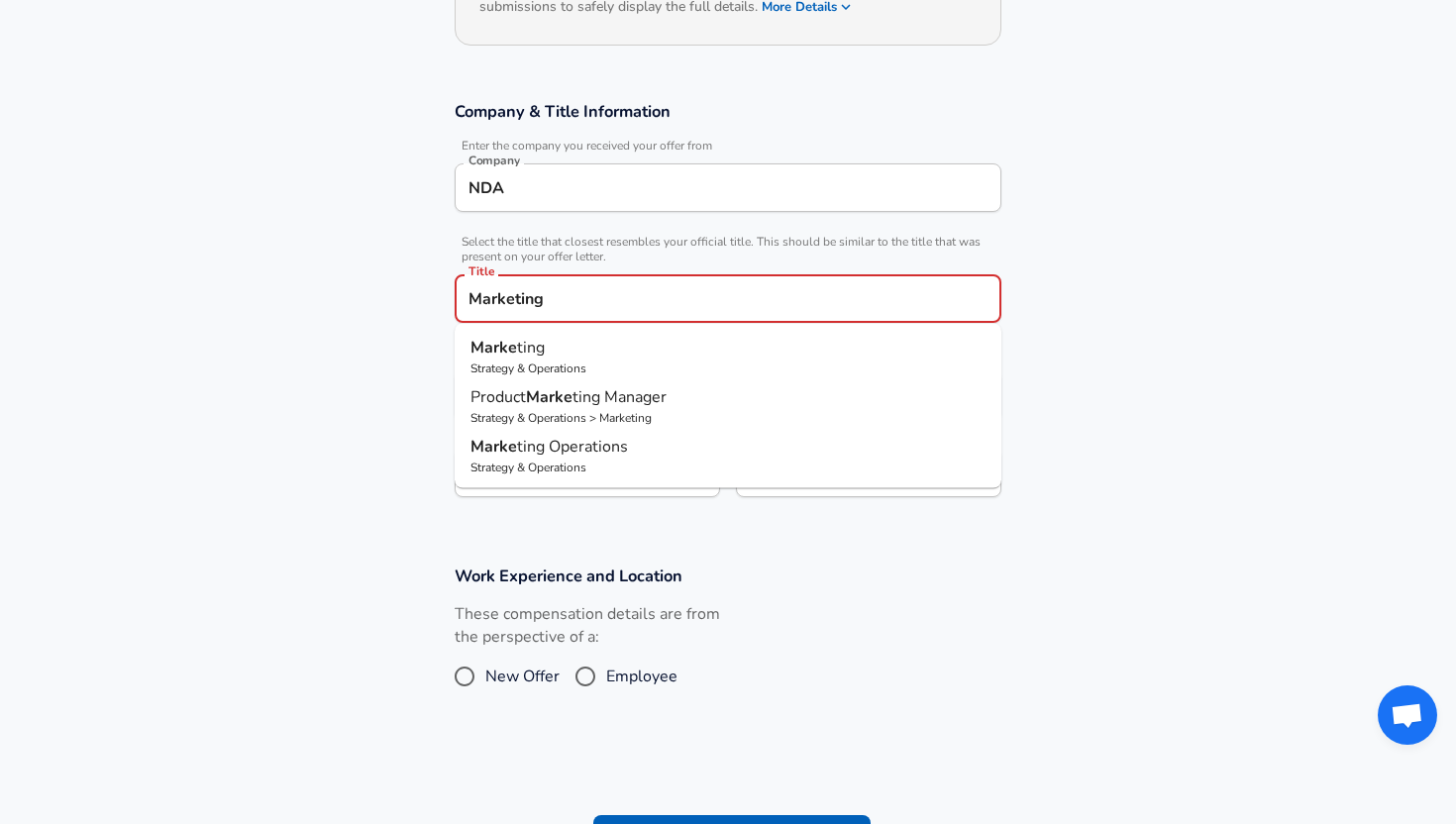 type on "Marketing" 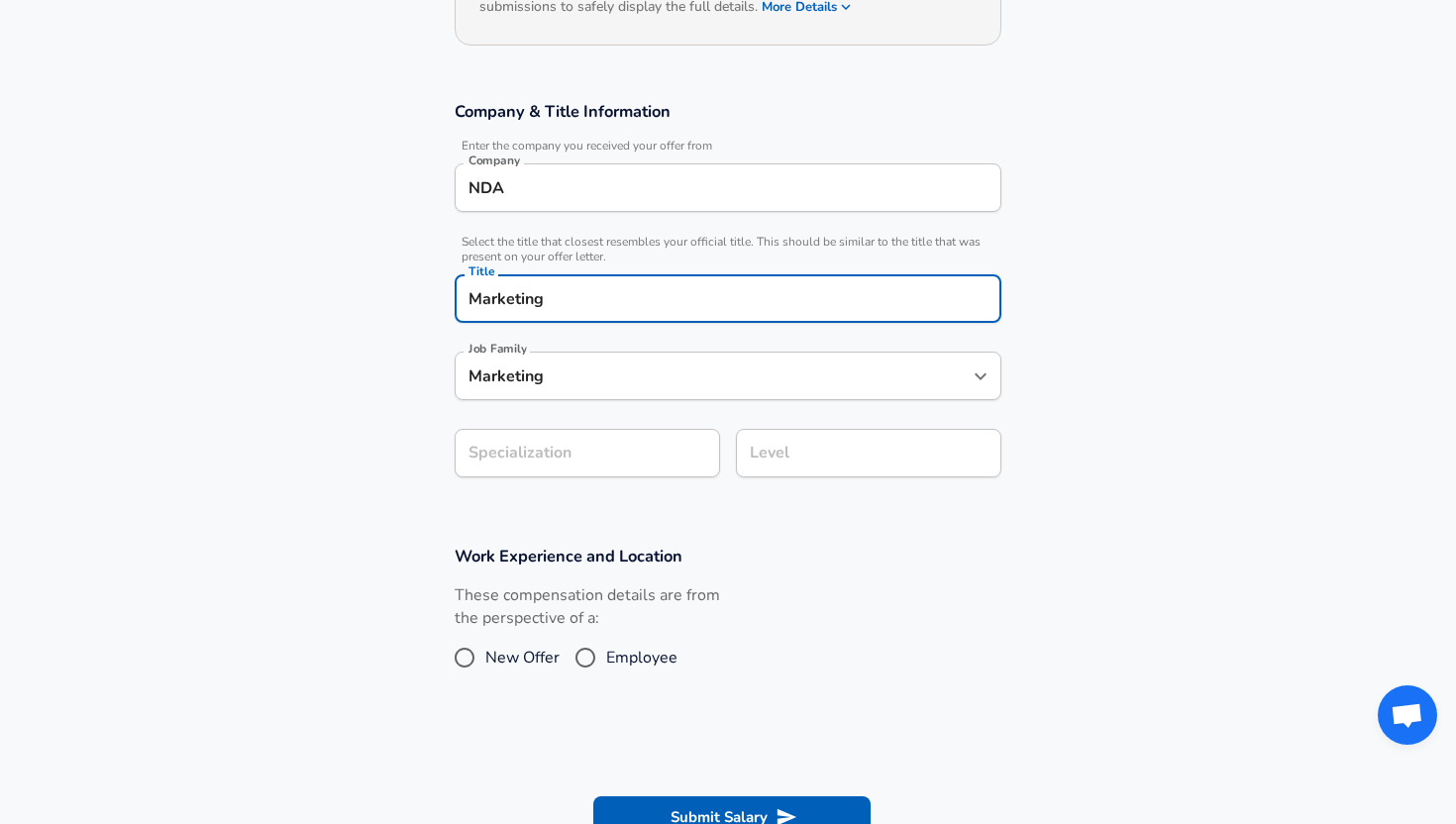 type on "Marketing" 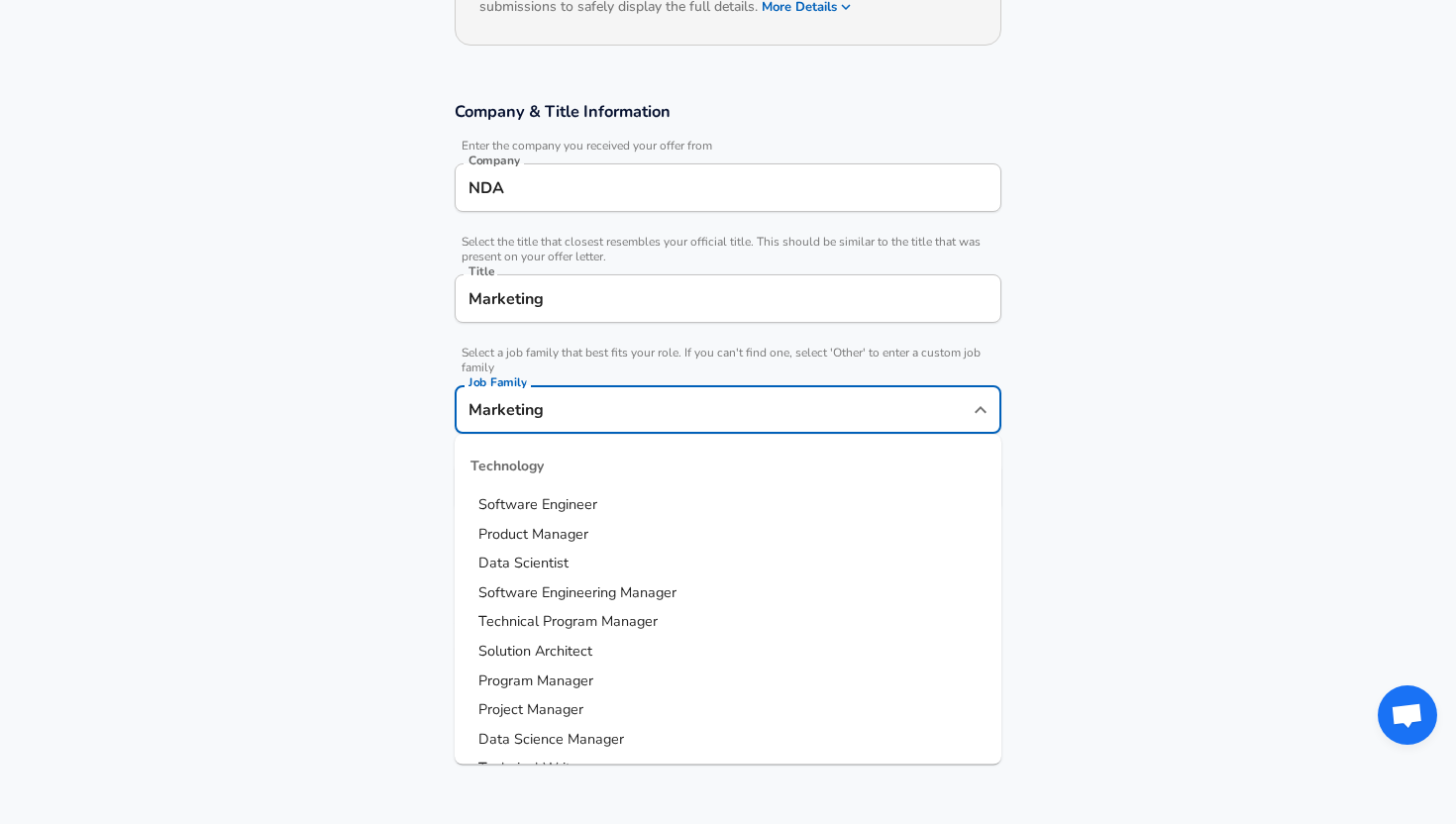 scroll, scrollTop: 315, scrollLeft: 0, axis: vertical 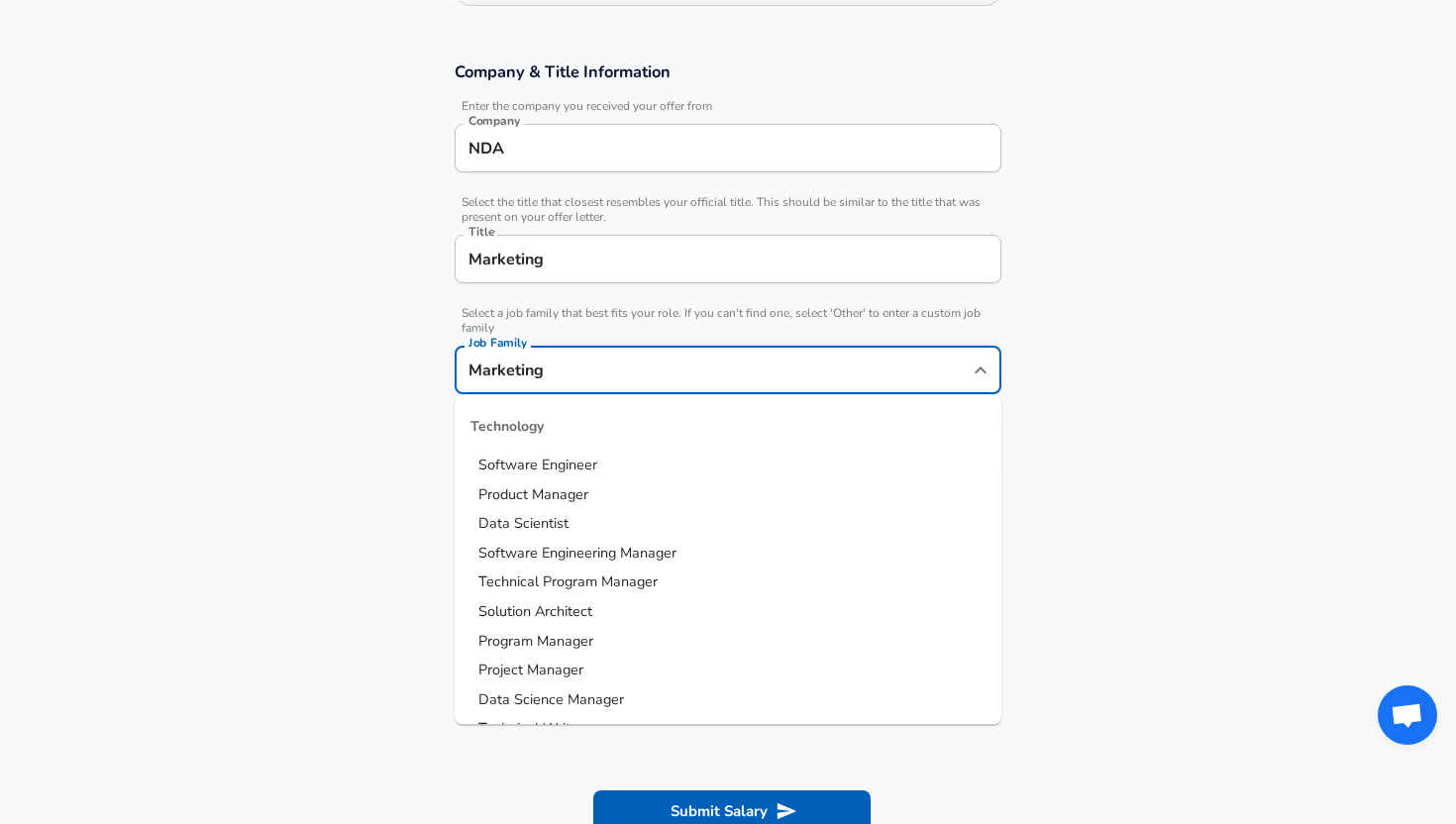 click on "Marketing" at bounding box center (713, 369) 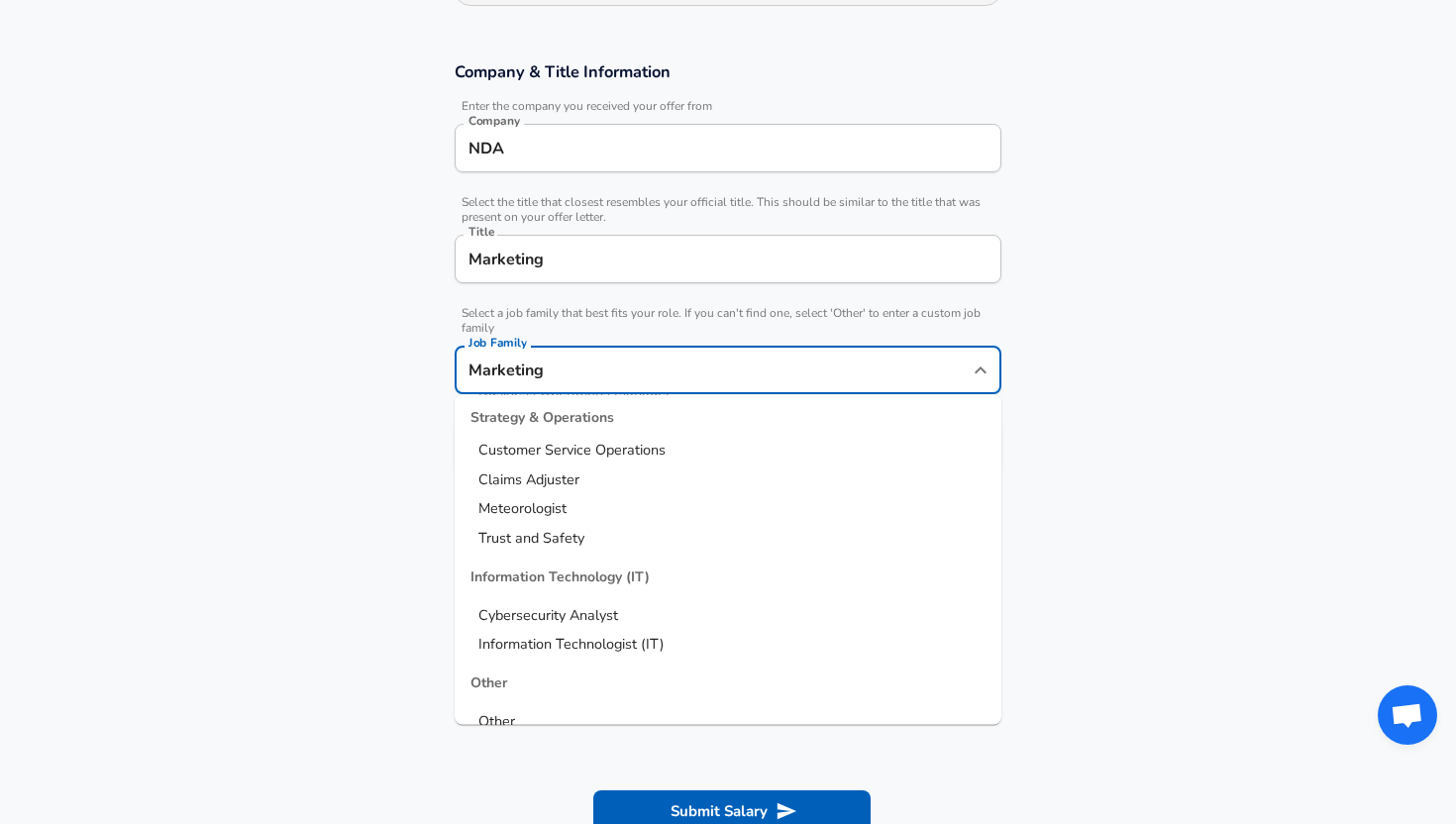 scroll, scrollTop: 2633, scrollLeft: 0, axis: vertical 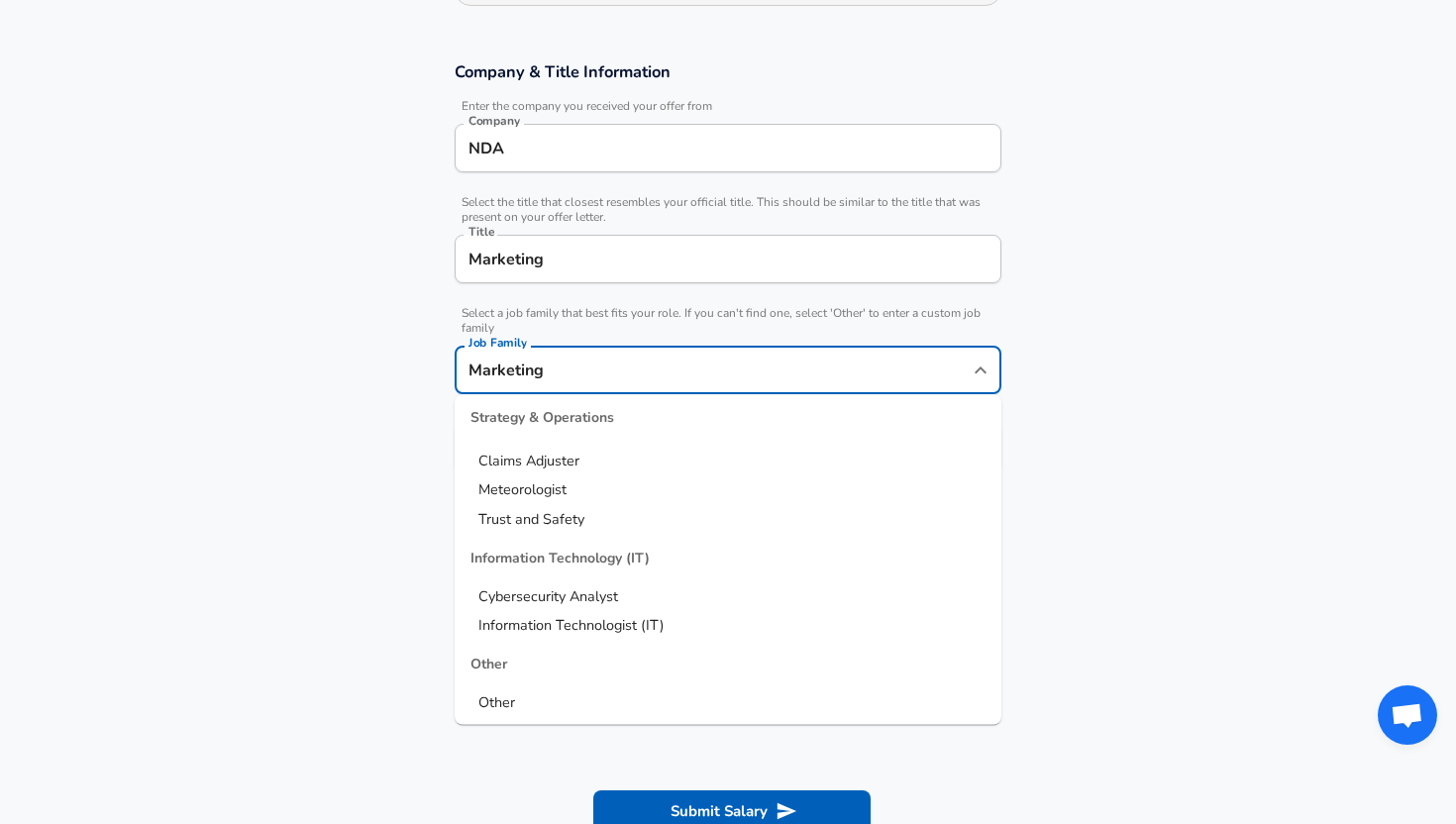 click on "Work Experience and Location These compensation details are from the perspective of a: New Offer Employee" at bounding box center (728, 615) 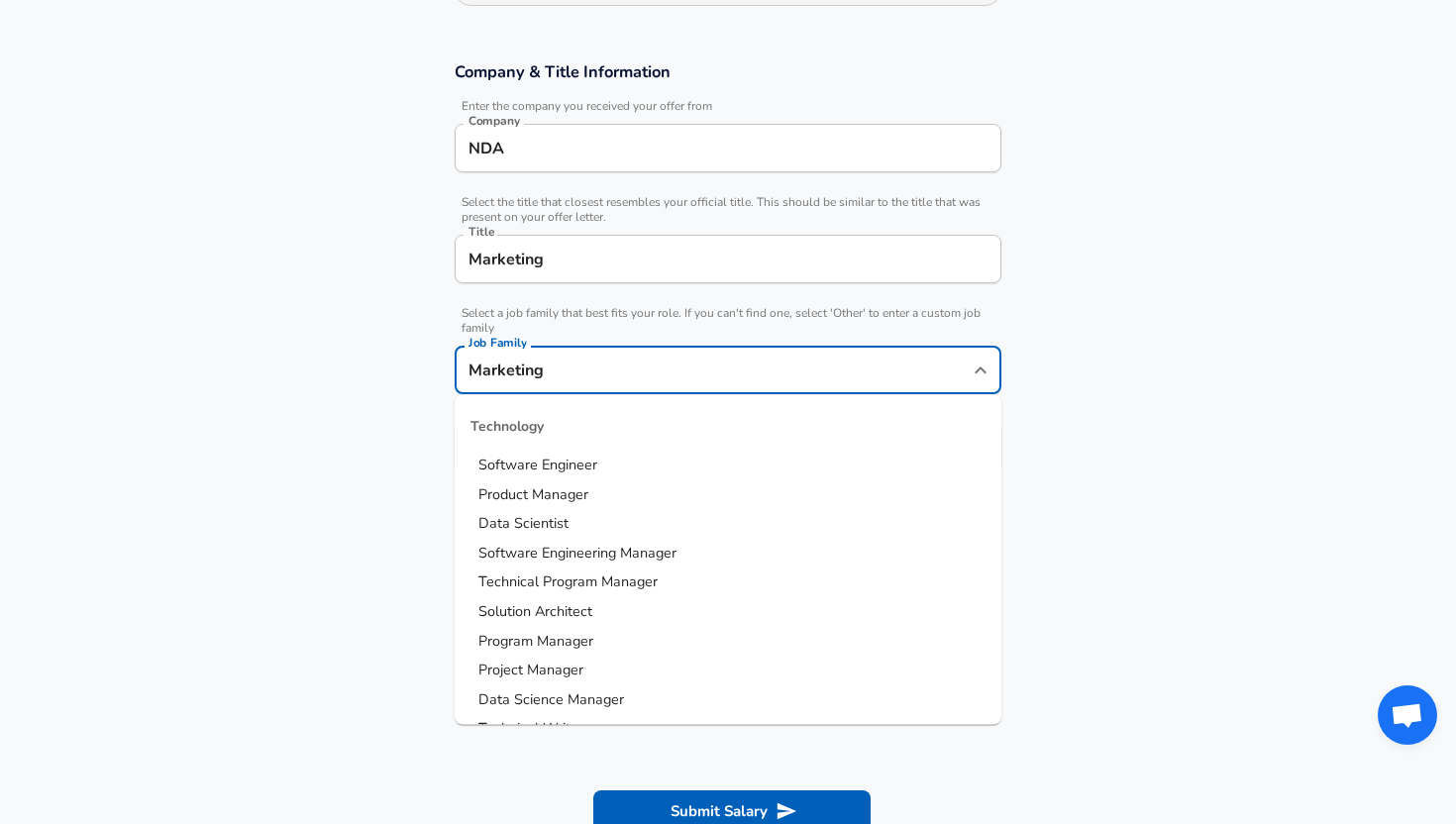 click on "Marketing" at bounding box center [713, 369] 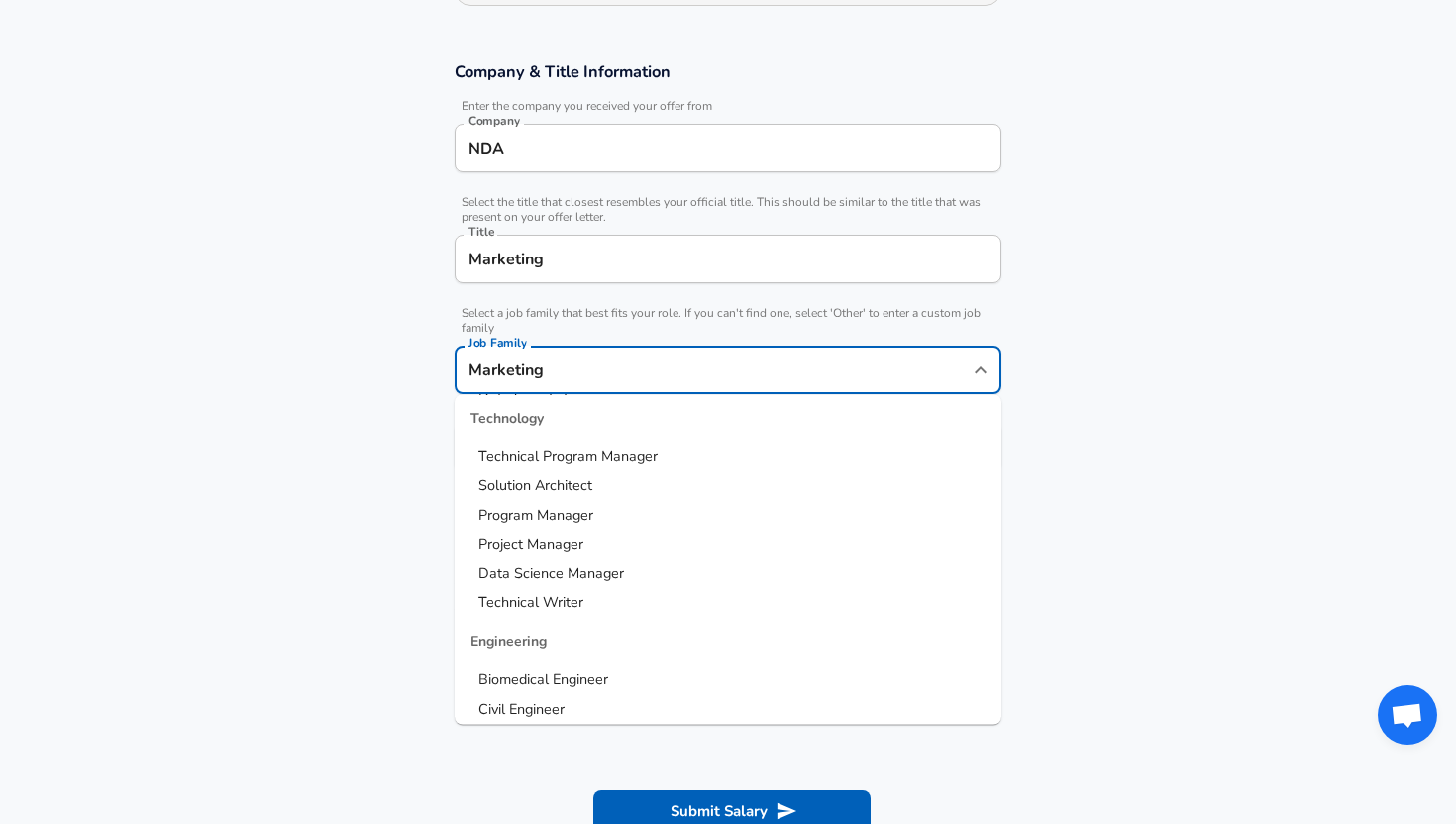 scroll, scrollTop: 0, scrollLeft: 0, axis: both 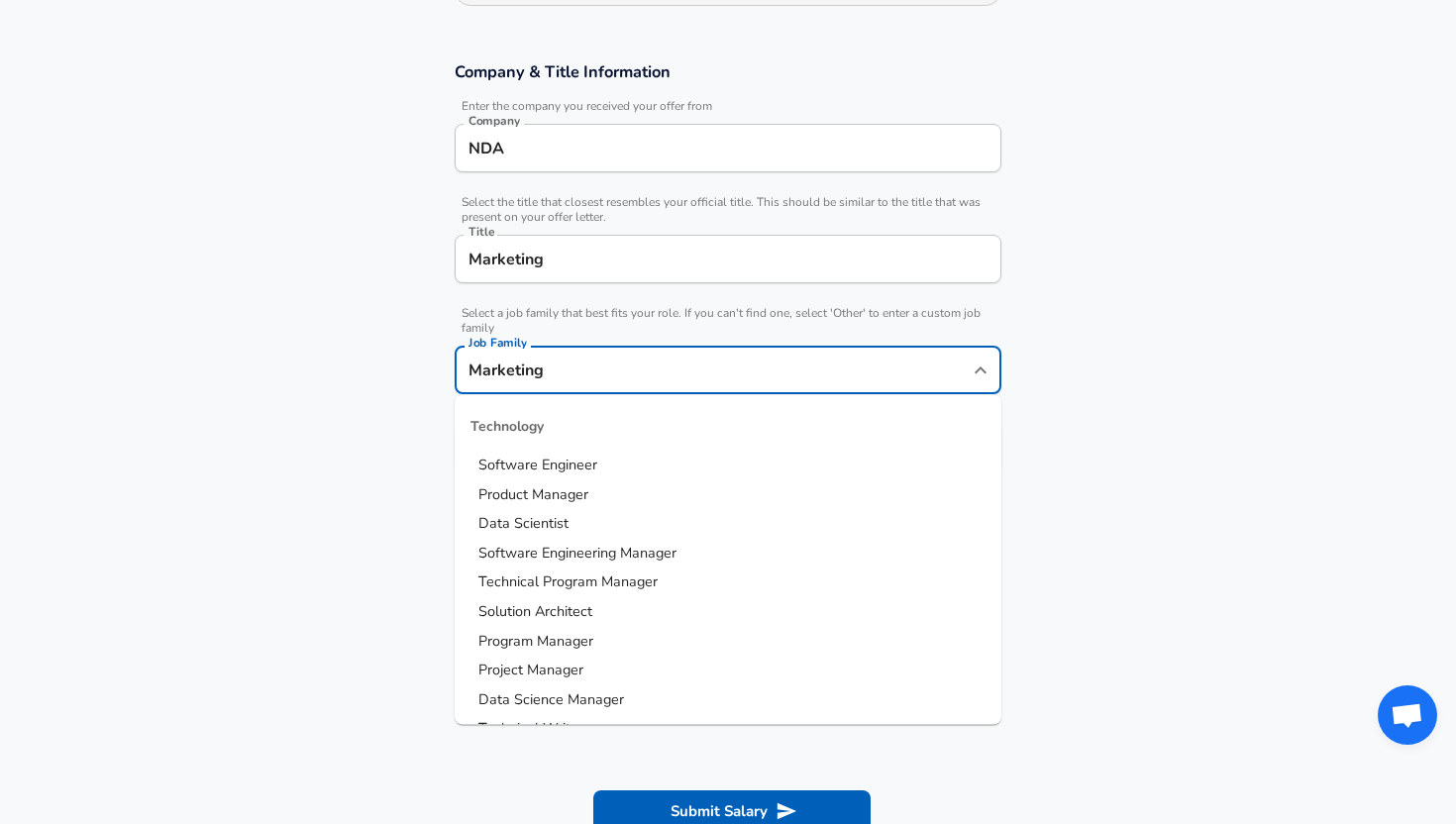 click on "Company & Title Information   Enter the company you received your offer from Company NDA Company   Select the title that closest resembles your official title. This should be similar to the title that was present on your offer letter. Title Marketing Title   Select a job family that best fits your role. If you can't find one, select 'Other' to enter a custom job family Job Family Marketing Job Family Technology Software Engineer Product Manager Data Scientist Software Engineering Manager Technical Program Manager Solution Architect Program Manager Project Manager Data Science Manager Technical Writer Engineering Biomedical Engineer Civil Engineer Hardware Engineer Mechanical Engineer Geological Engineer Electrical Engineer Controls Engineer Chemical Engineer Aerospace Engineer Materials Engineer Optical Engineer MEP Engineer Prompt Engineer Business Management Consultant Business Development Sales Sales Legal Legal Sales Sales Engineer Legal Regulatory Affairs Sales Customer Success Revenue Operations Design" at bounding box center [728, 276] 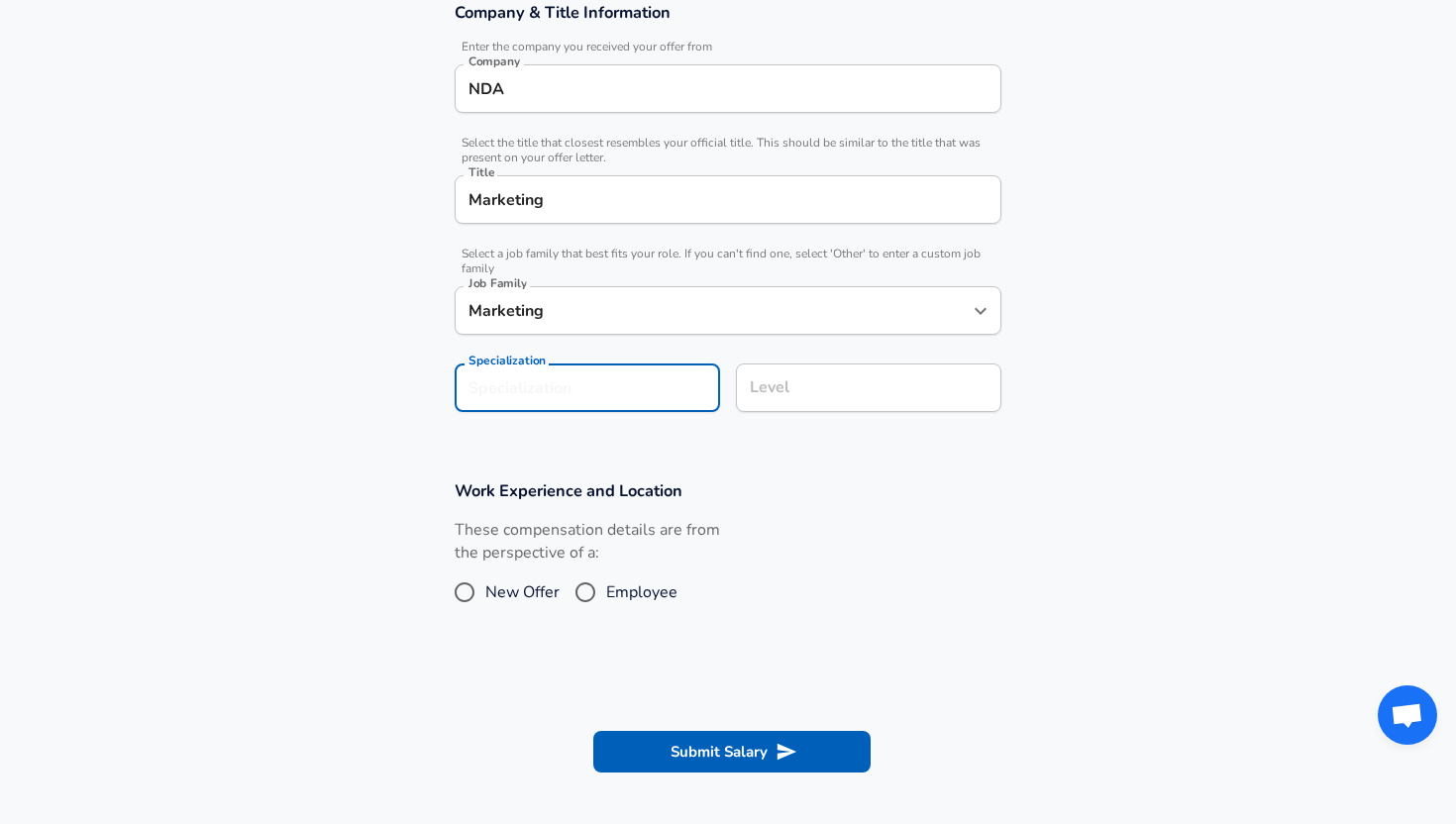 click on "Company & Title Information   Enter the company you received your offer from Company NDA Company   Select the title that closest resembles your official title. This should be similar to the title that was present on your offer letter. Title Marketing Title   Select a job family that best fits your role. If you can't find one, select 'Other' to enter a custom job family Job Family Marketing Job Family Specialization Specialization Level Level" at bounding box center [728, 217] 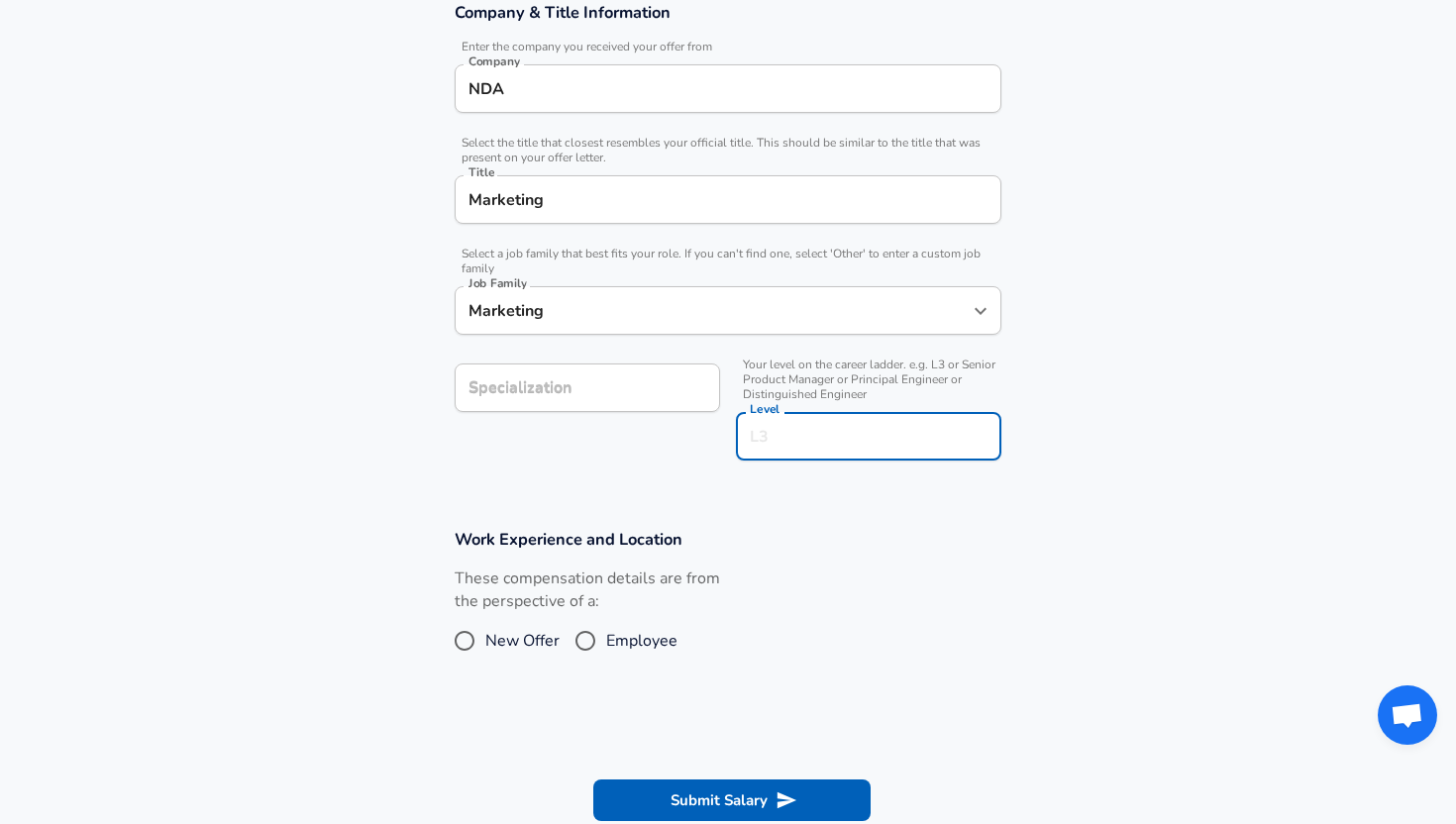 scroll, scrollTop: 414, scrollLeft: 0, axis: vertical 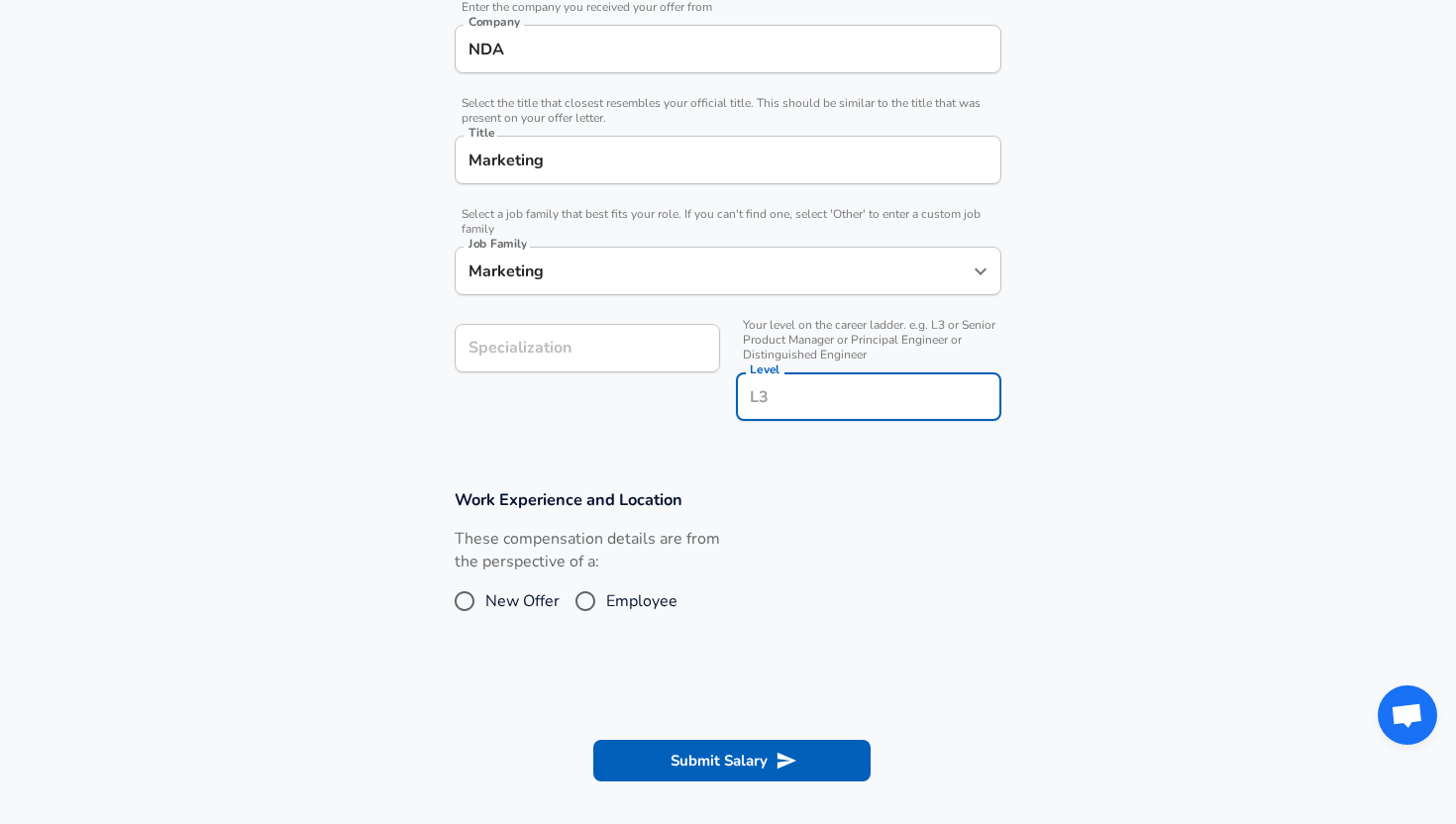 click on "Level" at bounding box center (869, 396) 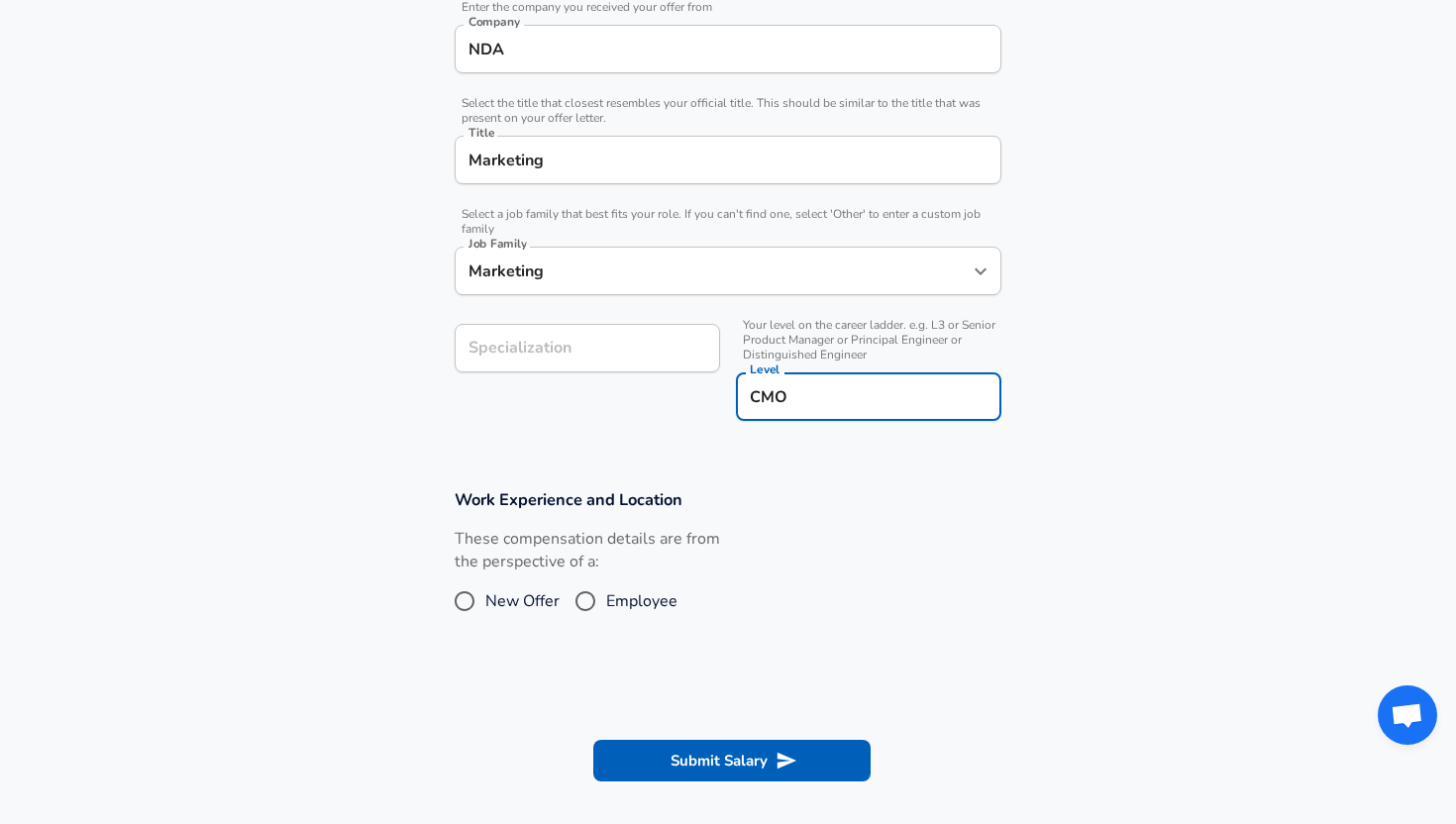 type on "CMO" 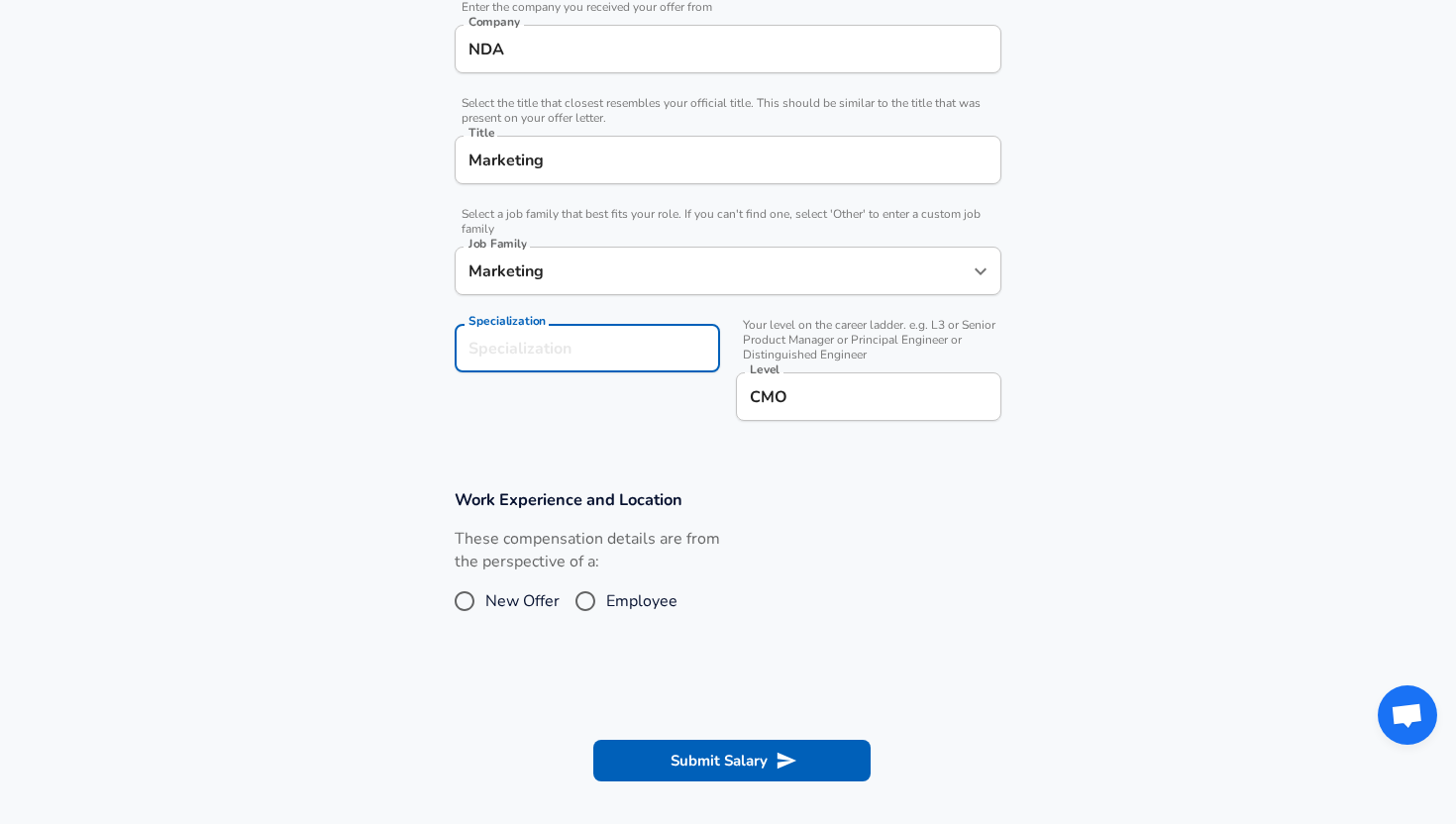 click on "Specialization" at bounding box center (587, 348) 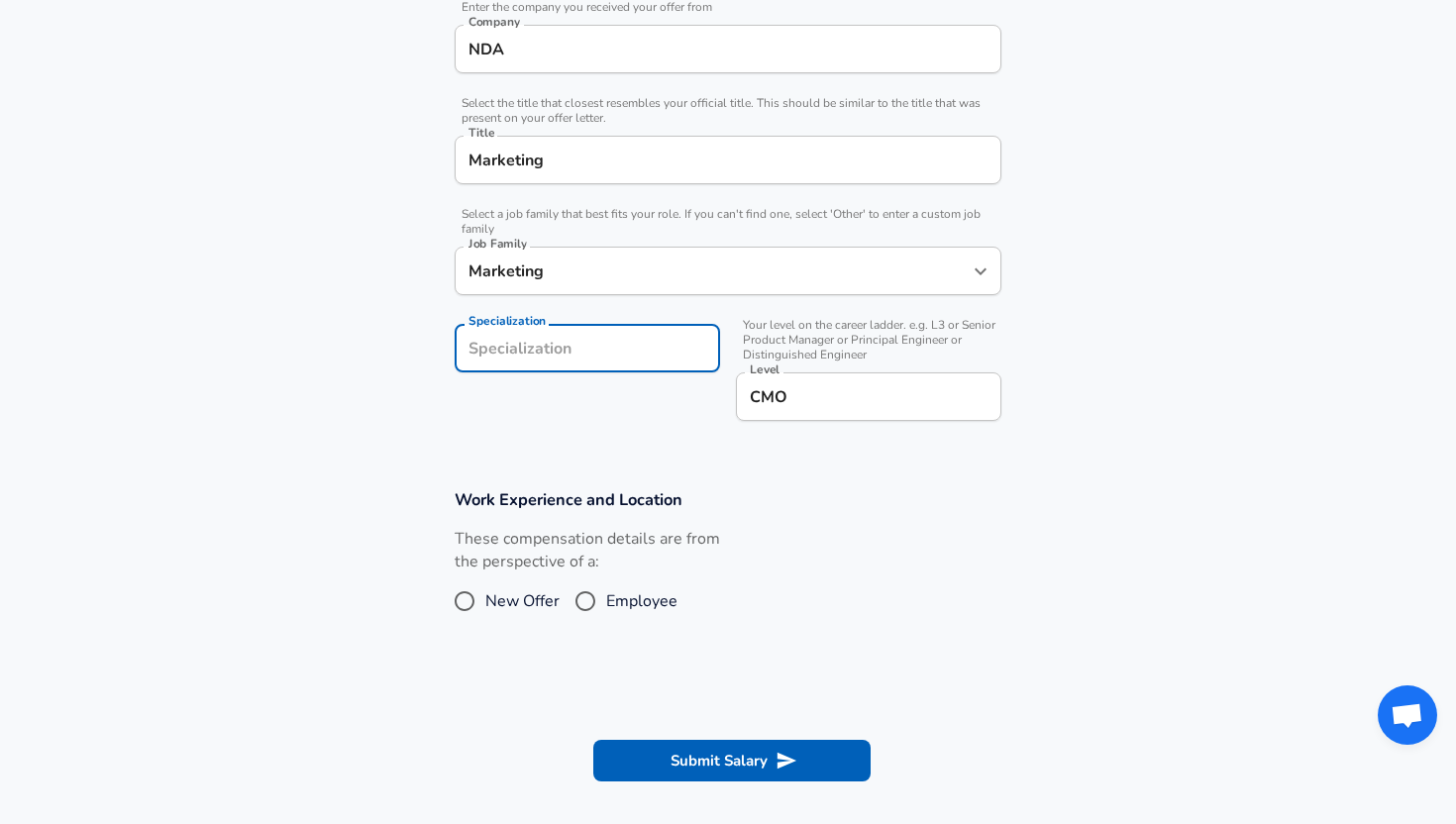 type on "S" 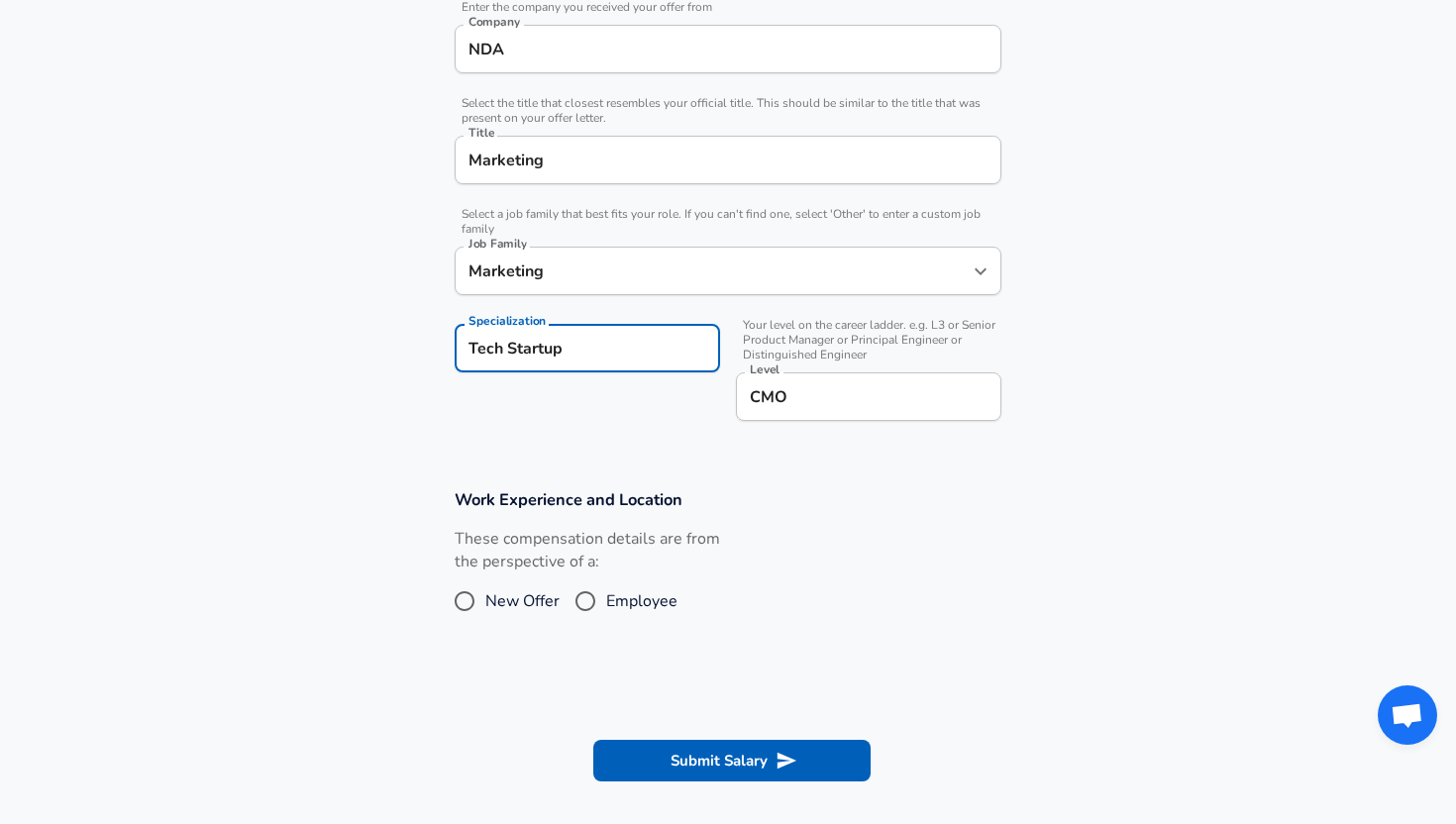 type on "Tech Startup" 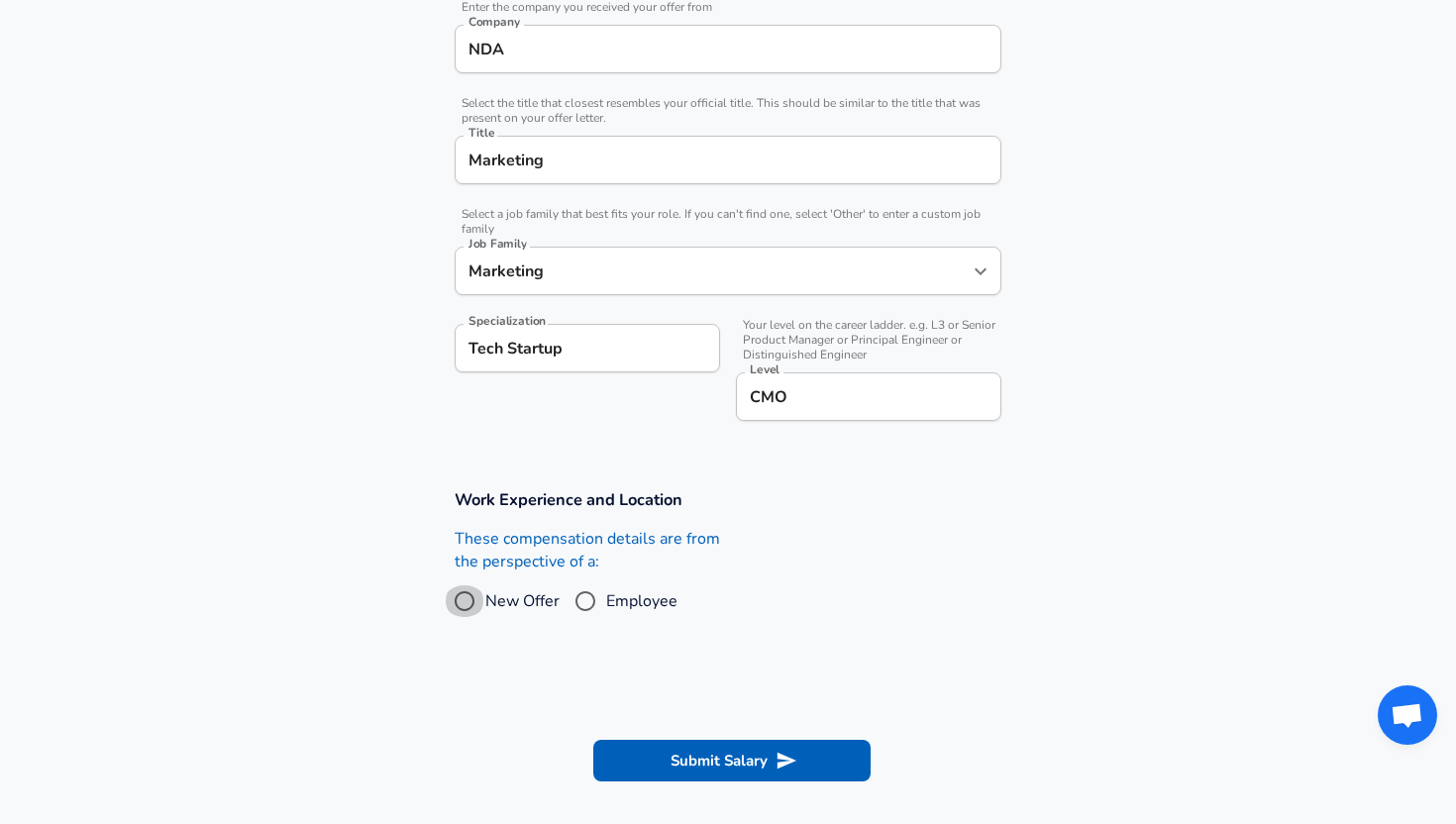 click on "New Offer" at bounding box center [465, 601] 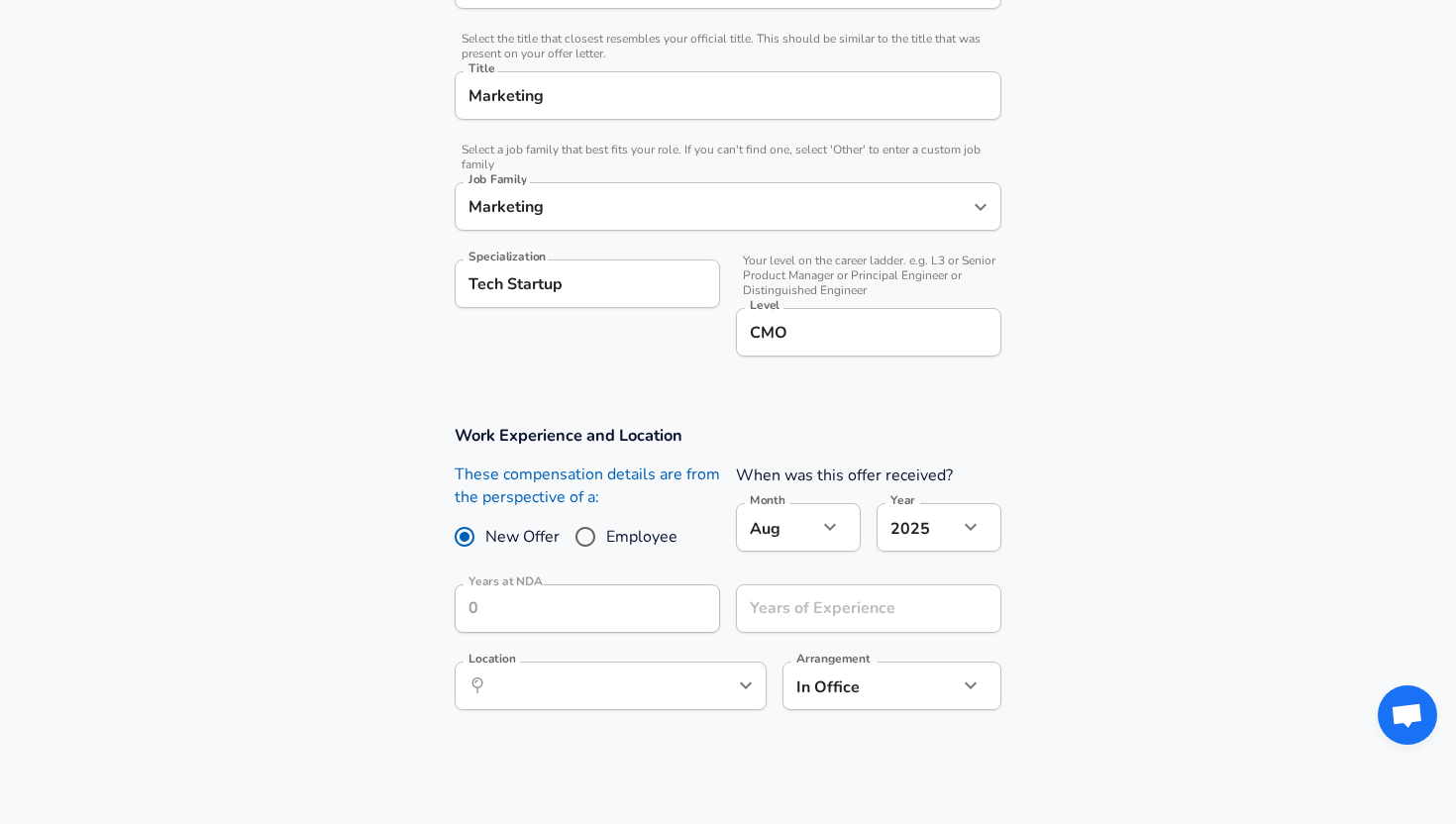 scroll, scrollTop: 477, scrollLeft: 0, axis: vertical 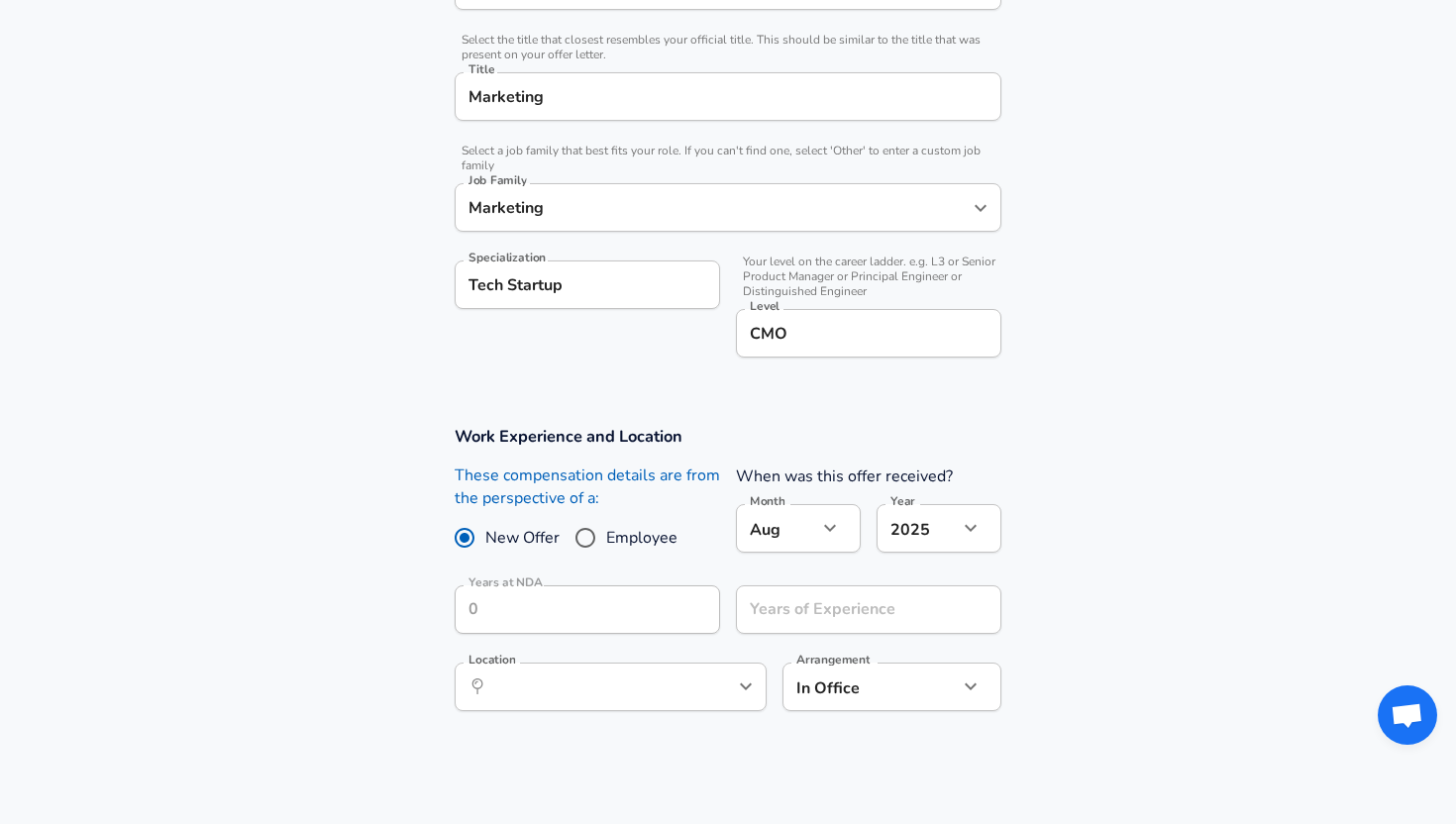 click on "Employee" at bounding box center (585, 538) 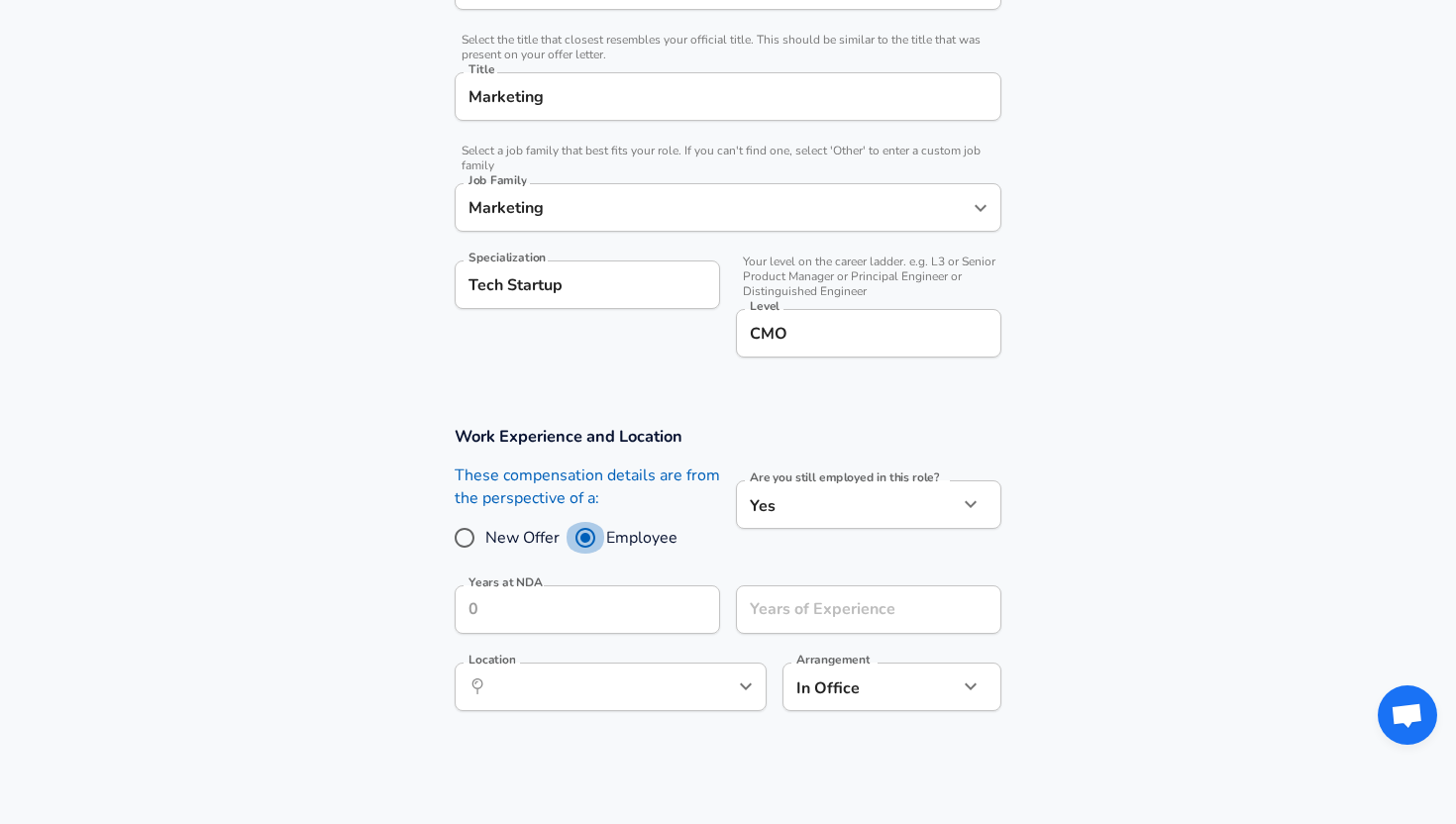 click on "Employee" at bounding box center [585, 538] 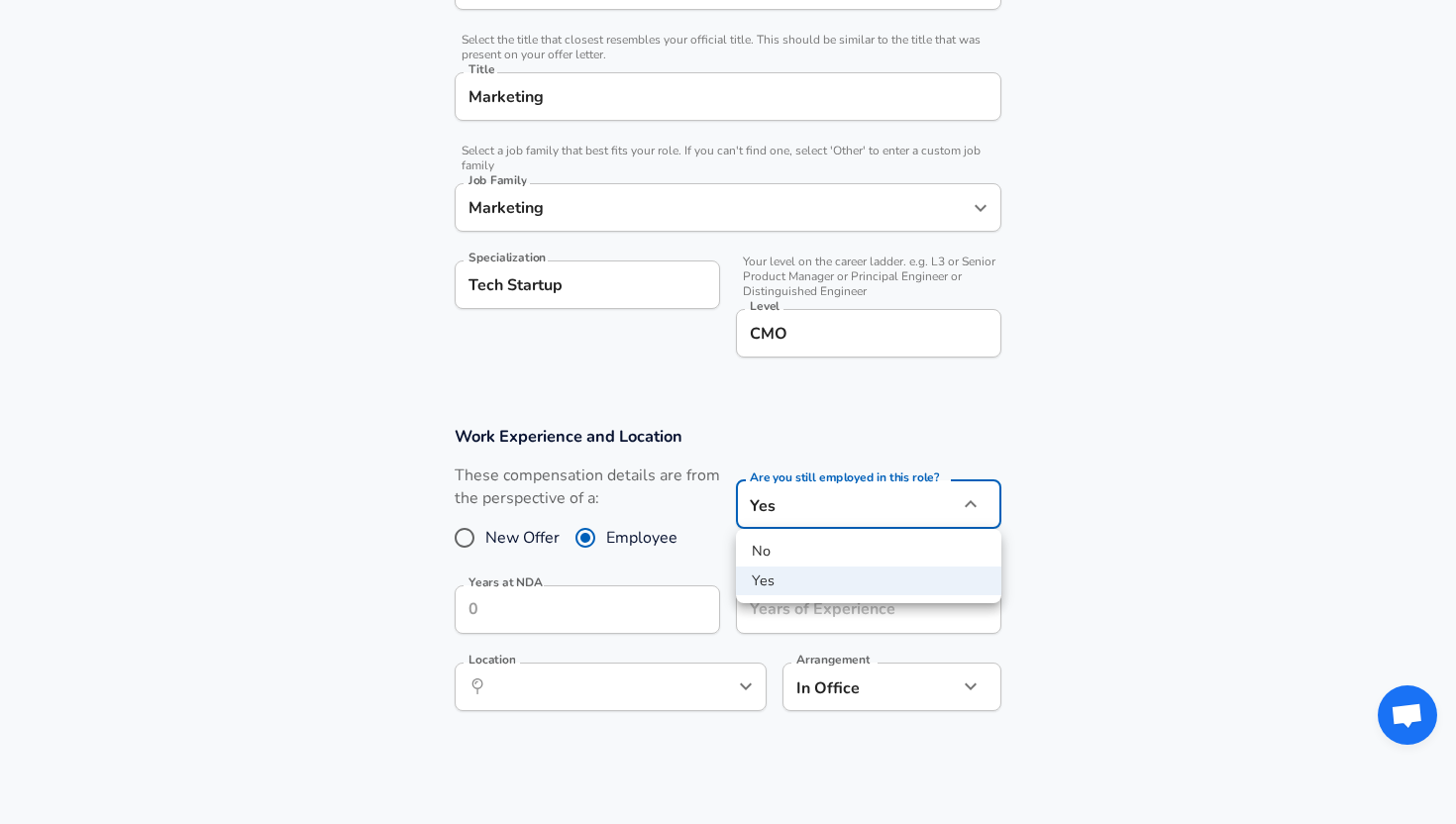 click on "We value your privacy We use cookies to enhance your browsing experience, serve personalized ads or content, and analyze our traffic. By clicking "Accept All", you consent to our use of cookies. Customize    Accept All   Customize Consent Preferences   We use cookies to help you navigate efficiently and perform certain functions. You will find detailed information about all cookies under each consent category below. The cookies that are categorized as "Necessary" are stored on your browser as they are essential for enabling the basic functionalities of the site. ...  Show more Necessary Always Active Necessary cookies are required to enable the basic features of this site, such as providing secure log-in or adjusting your consent preferences. These cookies do not store any personally identifiable data. Cookie _GRECAPTCHA Duration 5 months 27 days Description Google Recaptcha service sets this cookie to identify bots to protect the website against malicious spam attacks. Cookie __stripe_mid Duration 1 year MR" at bounding box center [728, -65] 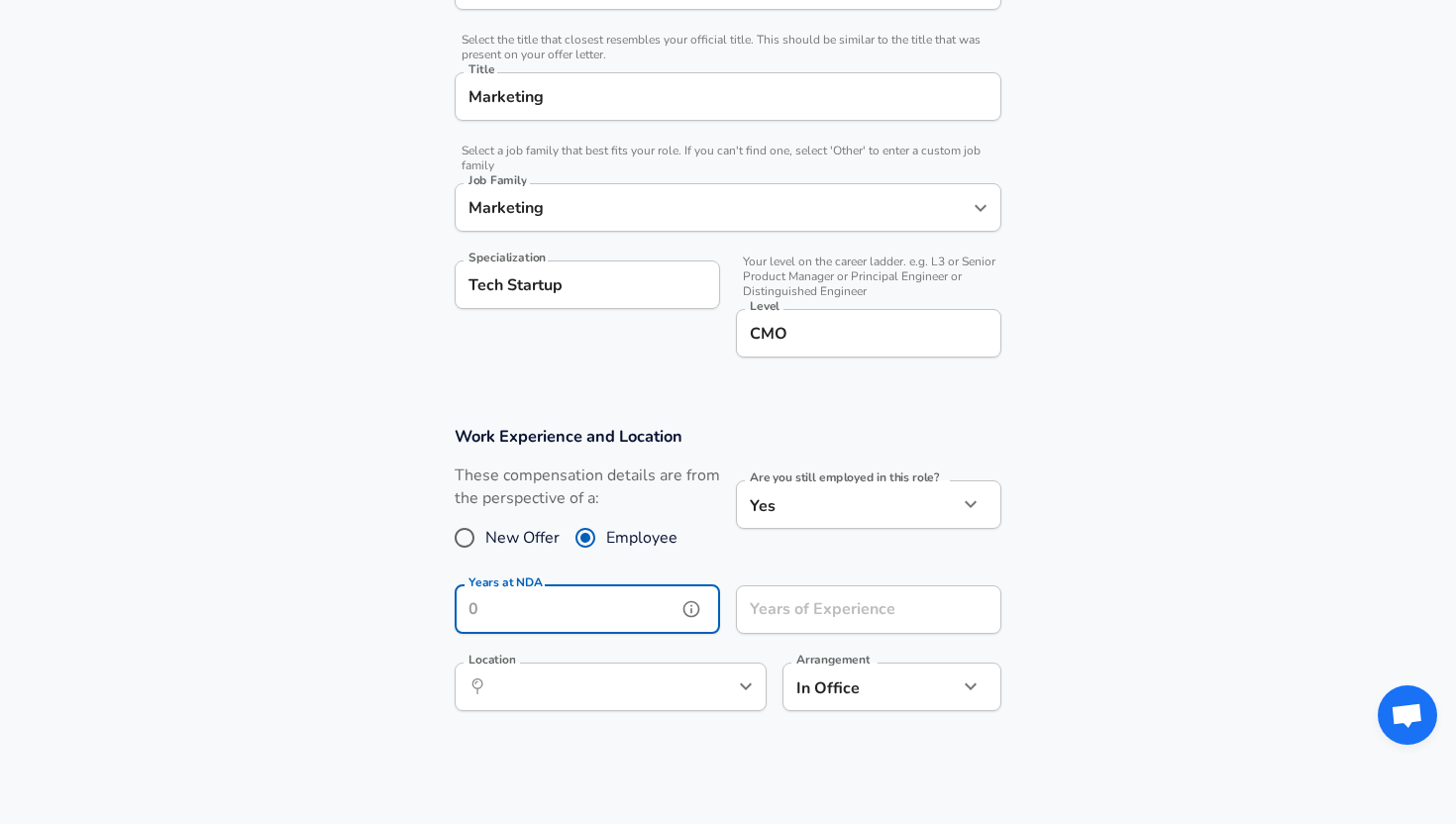 click on "Years at NDA" at bounding box center [566, 609] 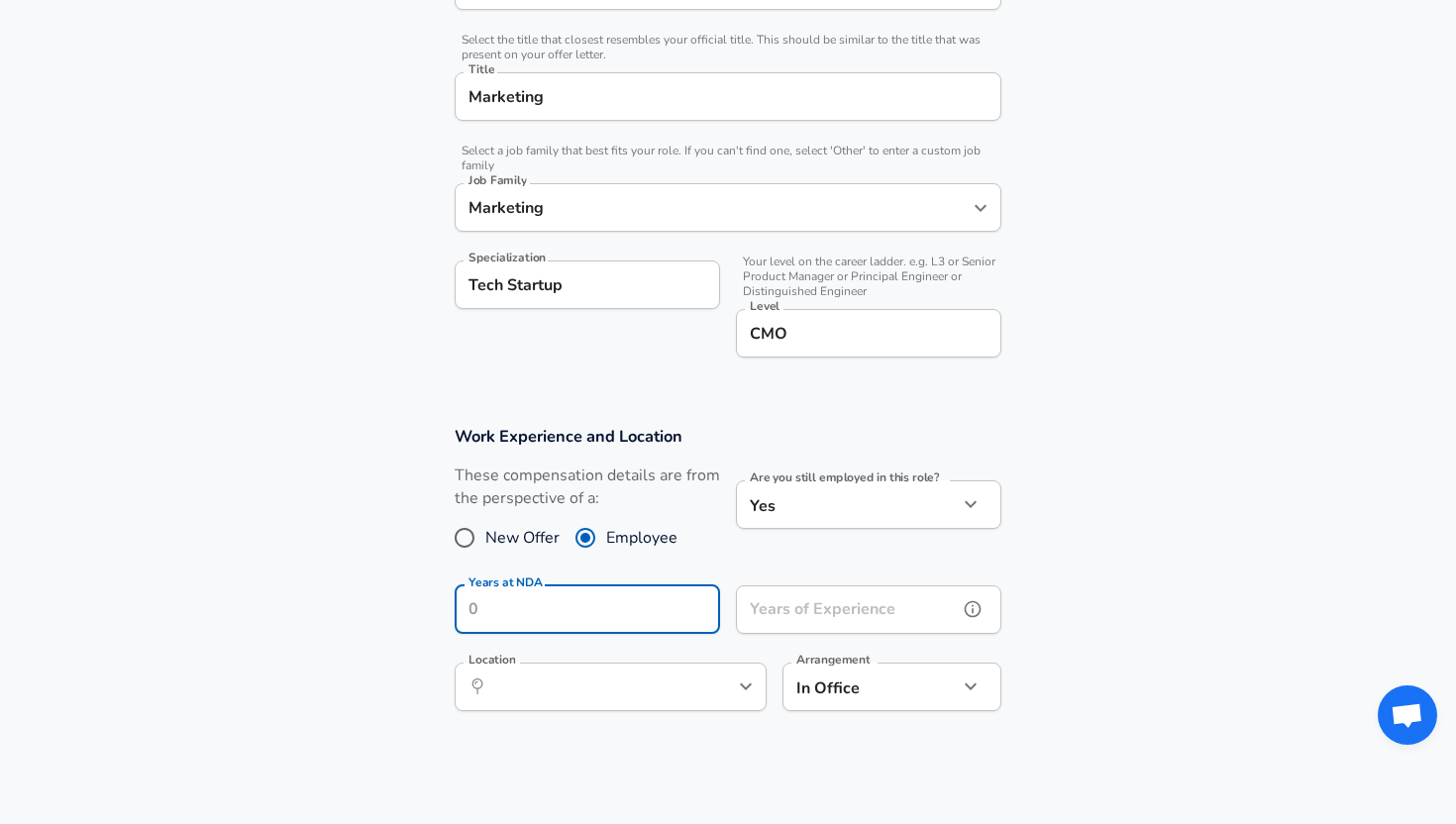 click on "Years of Experience" at bounding box center (847, 609) 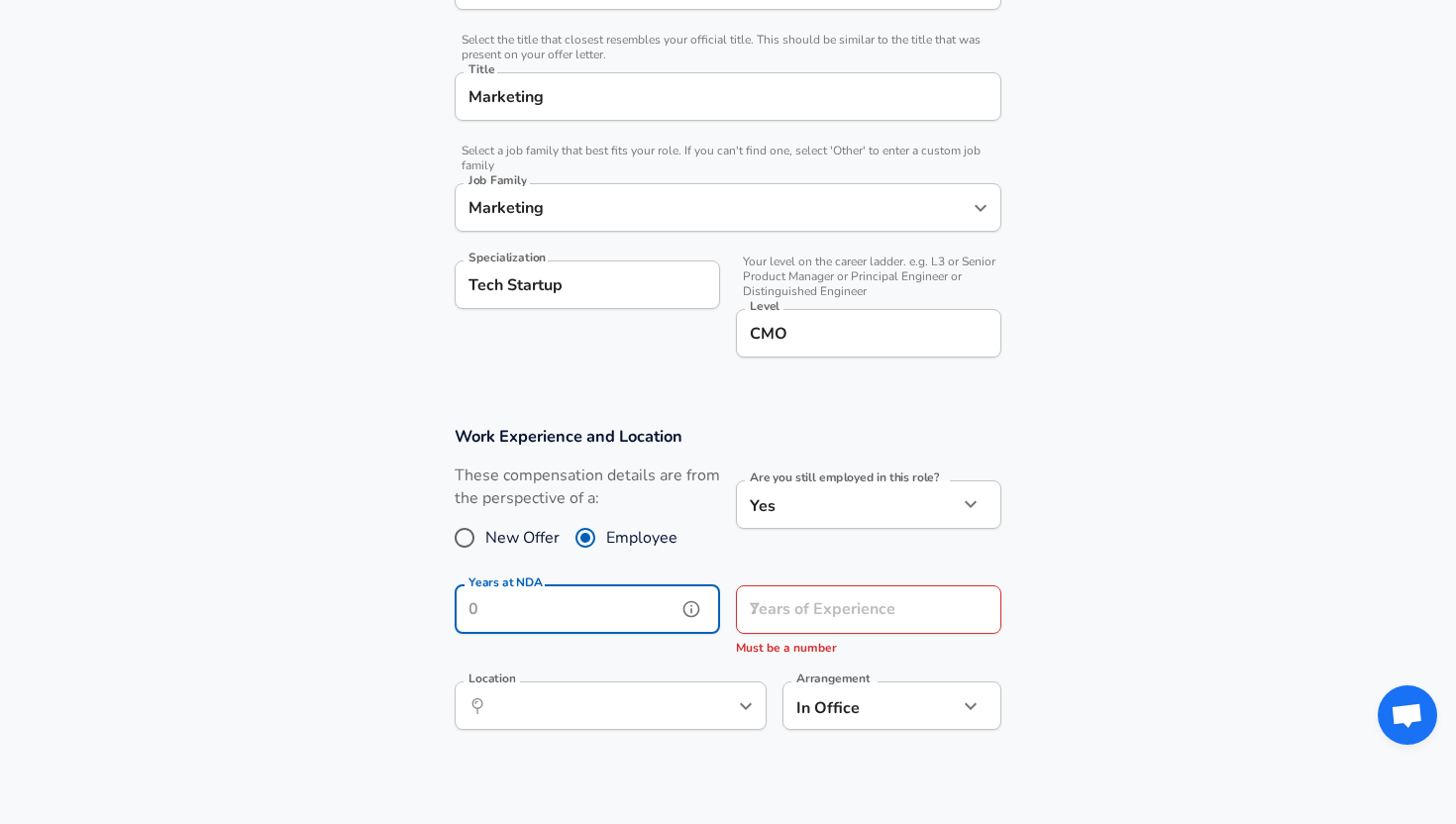drag, startPoint x: 560, startPoint y: 613, endPoint x: 395, endPoint y: 610, distance: 165.0273 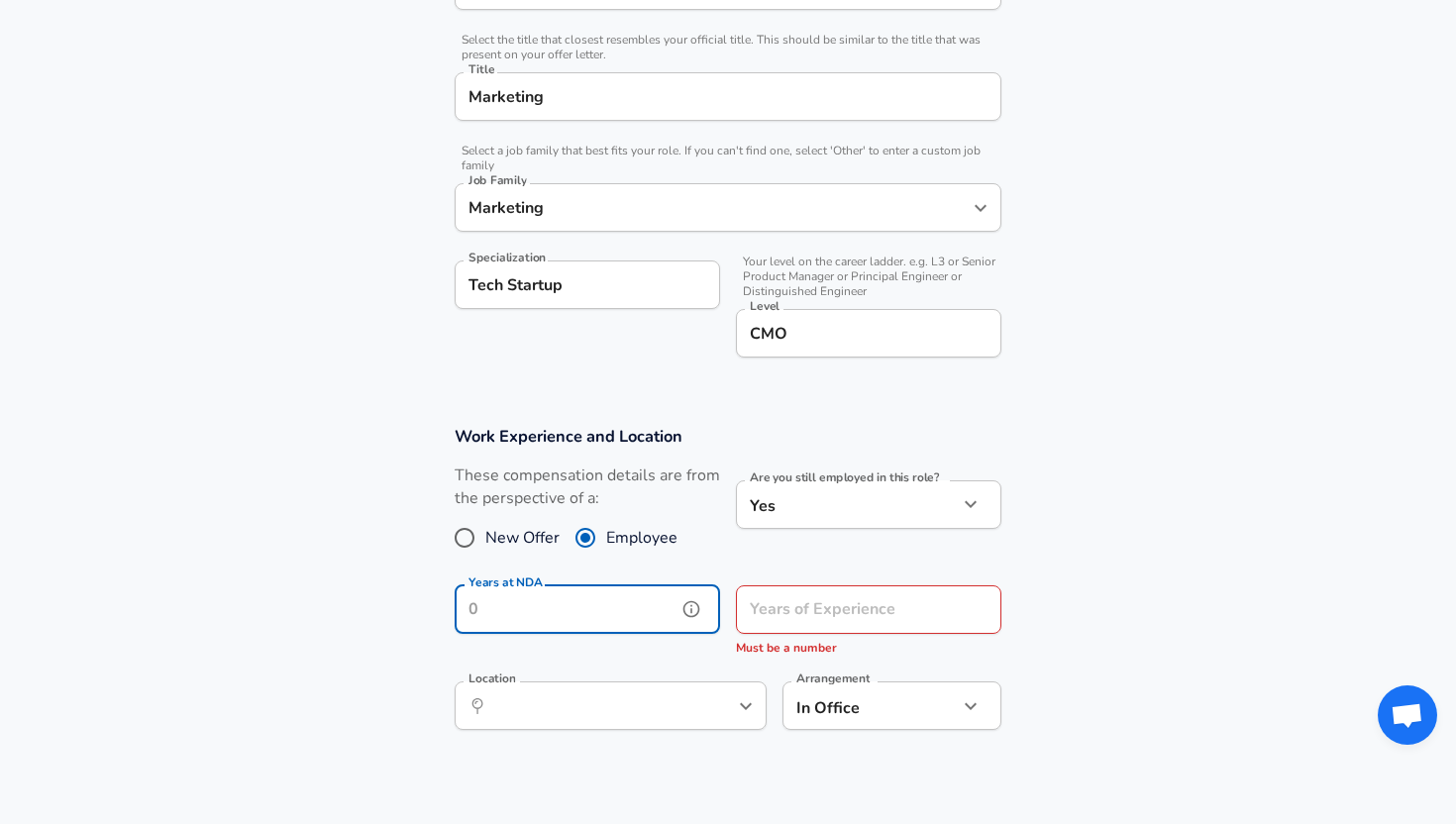 click on "Work Experience and Location These compensation details are from the perspective of a: New Offer Employee Are you still employed in this role? Yes yes Are you still employed in this role? Years at NDA Years at NDA Years of Experience Years of Experience Must be a number Location ​ Location Arrangement In Office office Arrangement" at bounding box center [728, 588] 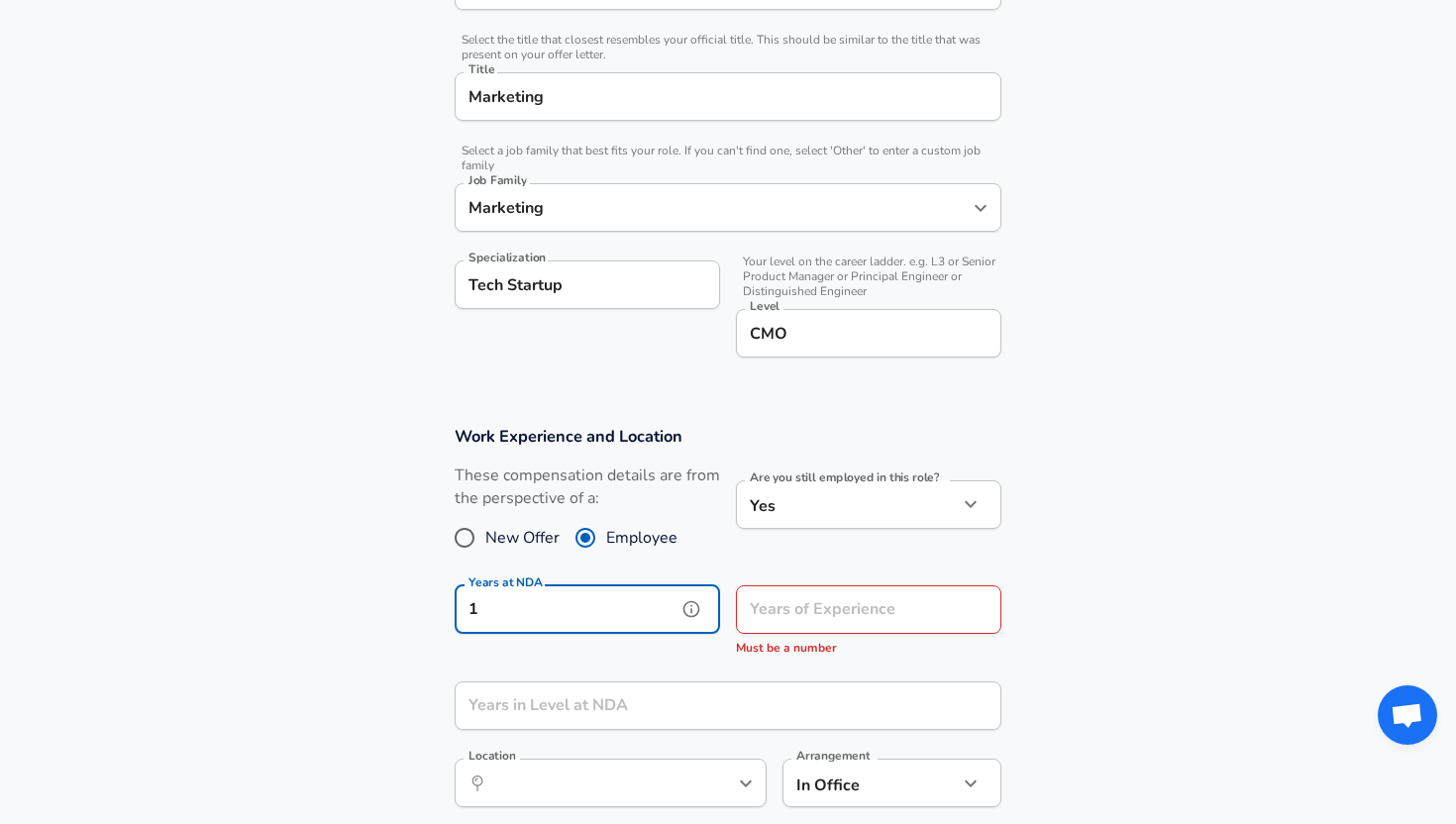 type on "1" 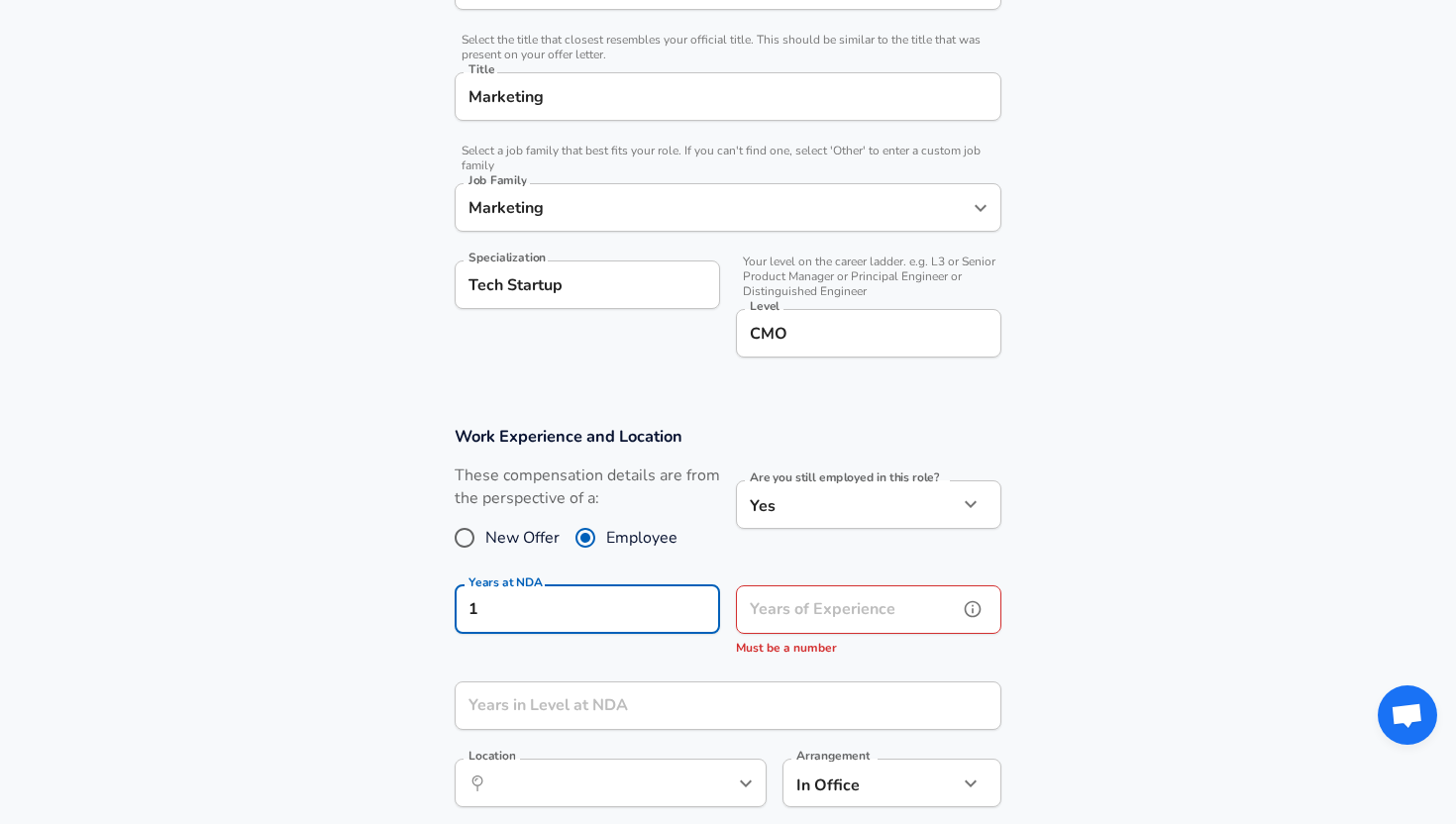 click on "Years of Experience" at bounding box center (847, 609) 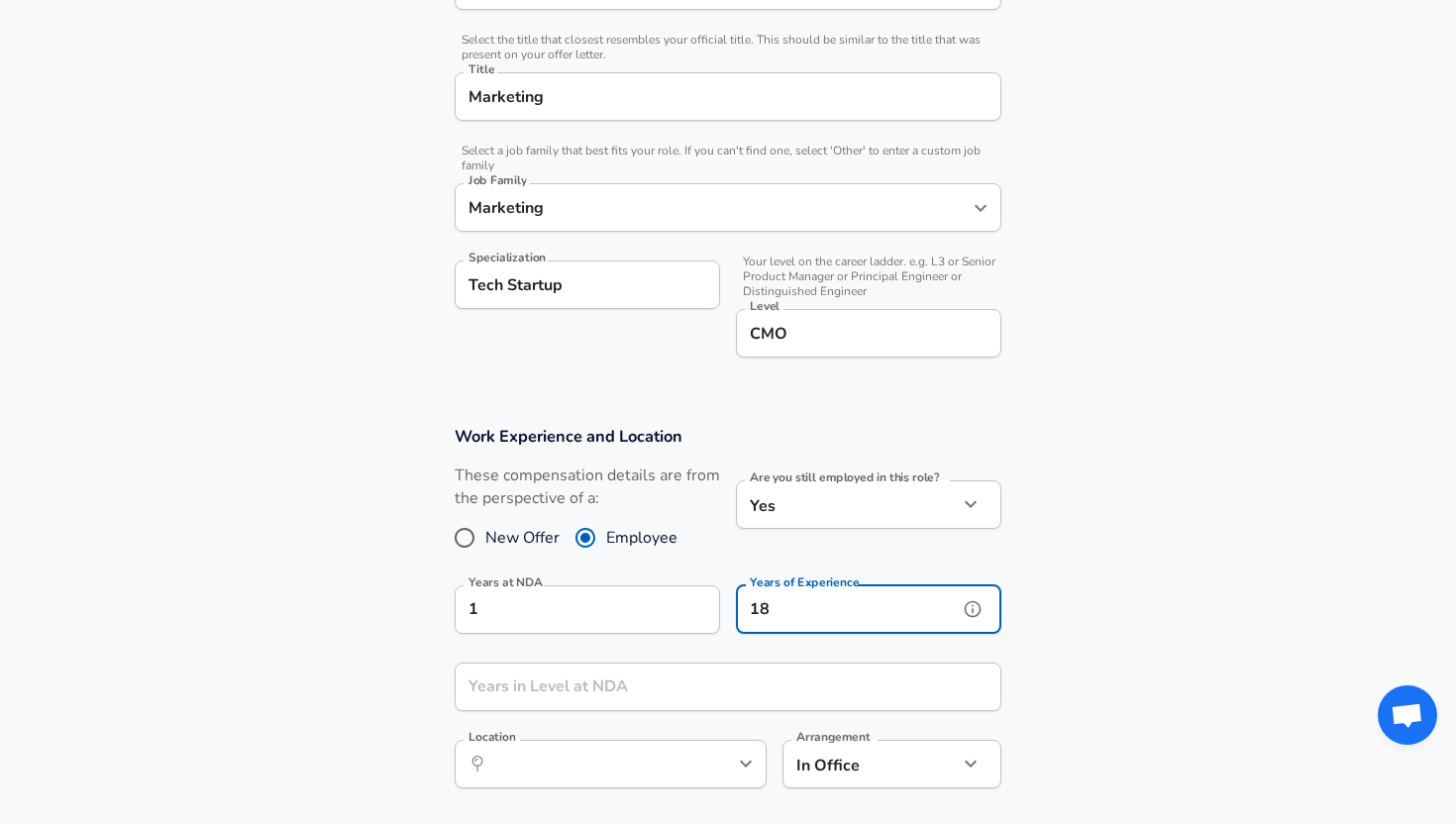 type on "18" 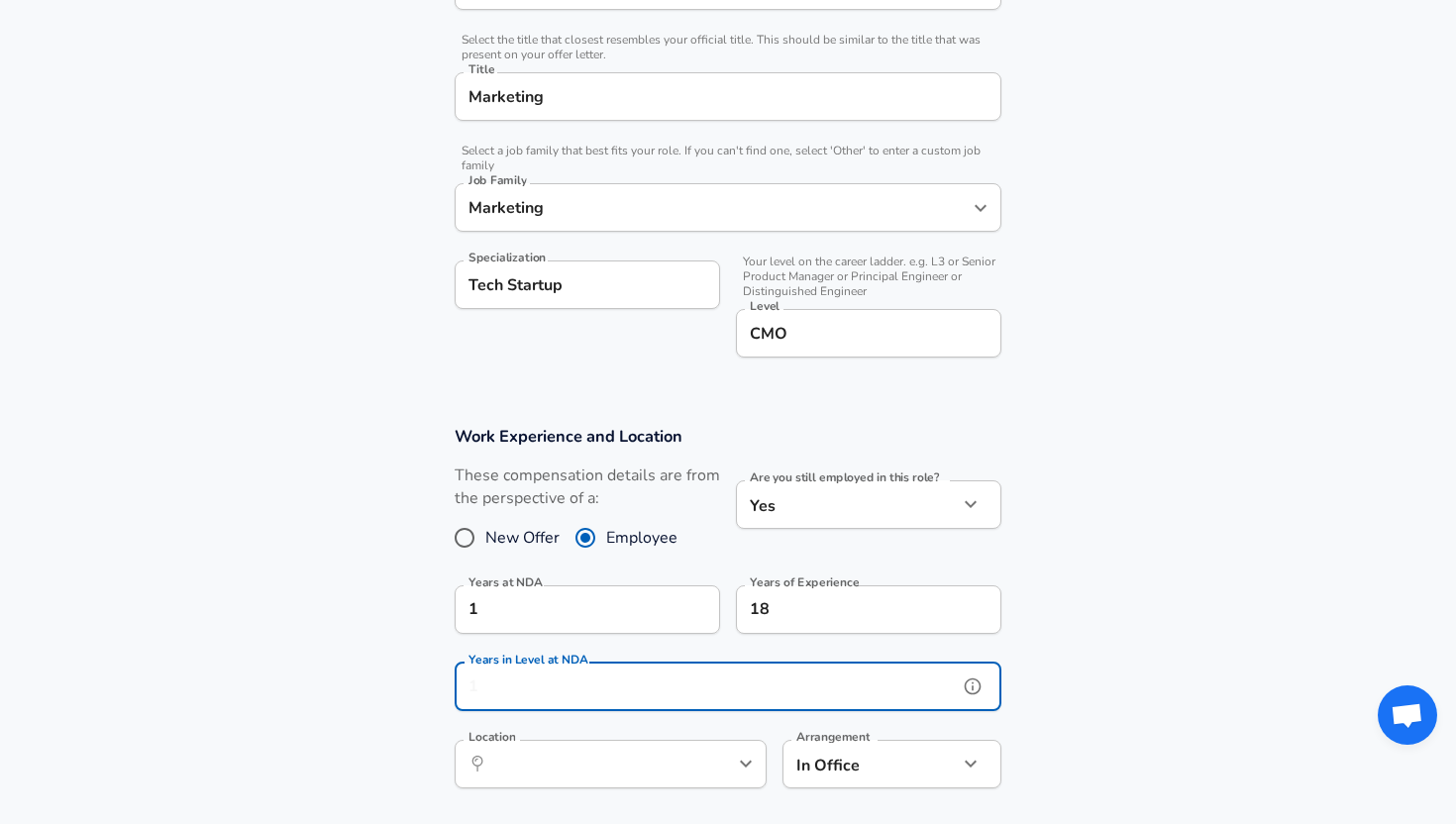 click on "Years in Level at NDA" at bounding box center (706, 686) 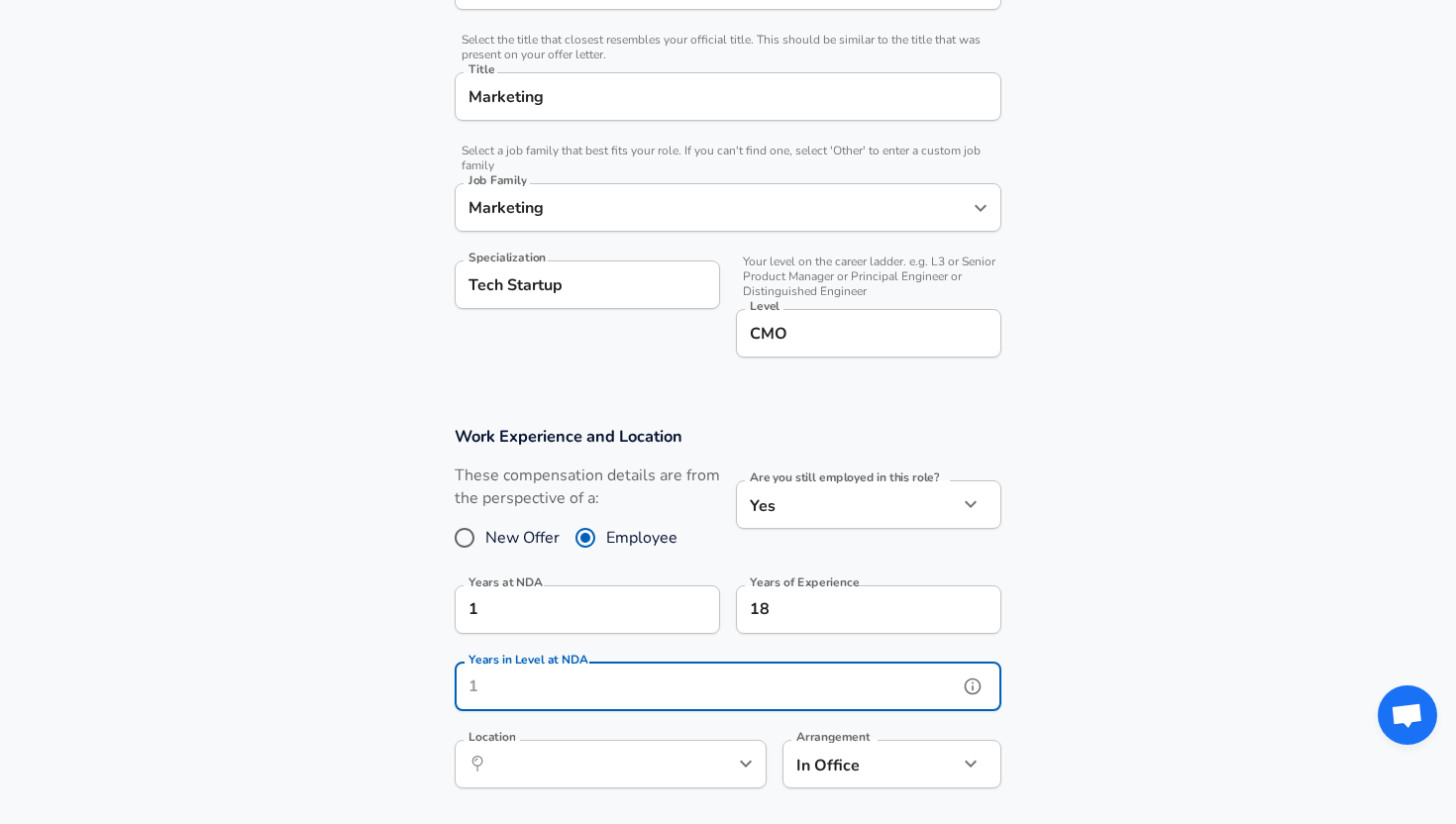 click on "Years in Level at NDA" at bounding box center (706, 686) 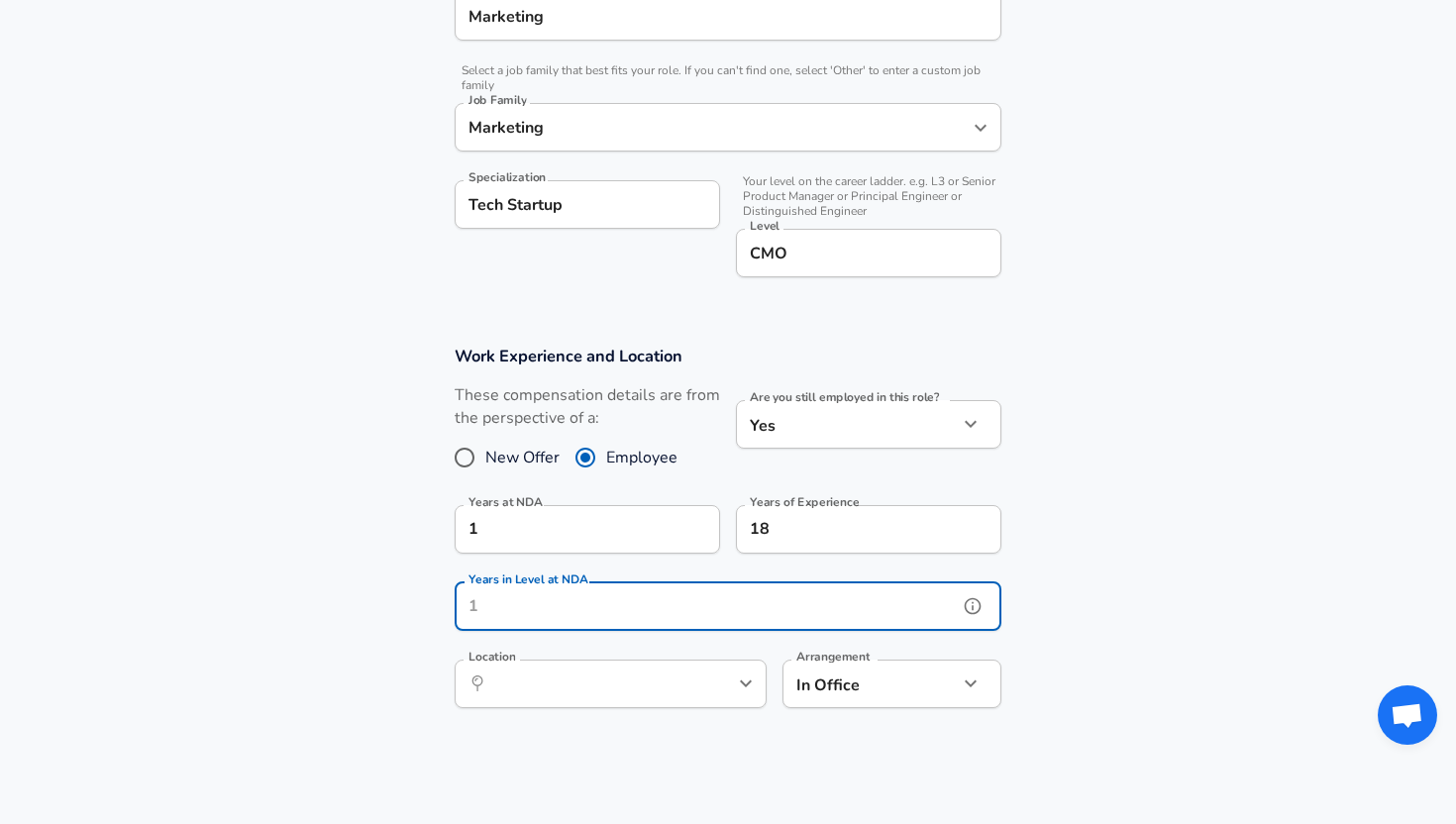 scroll, scrollTop: 574, scrollLeft: 0, axis: vertical 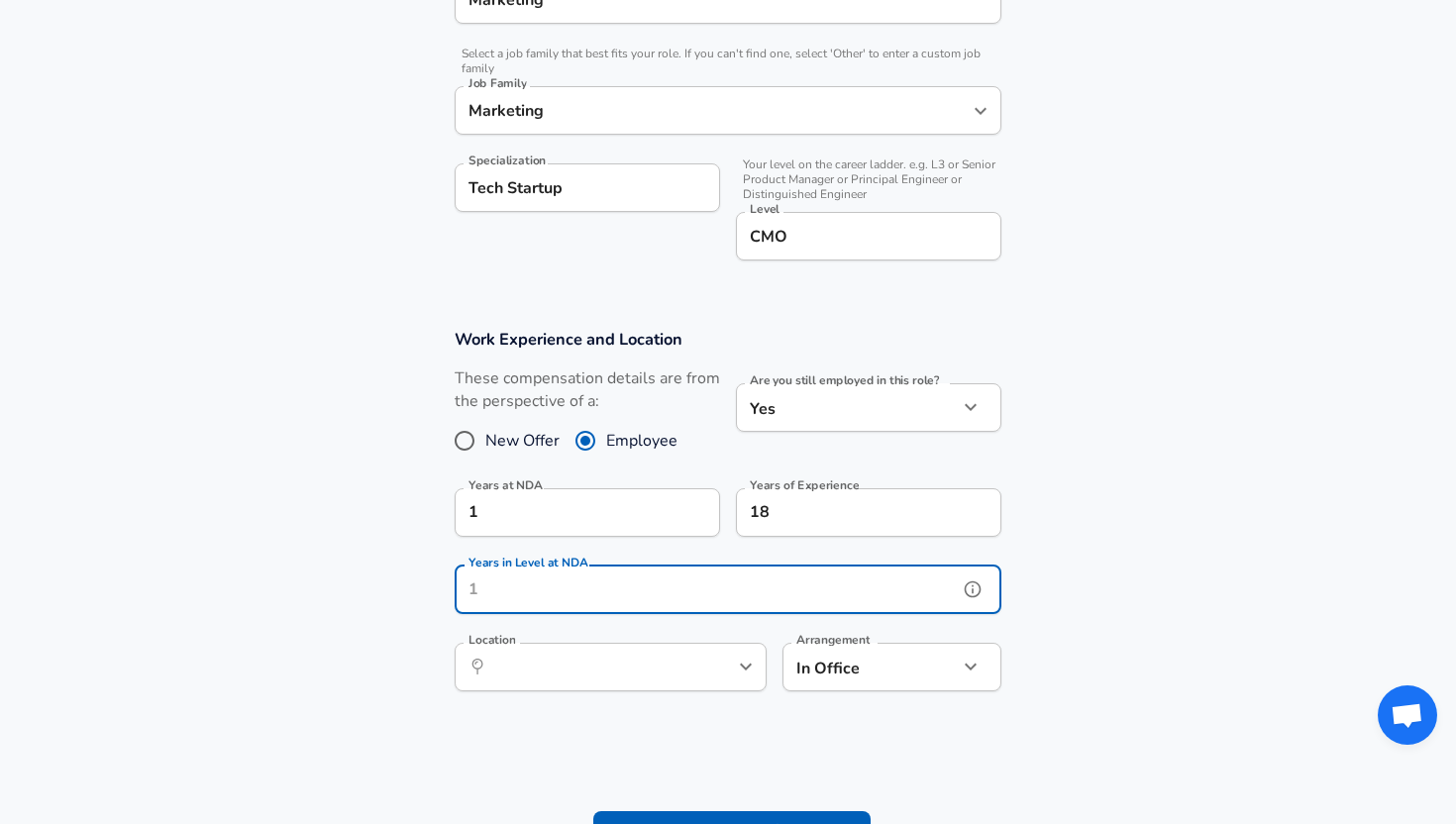 click 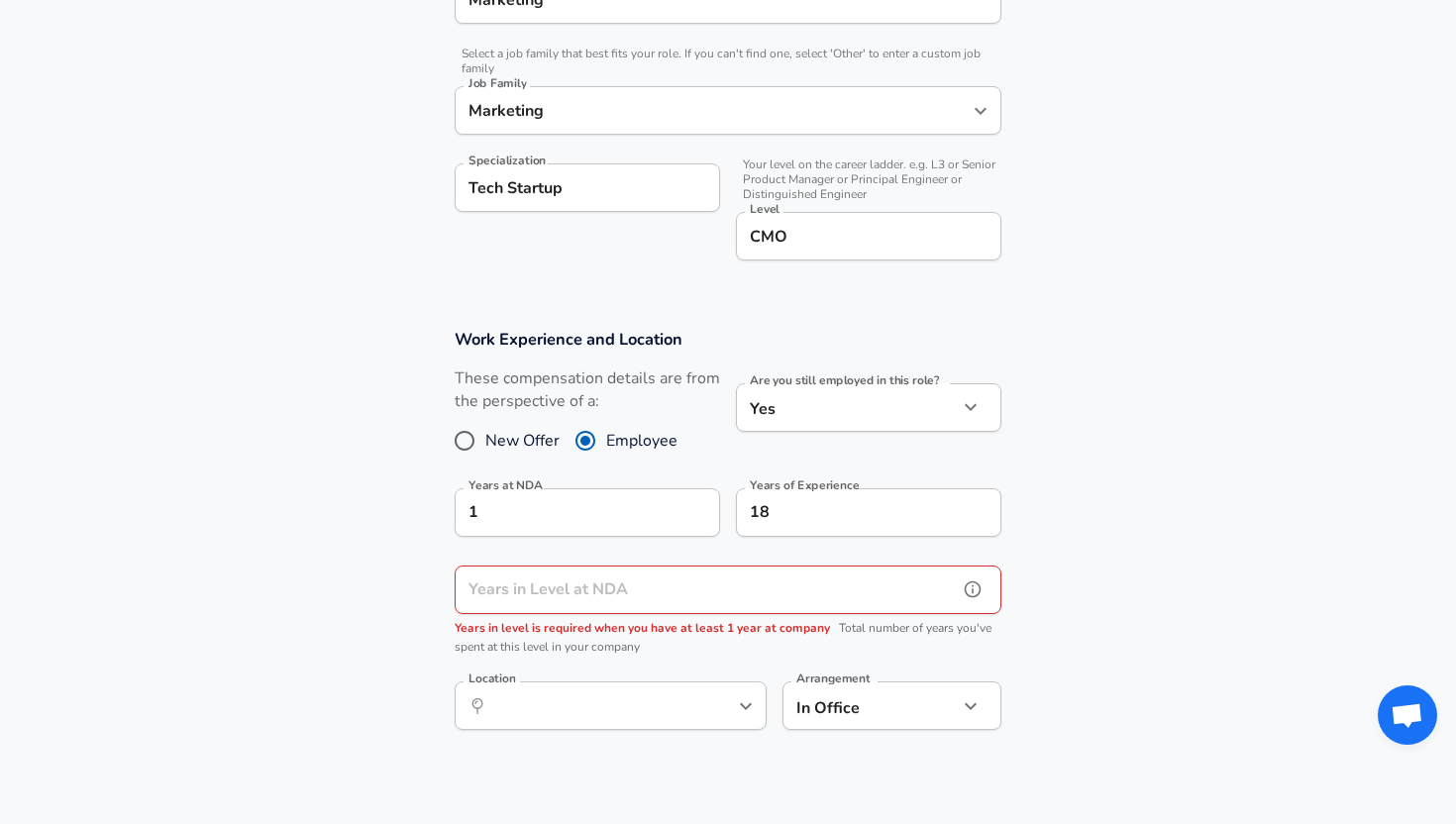 click on "Years in Level at NDA" at bounding box center [706, 589] 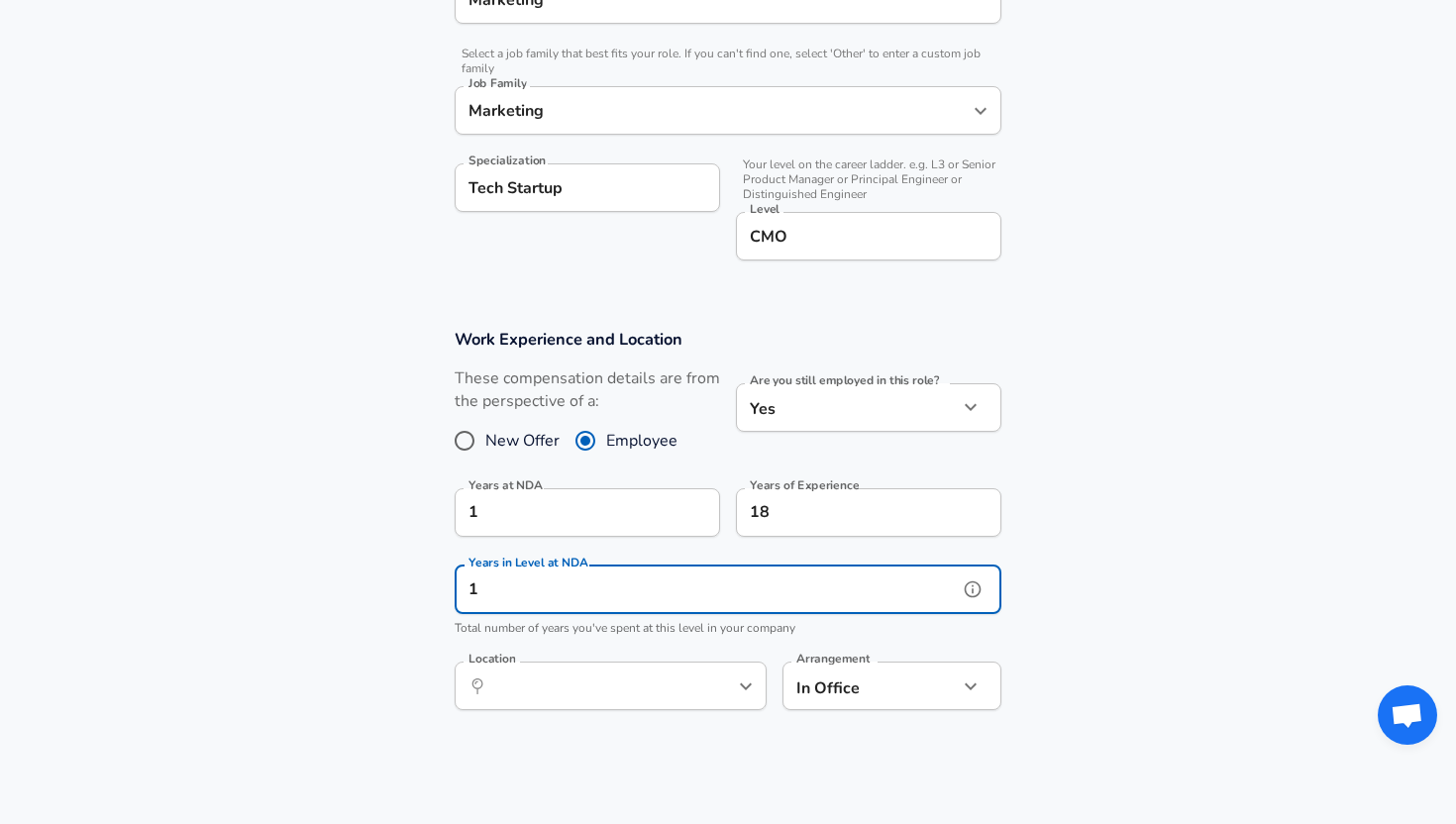 type on "1" 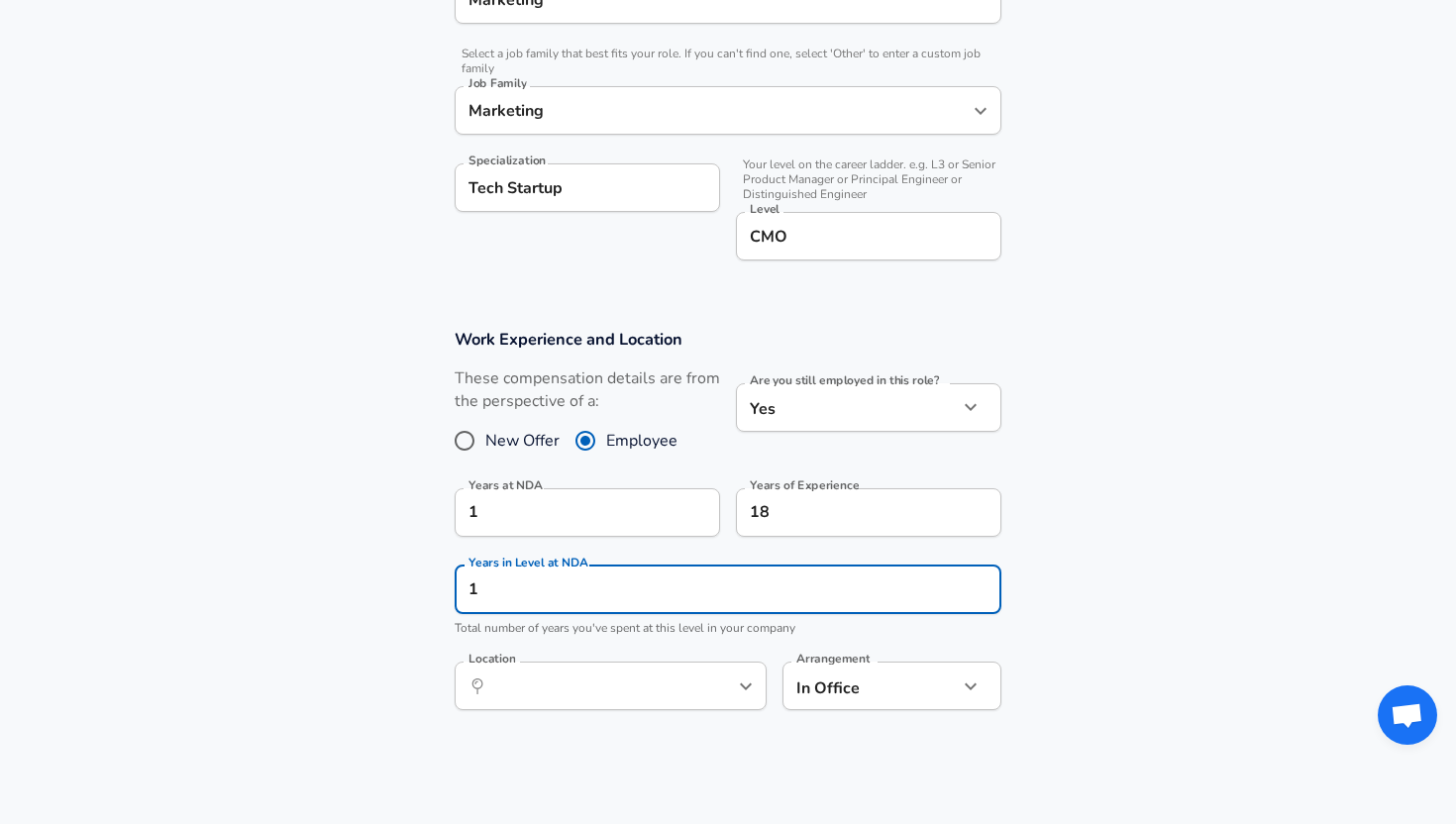 click on "Work Experience and Location These compensation details are from the perspective of a: New Offer Employee Are you still employed in this role? Yes yes Are you still employed in this role? Years at NDA 1 Years at NDA Years of Experience 18 Years of Experience Years in Level at NDA 1 Years in Level at NDA   Total number of years you've spent at this level in your company Location ​ Location Arrangement In Office office Arrangement" at bounding box center (728, 530) 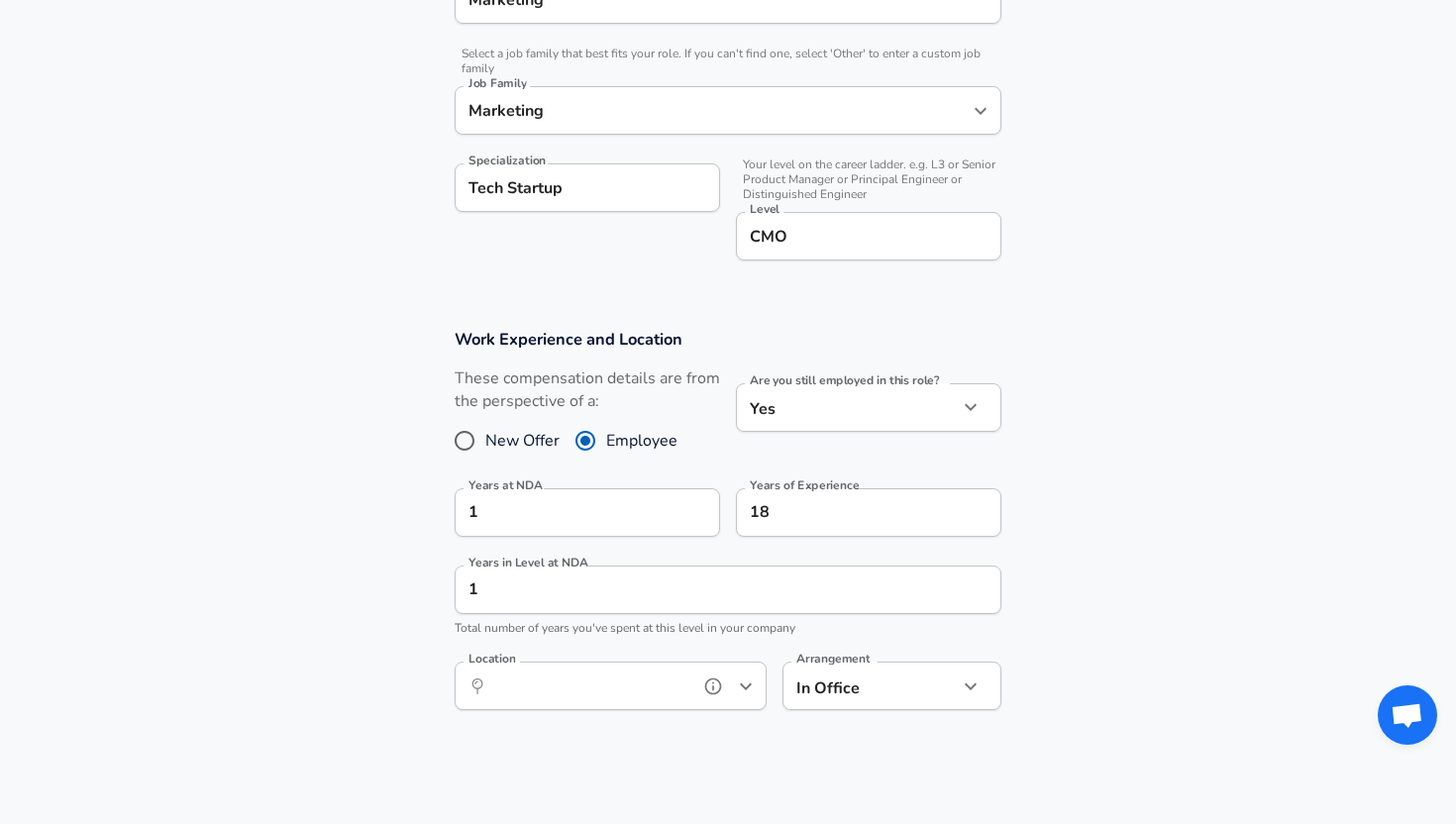 click on "Location" at bounding box center [588, 685] 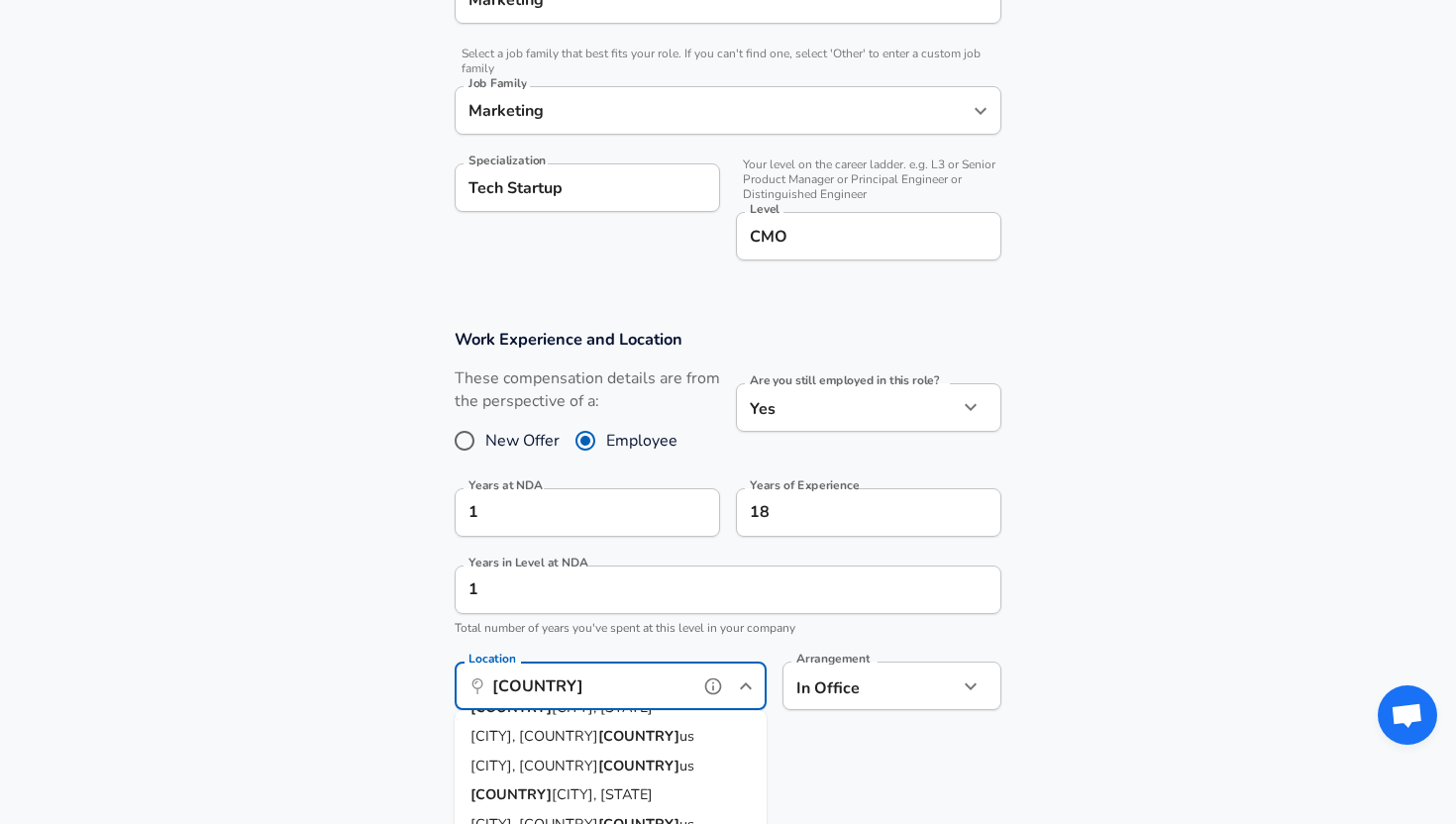 scroll, scrollTop: 66, scrollLeft: 0, axis: vertical 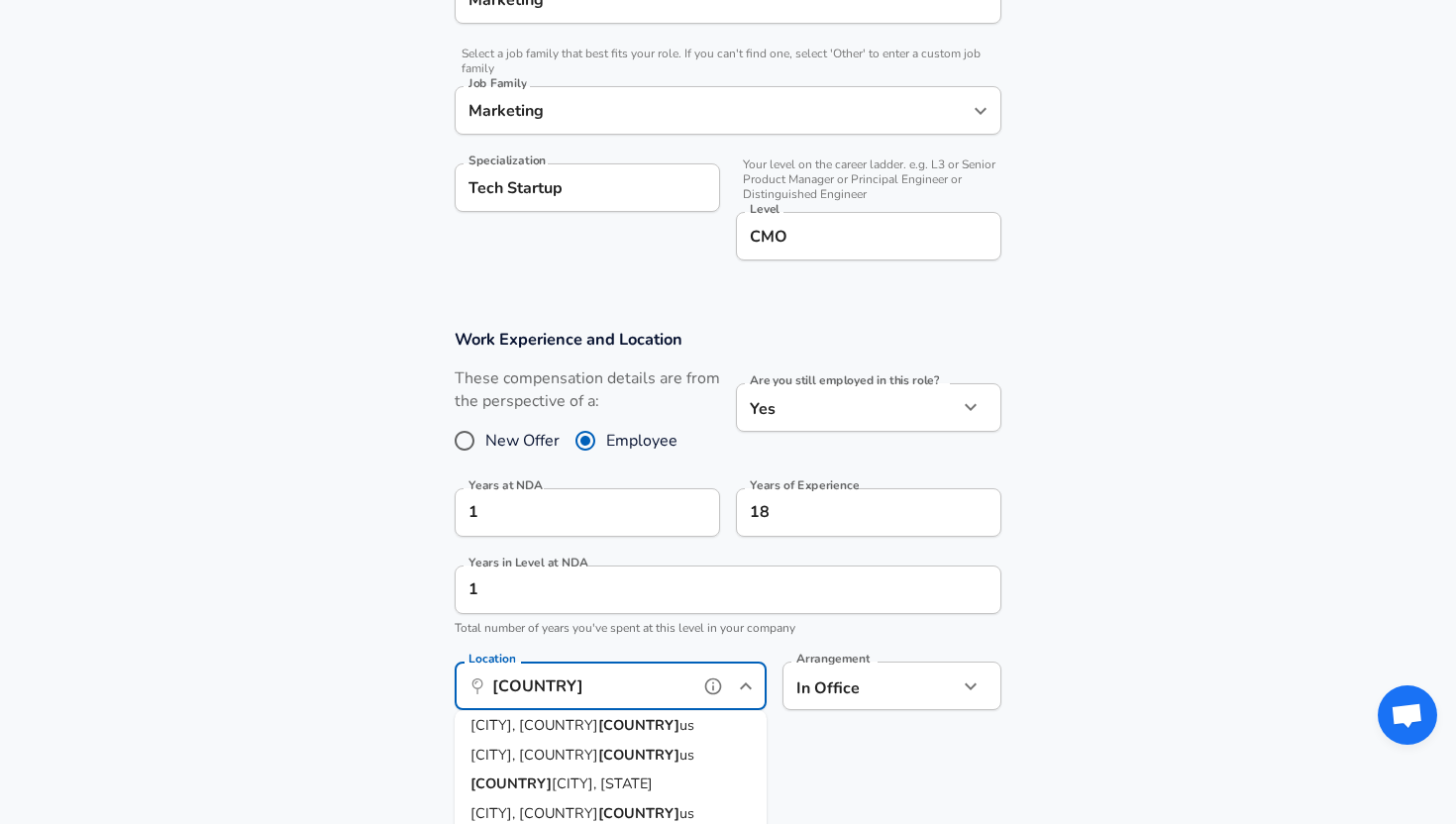 click on "[CITY], [COUNTRY]" at bounding box center [534, 725] 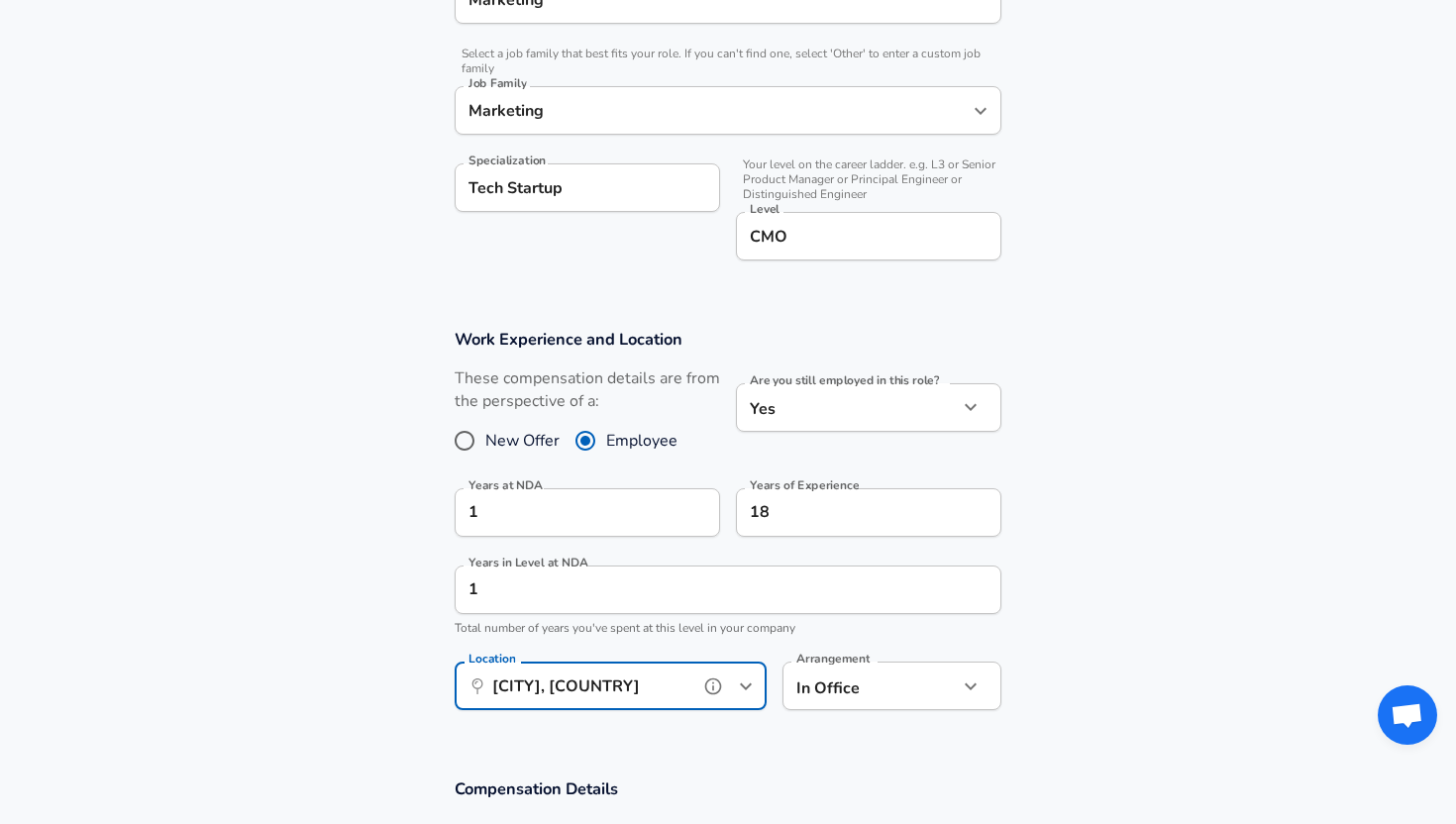 type on "[CITY], [COUNTRY]" 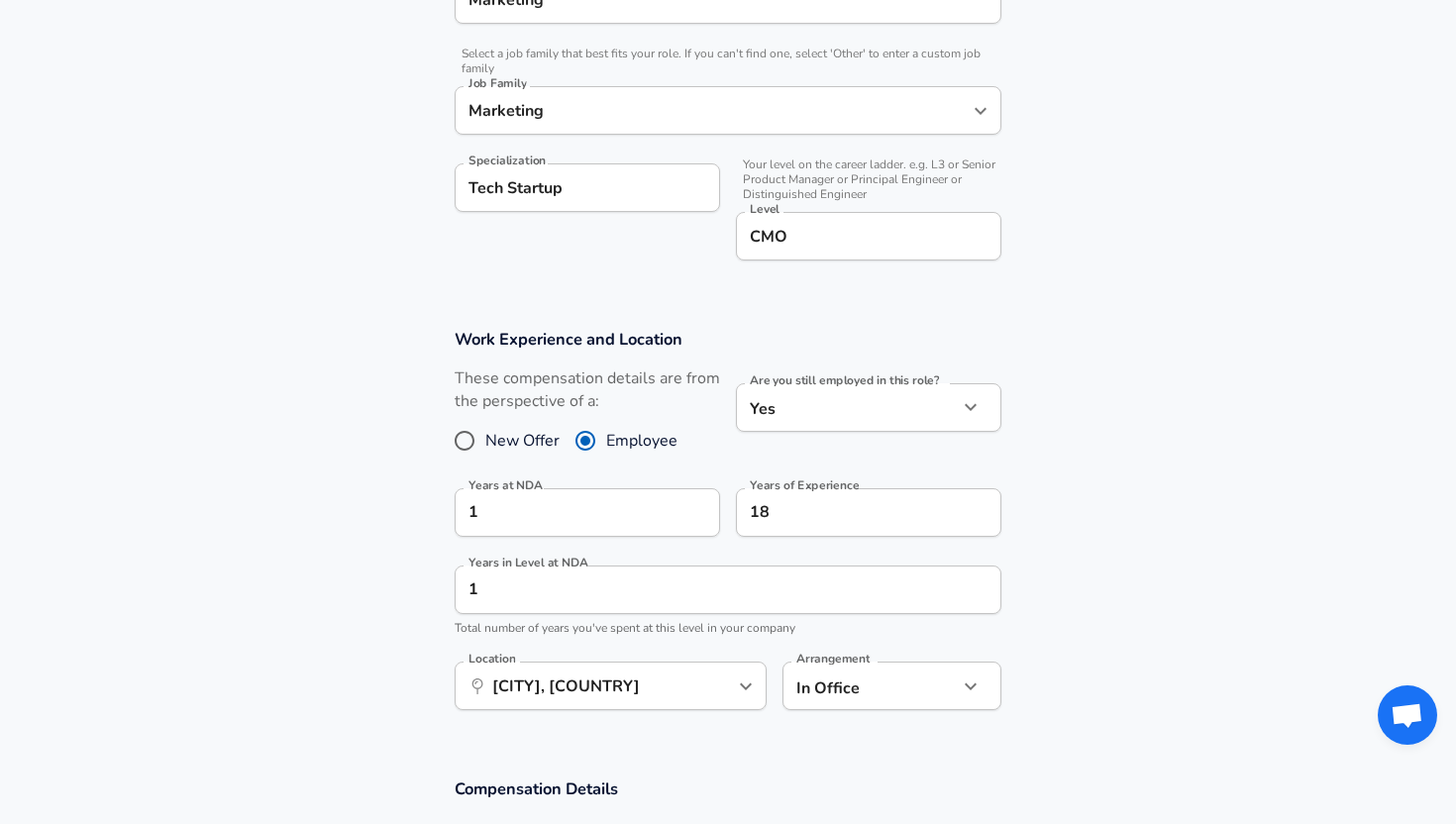 click on "Work Experience and Location These compensation details are from the perspective of a: New Offer Employee Are you still employed in this role? Yes yes Are you still employed in this role? Years at NDA 1 Years at NDA Years of Experience 18 Years of Experience Years in Level at NDA 1 Years in Level at NDA   Total number of years you've spent at this level in your company Location ​ Limassol, LI, Cyprus Location Arrangement In Office office Arrangement" at bounding box center (728, 530) 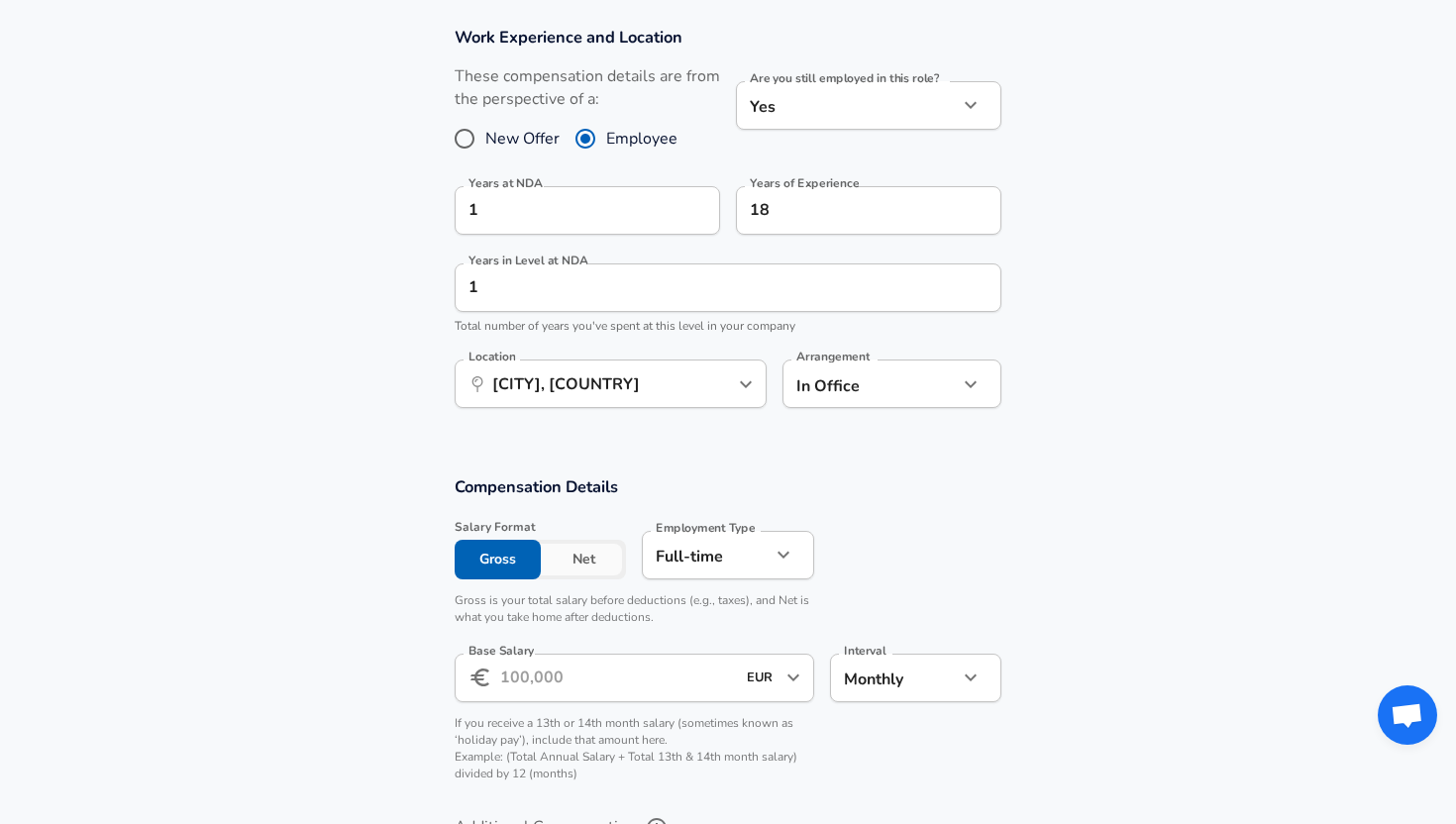 scroll, scrollTop: 879, scrollLeft: 0, axis: vertical 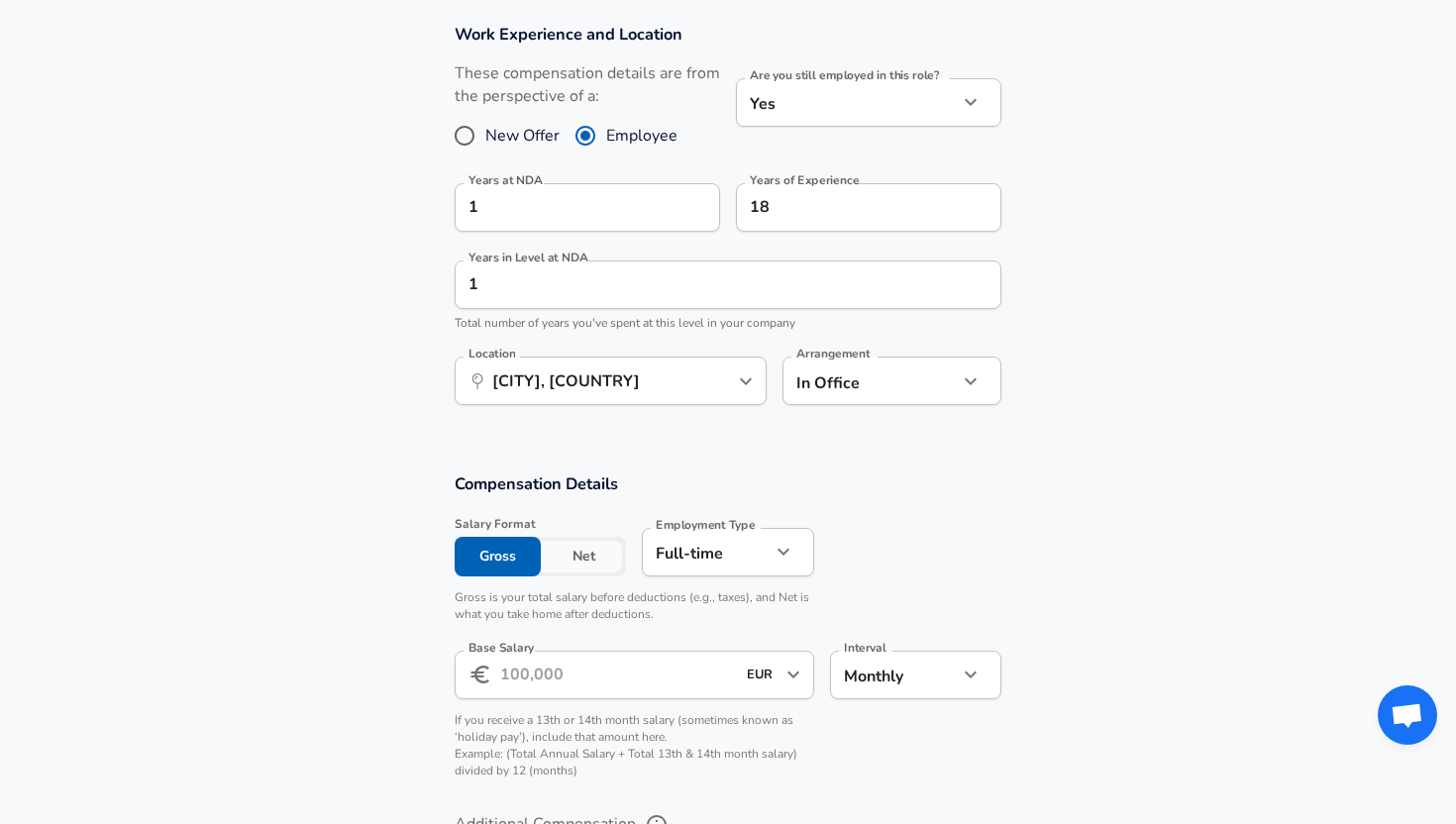 click on "Base Salary" at bounding box center (617, 674) 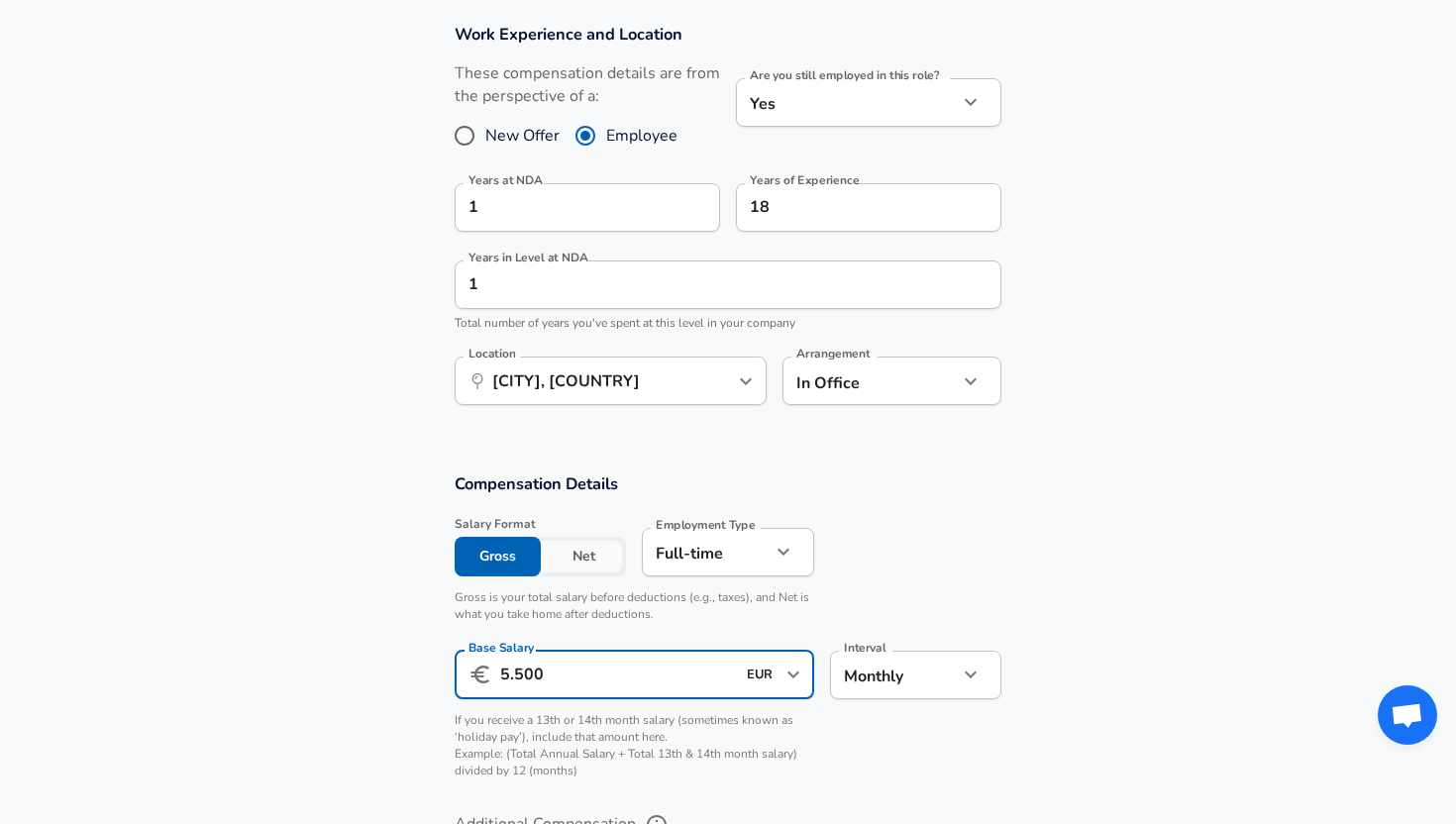 type on "5.500" 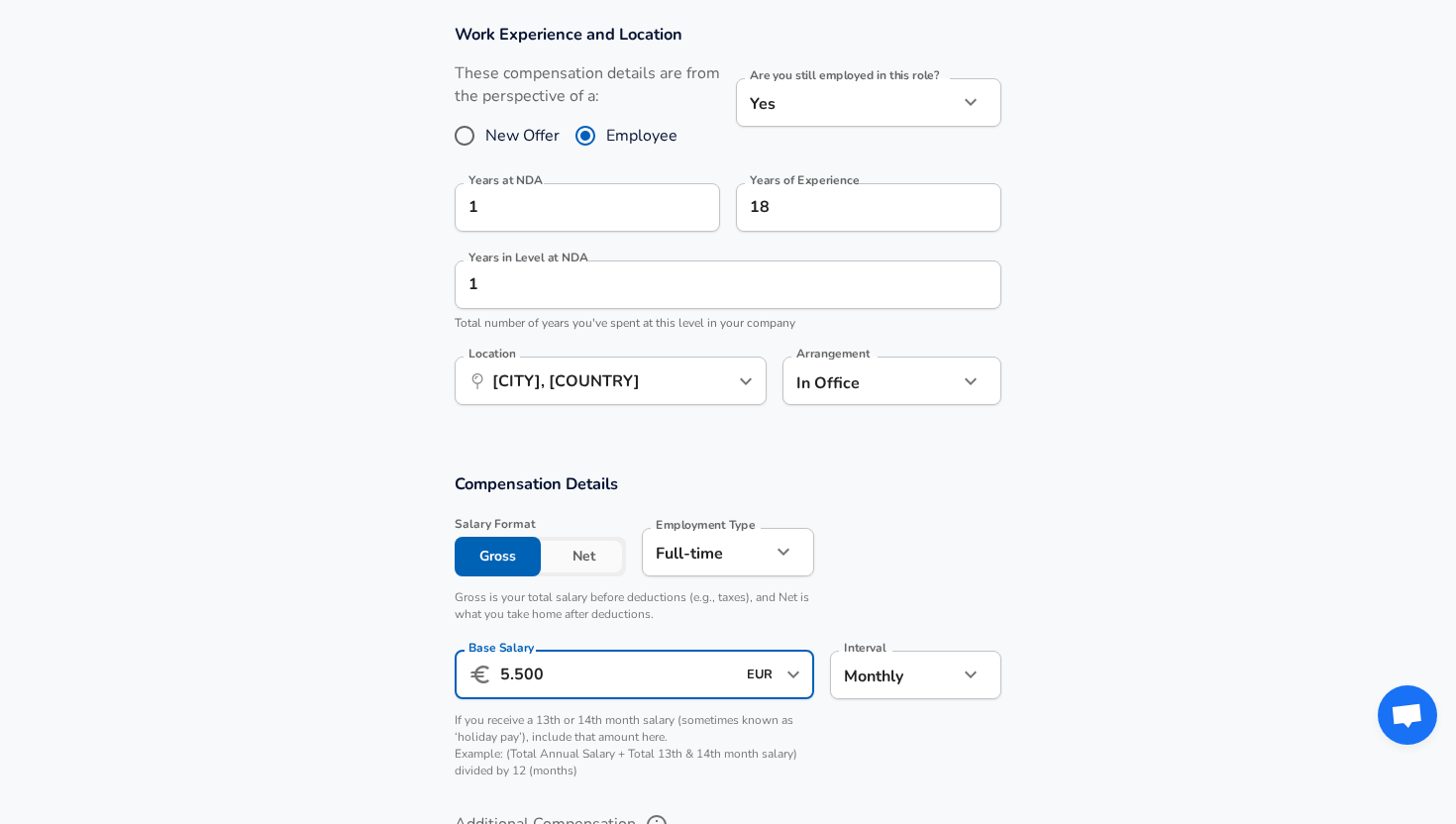 click on "Compensation Details Salary Format Gross   Net Employment Type Full-time full_time Employment Type Gross is your total salary before deductions (e.g., taxes), and Net is what you take home after deductions. Base Salary ​ 5.500 EUR ​ Base Salary Interval Monthly monthly Interval If you receive a 13th or 14th month salary (sometimes known as ‘holiday pay’), include that amount here.  Example: (Total Annual Salary + Total 13th & 14th month salary) divided by 12 (months)" at bounding box center [728, 632] 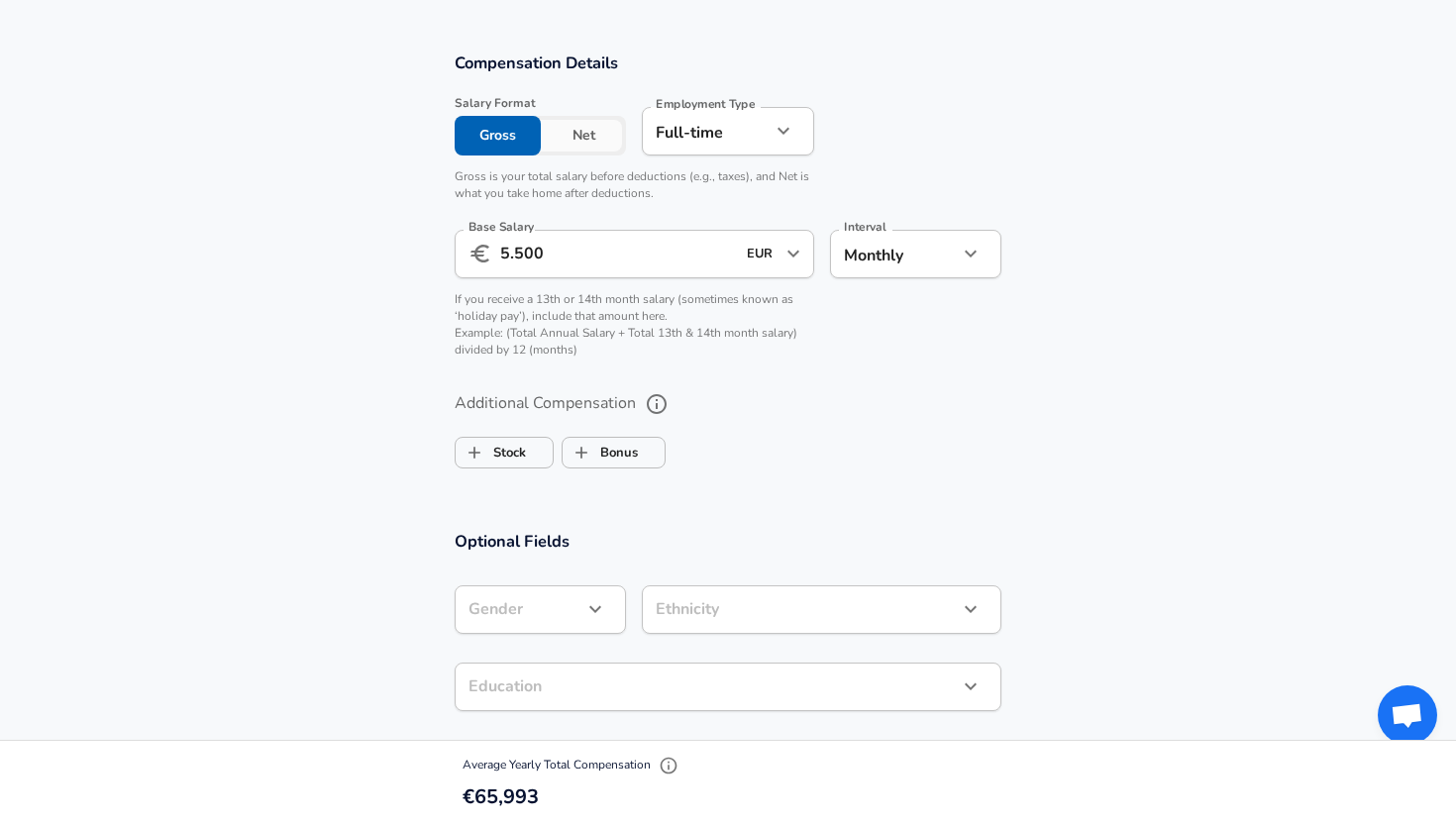 scroll, scrollTop: 1316, scrollLeft: 0, axis: vertical 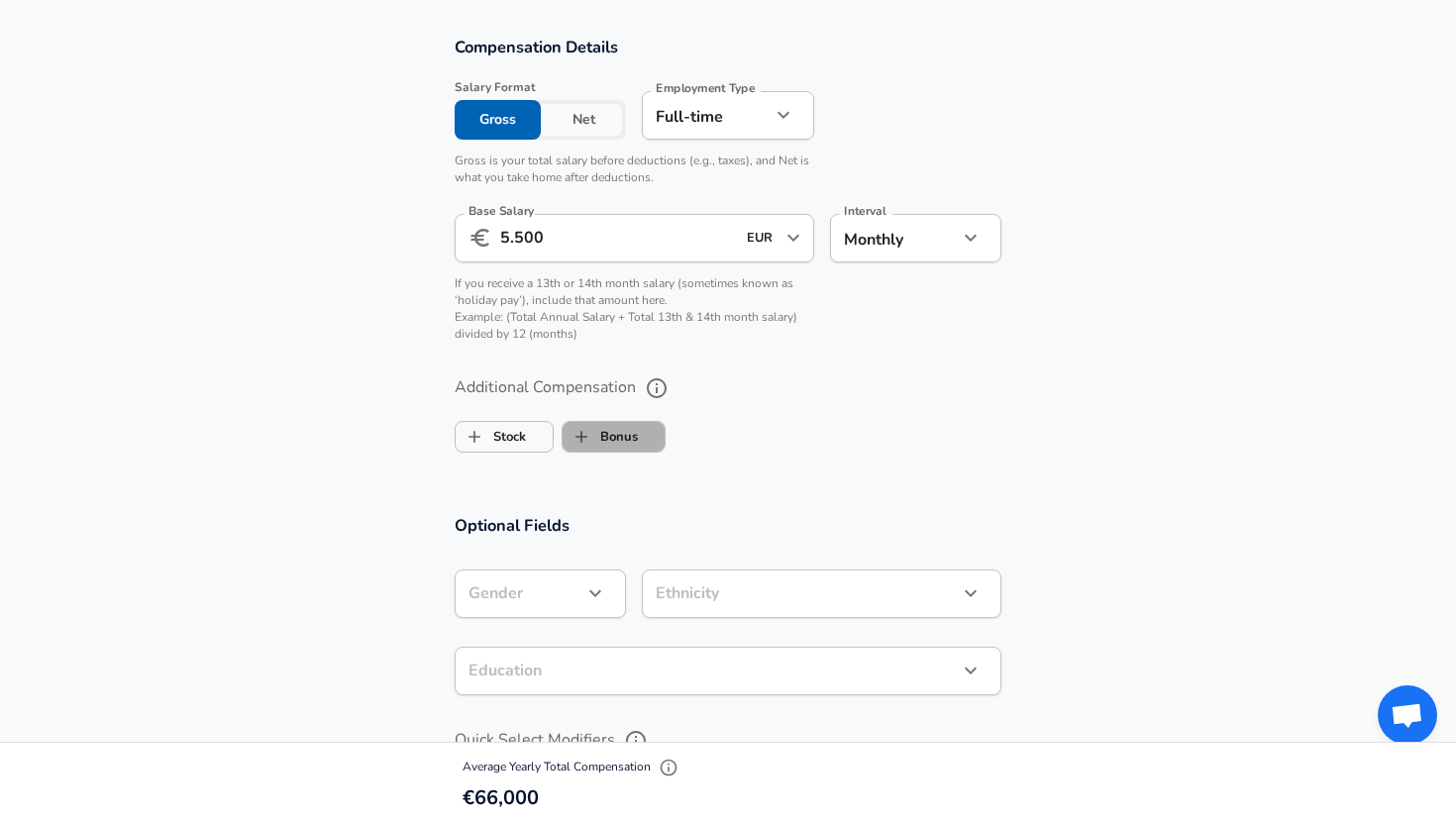 click on "Bonus" at bounding box center (600, 437) 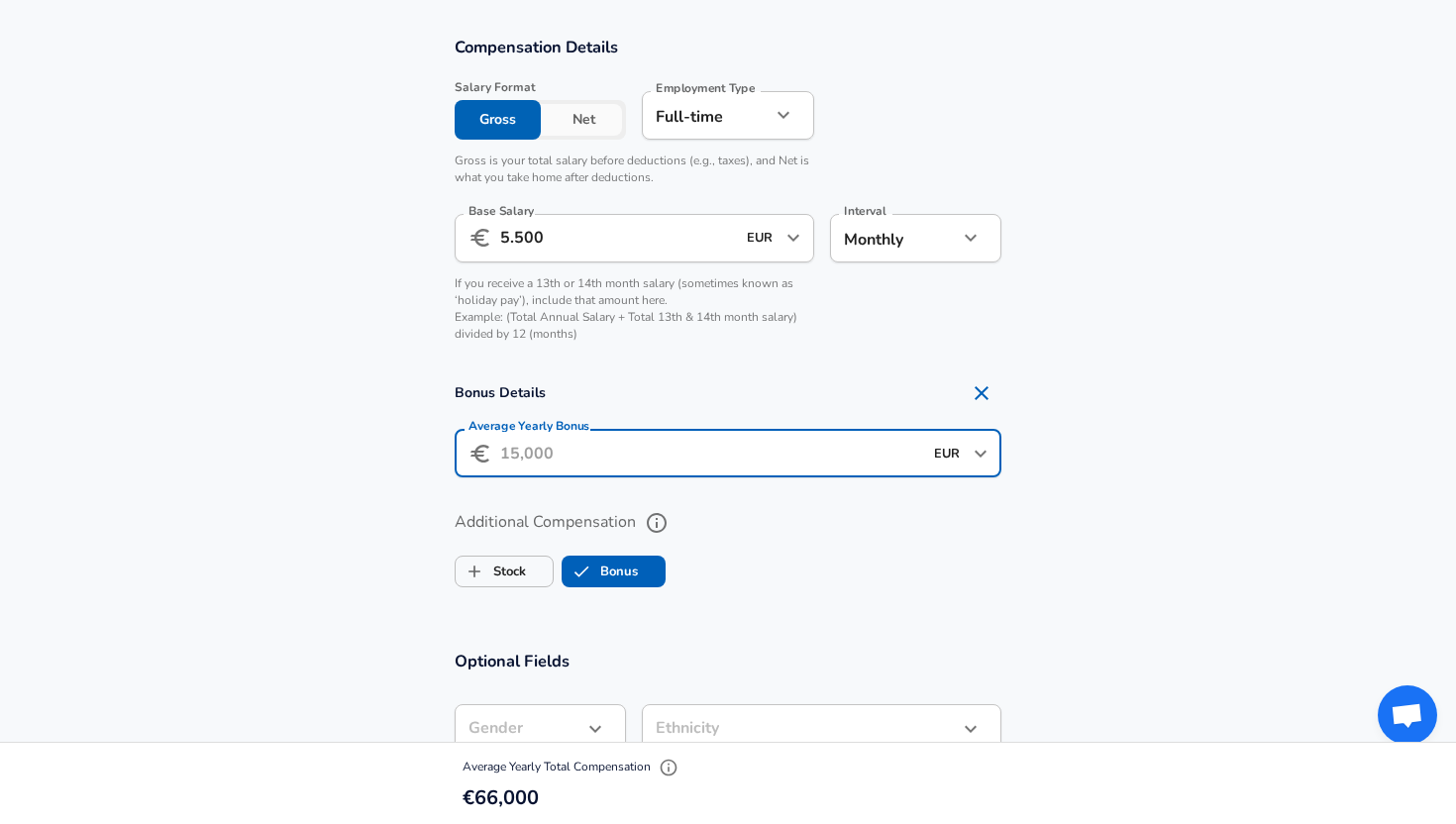 click on "Average Yearly Bonus" at bounding box center [711, 453] 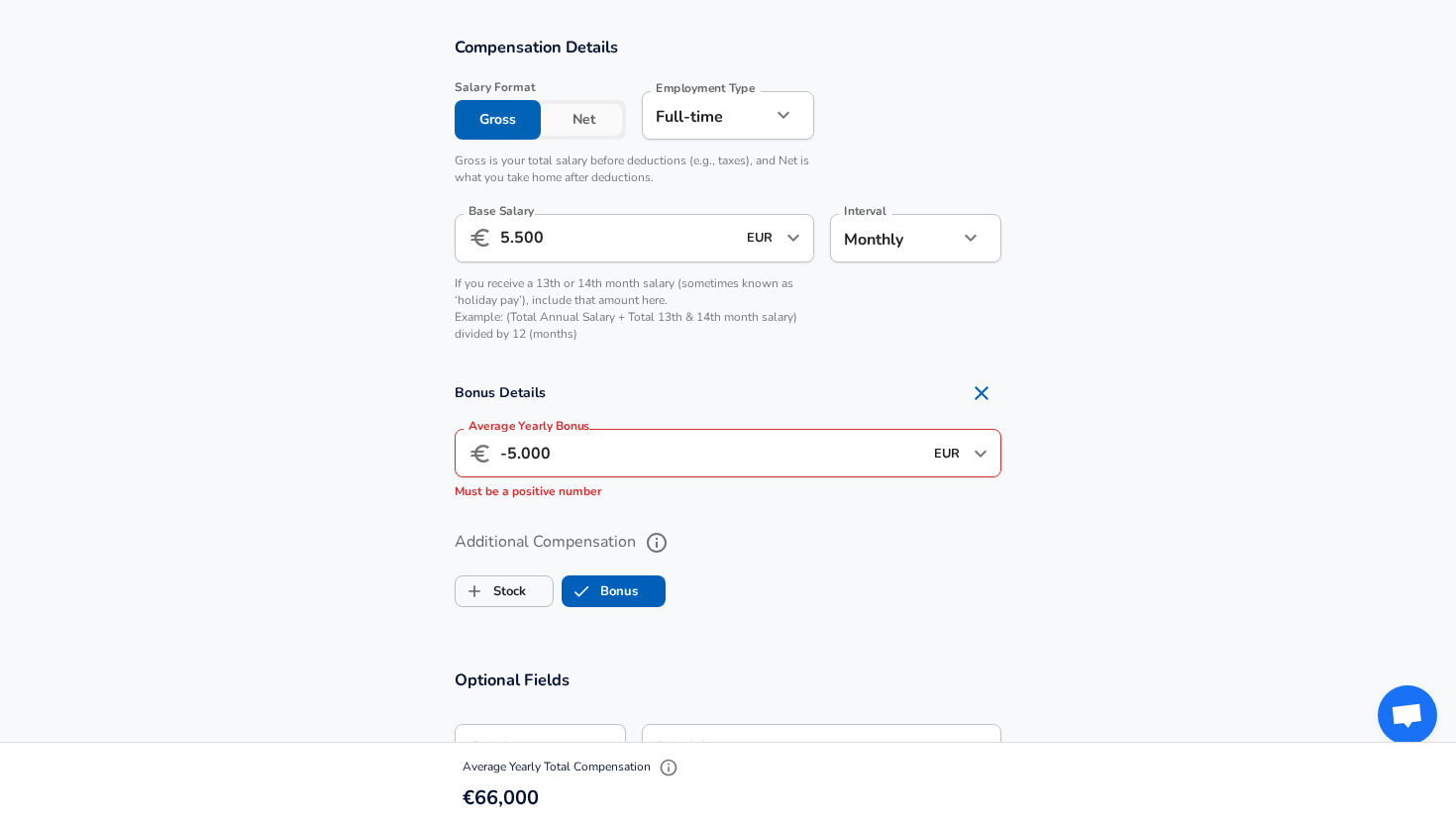 click on "Compensation Details Salary Format Gross   Net Employment Type Full-time full_time Employment Type Gross is your total salary before deductions (e.g., taxes), and Net is what you take home after deductions. Base Salary ​ 5.500 EUR ​ Base Salary Interval Monthly monthly Interval If you receive a 13th or 14th month salary (sometimes known as ‘holiday pay’), include that amount here.  Example: (Total Annual Salary + Total 13th & 14th month salary) divided by 12 (months) Bonus Details  Average Yearly Bonus ​ -5.000 EUR ​ Average Yearly Bonus Must be a positive number Additional Compensation   Stock Bonus" at bounding box center (728, 330) 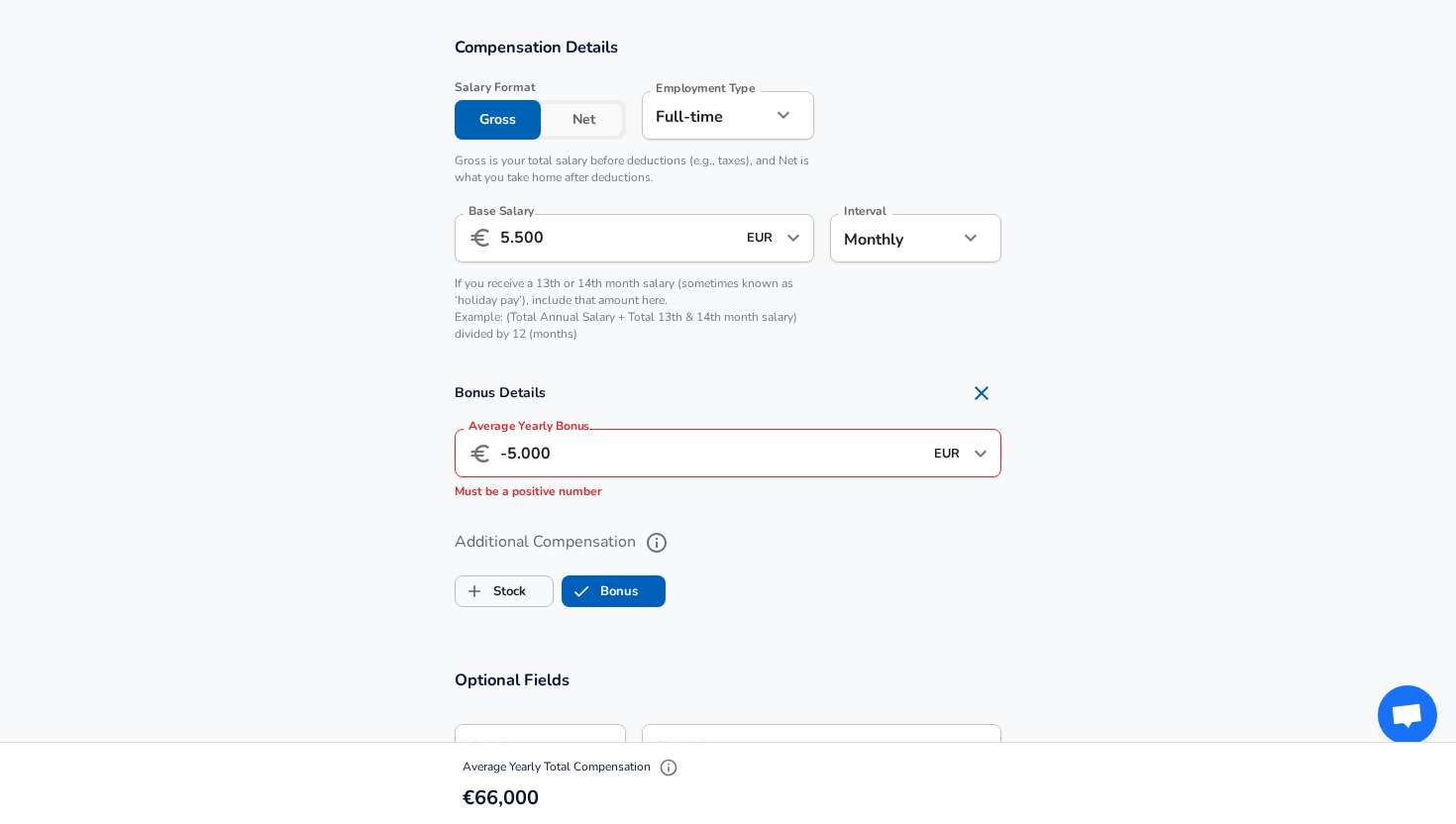 click on "-5.000" at bounding box center (711, 453) 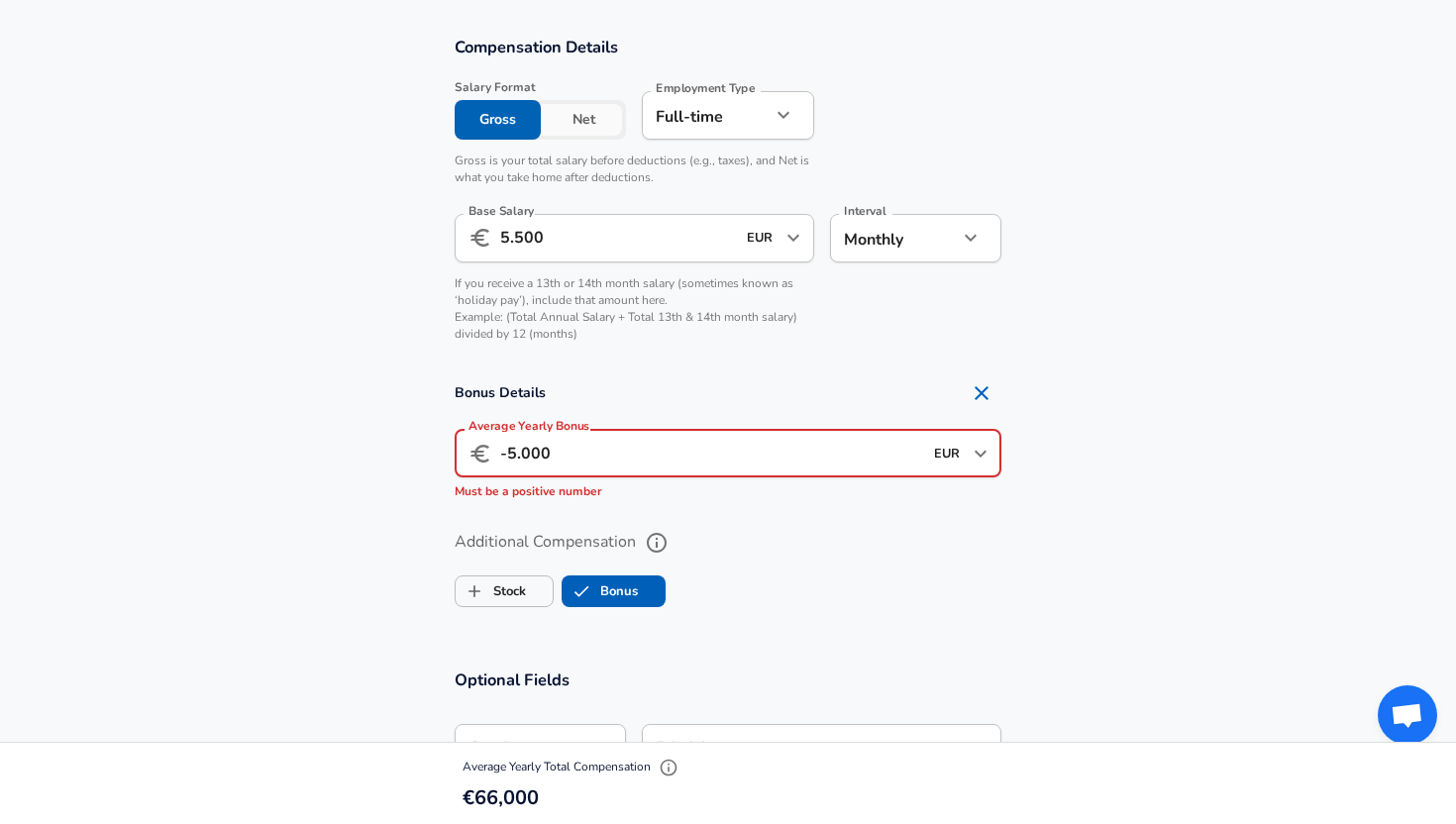type on "5.000" 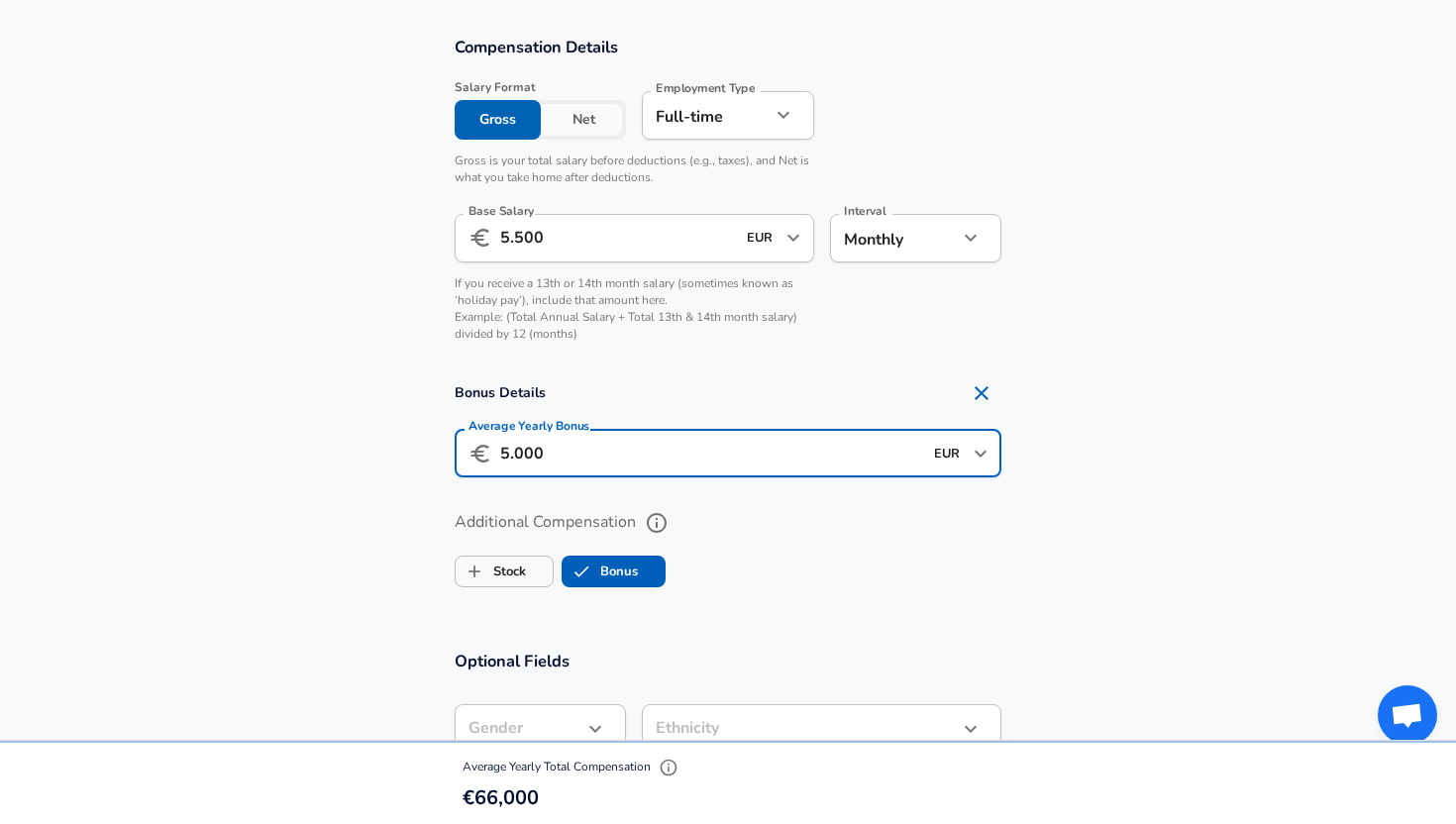 click on "Stock Bonus" at bounding box center (728, 567) 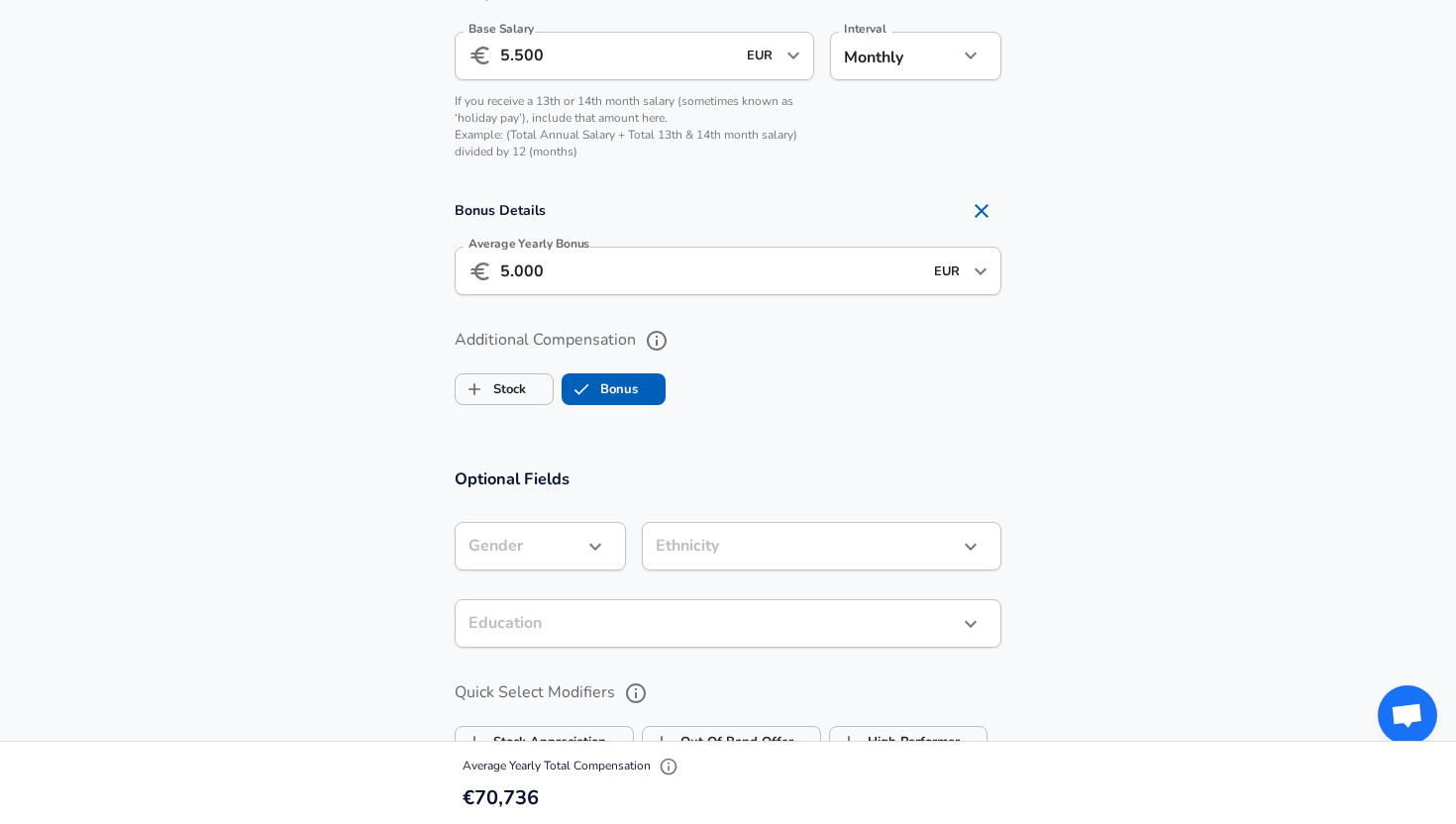 scroll, scrollTop: 1496, scrollLeft: 0, axis: vertical 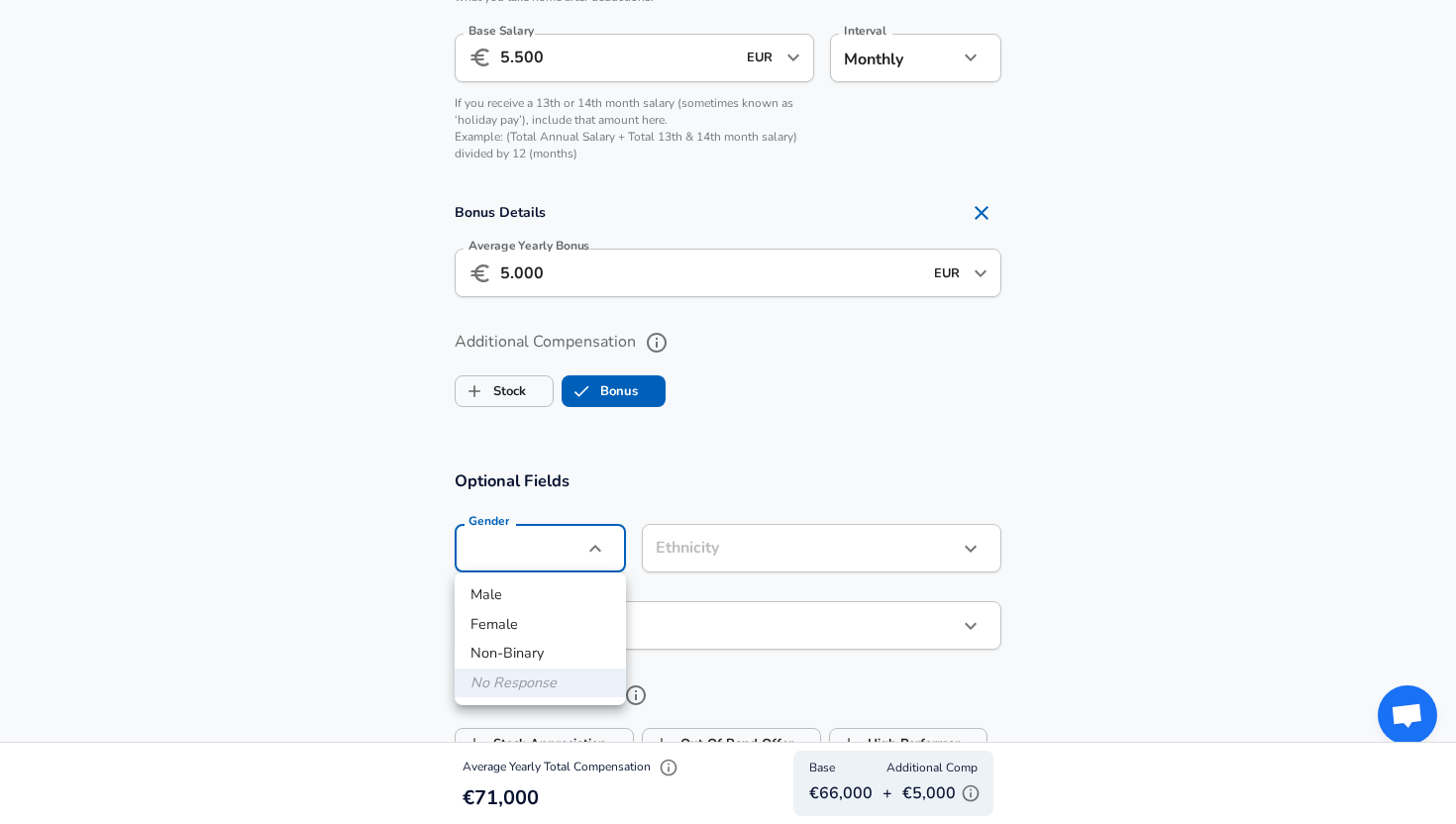 click on "We value your privacy We use cookies to enhance your browsing experience, serve personalized ads or content, and analyze our traffic. By clicking "Accept All", you consent to our use of cookies. Customize    Accept All   Customize Consent Preferences   We use cookies to help you navigate efficiently and perform certain functions. You will find detailed information about all cookies under each consent category below. The cookies that are categorized as "Necessary" are stored on your browser as they are essential for enabling the basic functionalities of the site. ...  Show more Necessary Always Active Necessary cookies are required to enable the basic features of this site, such as providing secure log-in or adjusting your consent preferences. These cookies do not store any personally identifiable data. Cookie _GRECAPTCHA Duration 5 months 27 days Description Google Recaptcha service sets this cookie to identify bots to protect the website against malicious spam attacks. Cookie __stripe_mid Duration 1 year MR" at bounding box center (728, -1084) 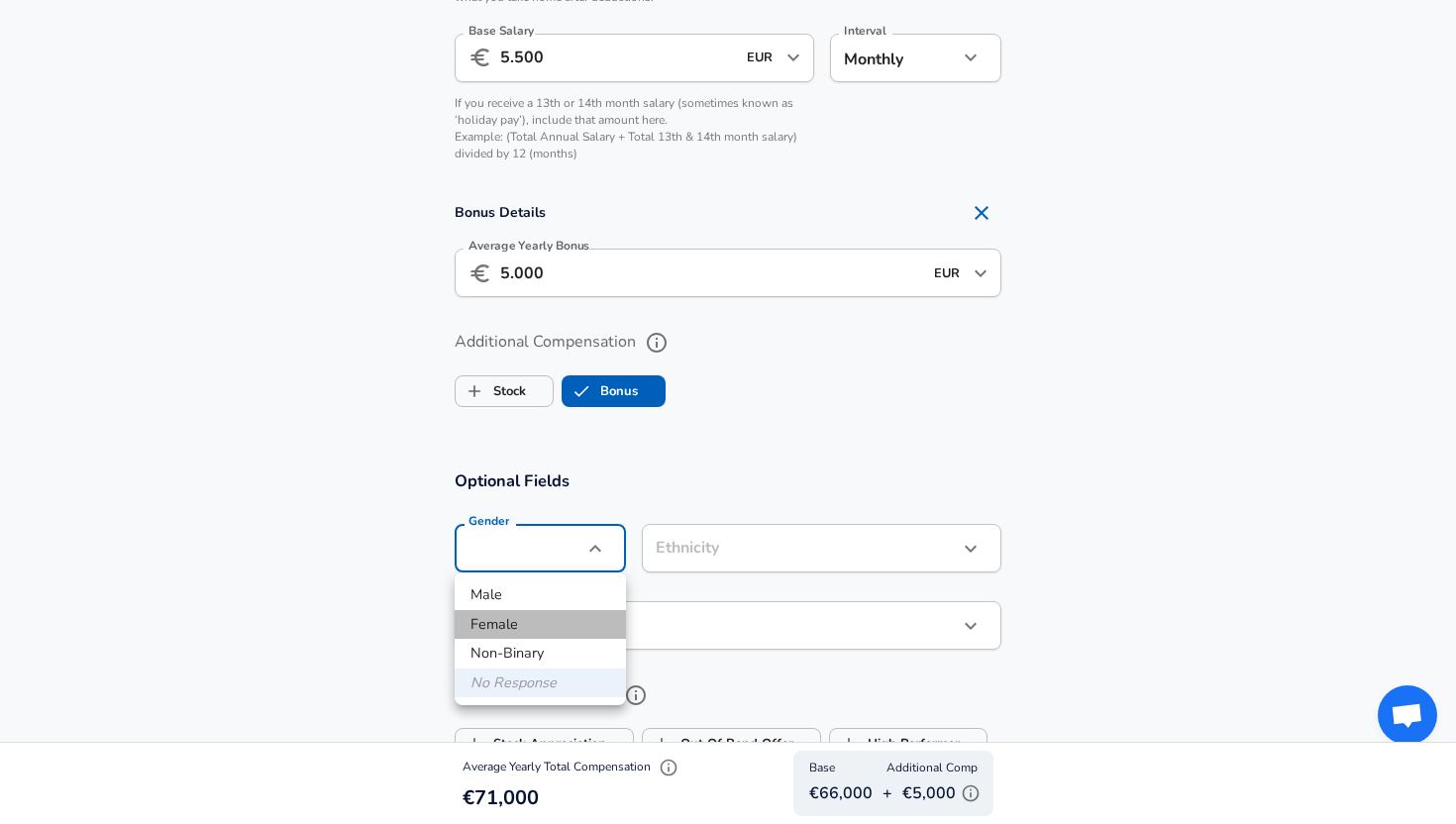 click on "Female" at bounding box center (540, 625) 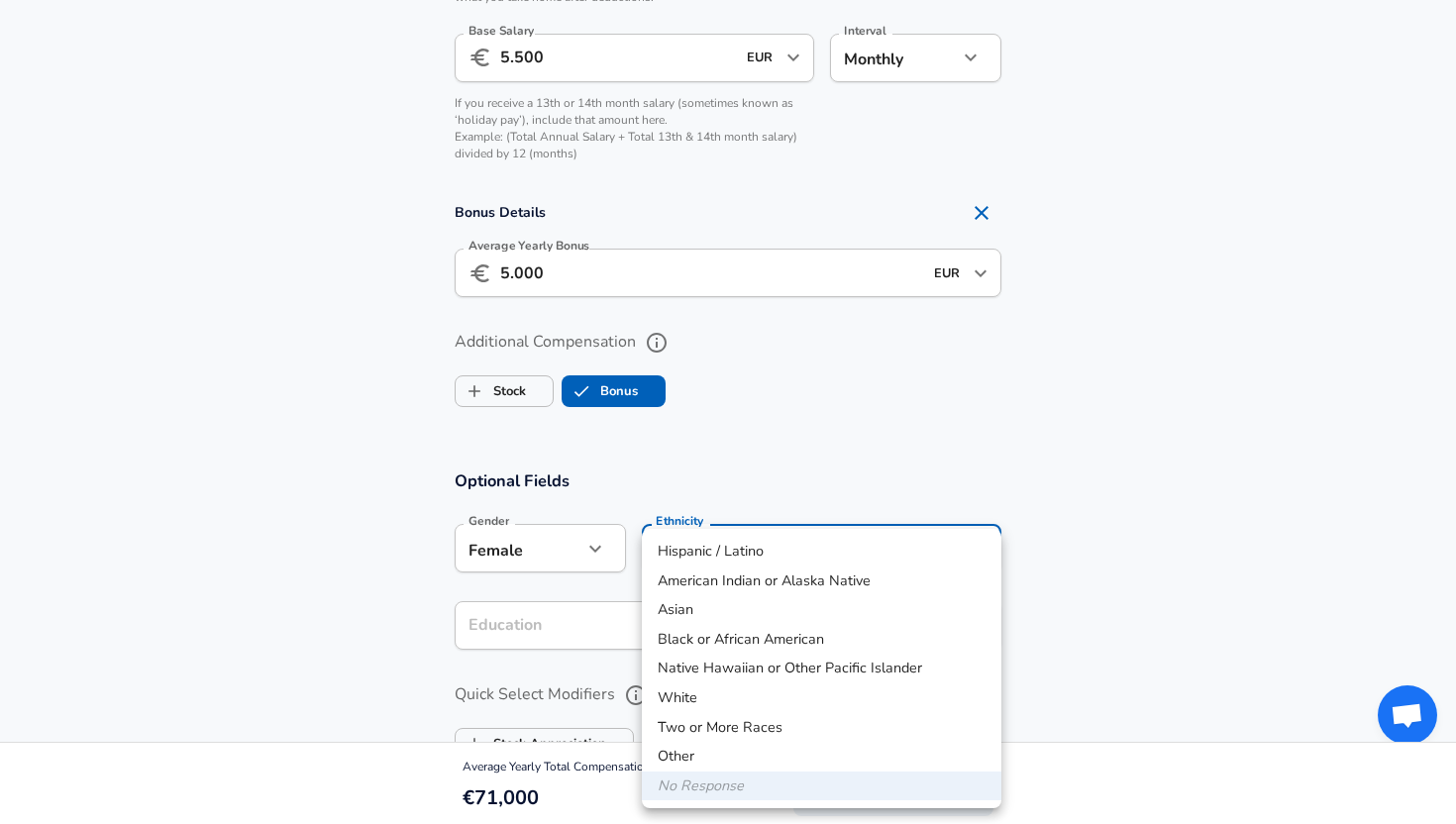 click on "We value your privacy We use cookies to enhance your browsing experience, serve personalized ads or content, and analyze our traffic. By clicking "Accept All", you consent to our use of cookies. Customize    Accept All   Customize Consent Preferences   We use cookies to help you navigate efficiently and perform certain functions. You will find detailed information about all cookies under each consent category below. The cookies that are categorized as "Necessary" are stored on your browser as they are essential for enabling the basic functionalities of the site. ...  Show more Necessary Always Active Necessary cookies are required to enable the basic features of this site, such as providing secure log-in or adjusting your consent preferences. These cookies do not store any personally identifiable data. Cookie _GRECAPTCHA Duration 5 months 27 days Description Google Recaptcha service sets this cookie to identify bots to protect the website against malicious spam attacks. Cookie __stripe_mid Duration 1 year MR" at bounding box center (728, -1084) 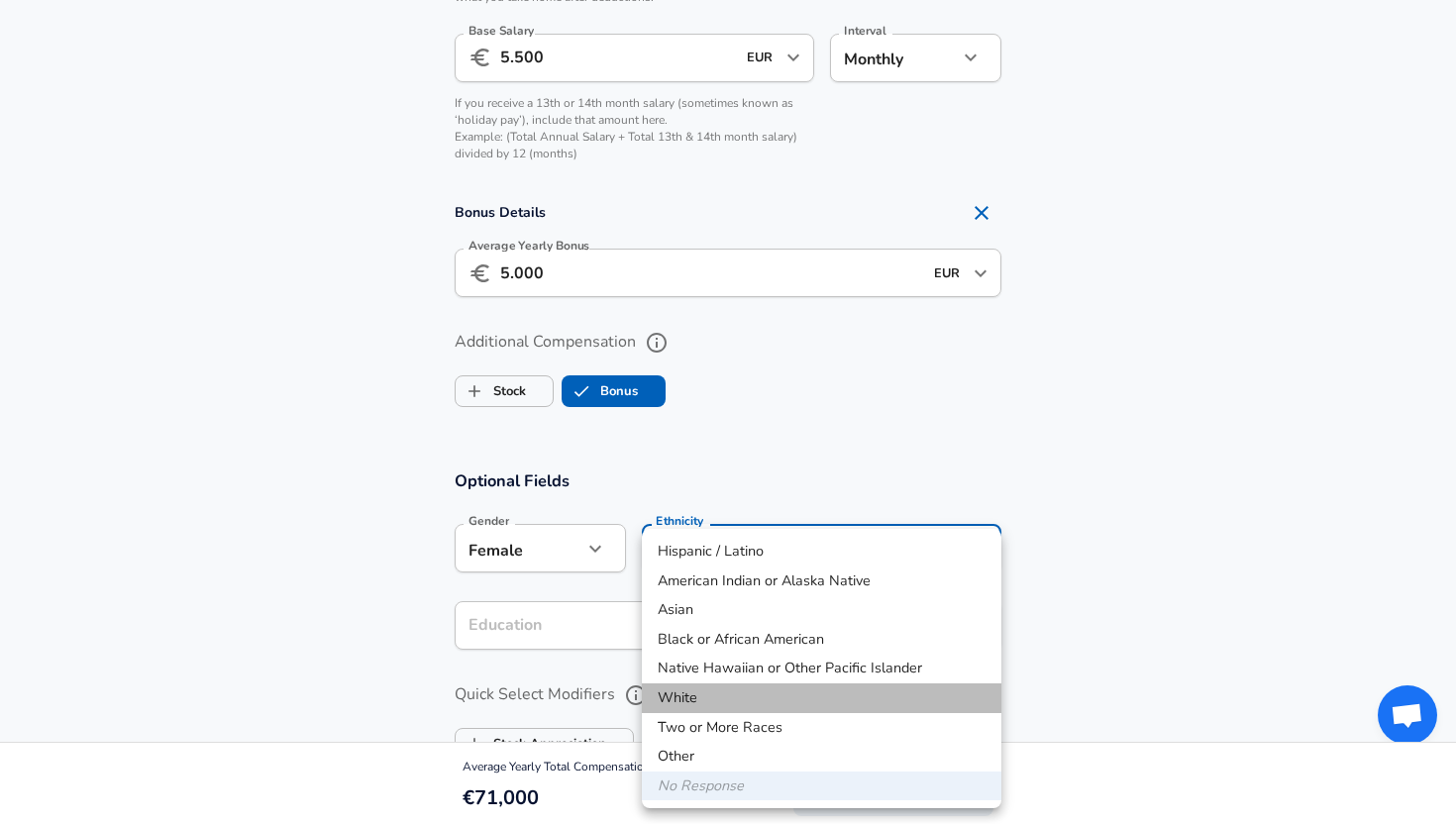 click on "White" at bounding box center [821, 698] 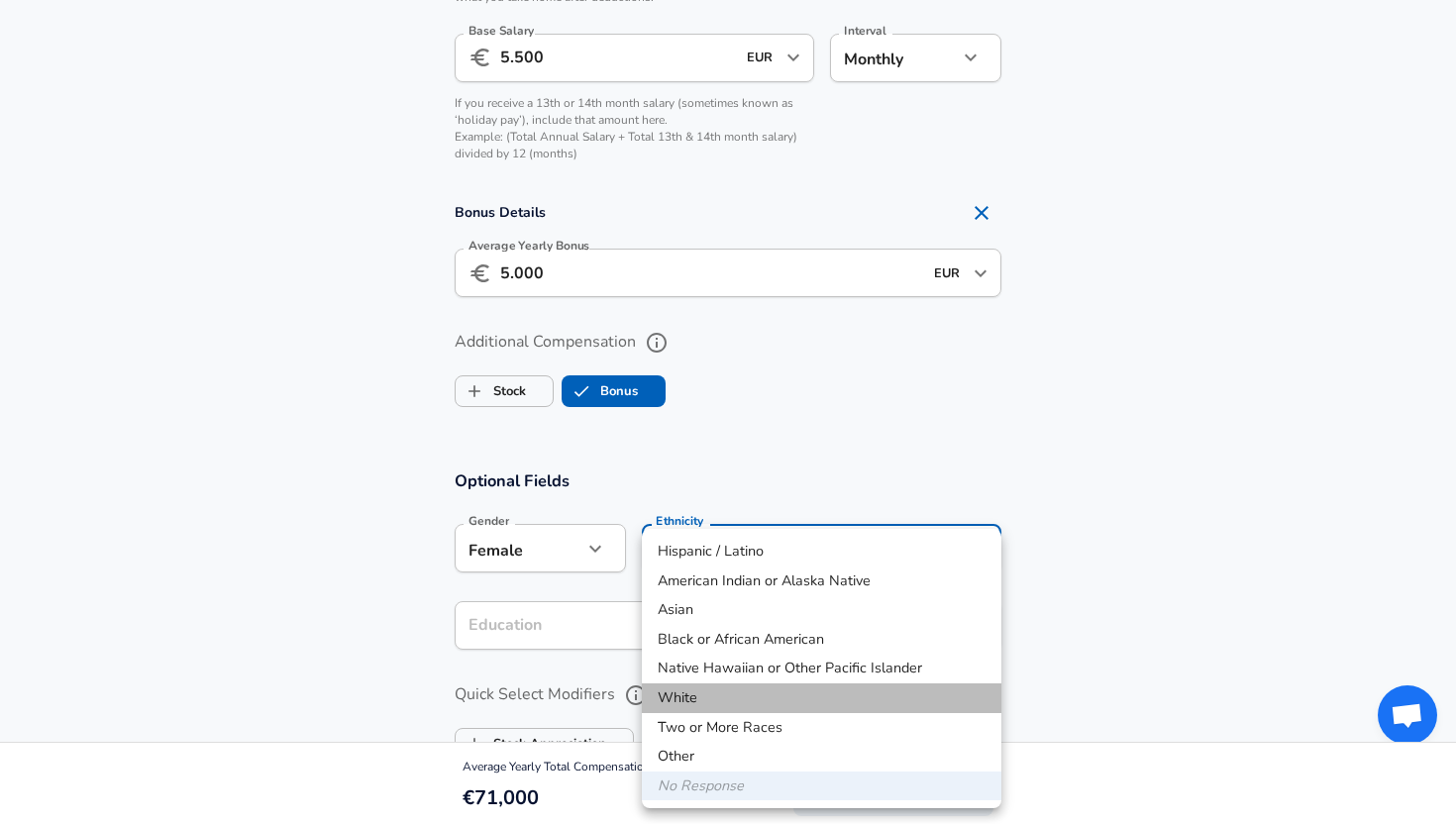 type on "White" 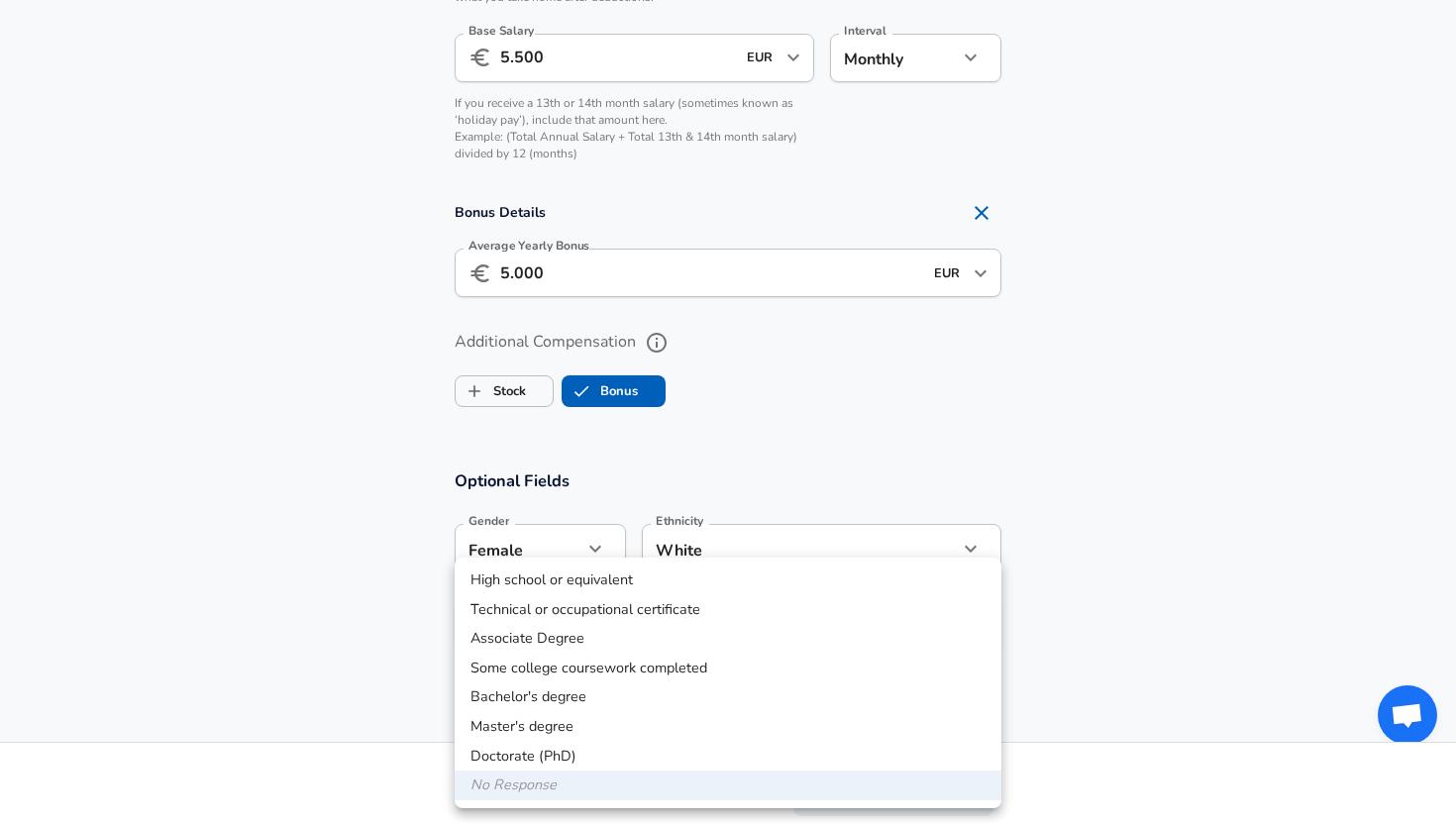 click on "We value your privacy We use cookies to enhance your browsing experience, serve personalized ads or content, and analyze our traffic. By clicking "Accept All", you consent to our use of cookies. Customize    Accept All   Customize Consent Preferences   We use cookies to help you navigate efficiently and perform certain functions. You will find detailed information about all cookies under each consent category below. The cookies that are categorized as "Necessary" are stored on your browser as they are essential for enabling the basic functionalities of the site. ...  Show more Necessary Always Active Necessary cookies are required to enable the basic features of this site, such as providing secure log-in or adjusting your consent preferences. These cookies do not store any personally identifiable data. Cookie _GRECAPTCHA Duration 5 months 27 days Description Google Recaptcha service sets this cookie to identify bots to protect the website against malicious spam attacks. Cookie __stripe_mid Duration 1 year MR" at bounding box center [728, -1084] 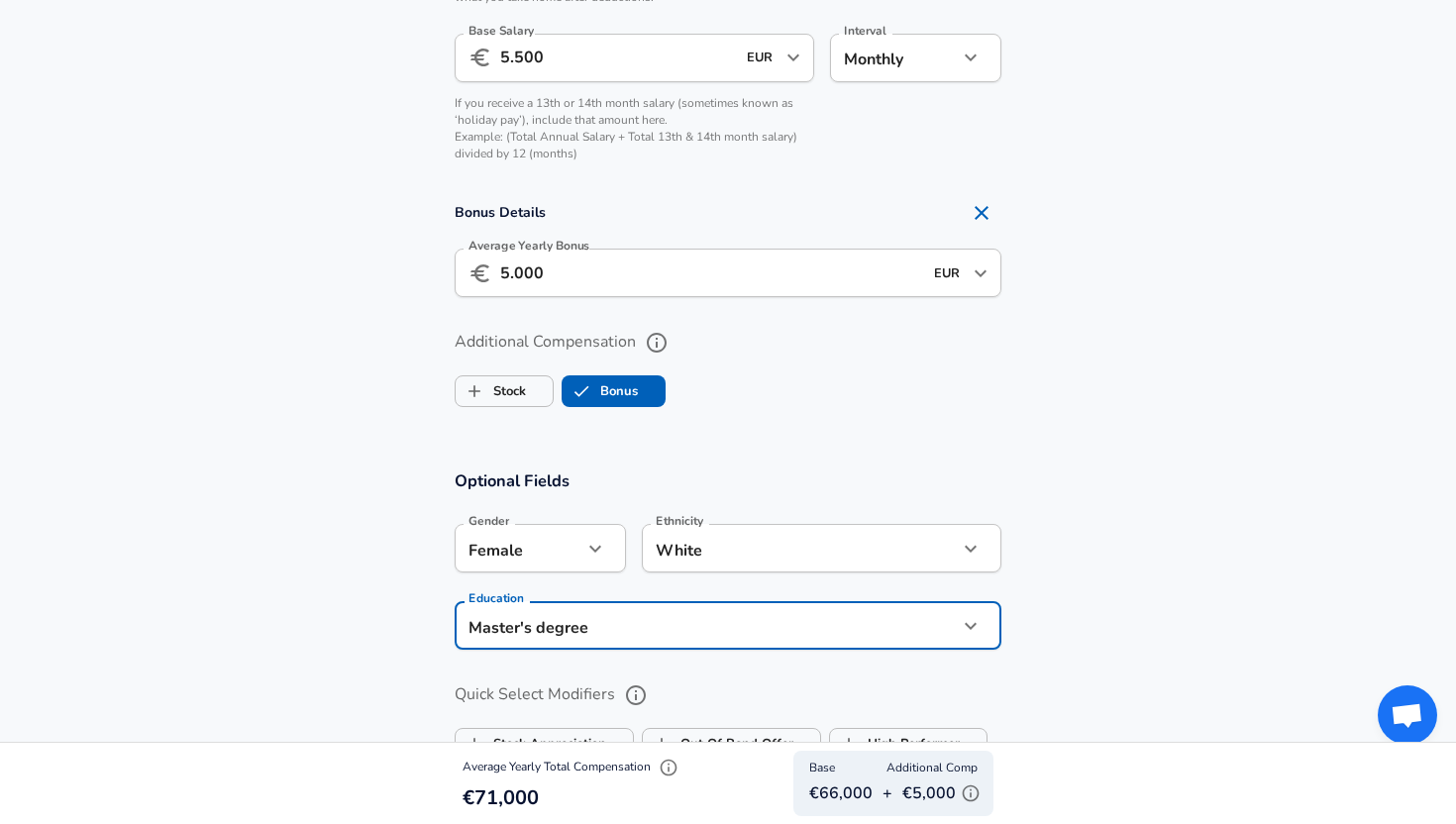 click on "We value your privacy We use cookies to enhance your browsing experience, serve personalized ads or content, and analyze our traffic. By clicking "Accept All", you consent to our use of cookies. Customize    Accept All   Customize Consent Preferences   We use cookies to help you navigate efficiently and perform certain functions. You will find detailed information about all cookies under each consent category below. The cookies that are categorized as "Necessary" are stored on your browser as they are essential for enabling the basic functionalities of the site. ...  Show more Necessary Always Active Necessary cookies are required to enable the basic features of this site, such as providing secure log-in or adjusting your consent preferences. These cookies do not store any personally identifiable data. Cookie _GRECAPTCHA Duration 5 months 27 days Description Google Recaptcha service sets this cookie to identify bots to protect the website against malicious spam attacks. Cookie __stripe_mid Duration 1 year MR" at bounding box center (728, -1084) 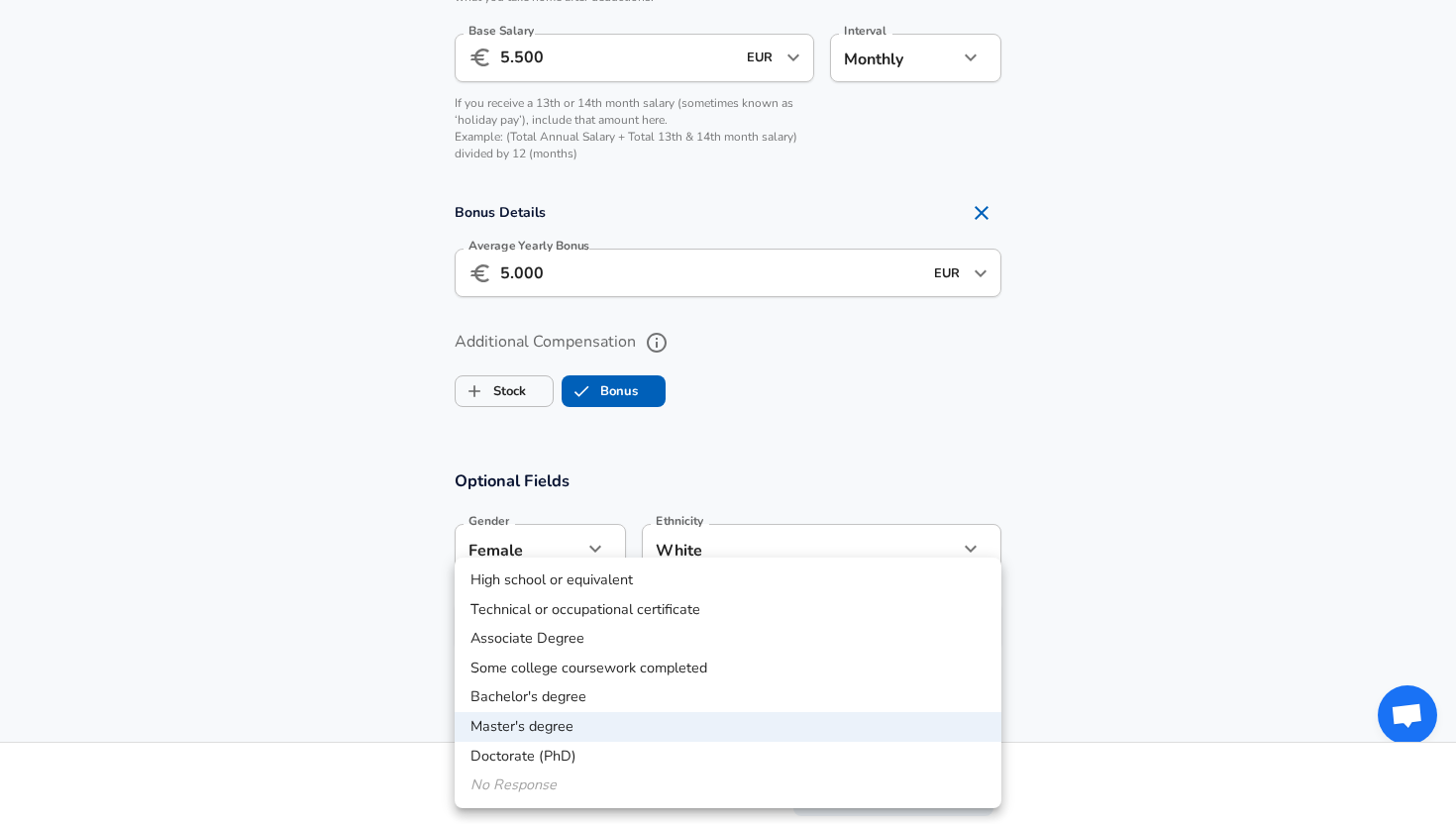 click at bounding box center [728, 412] 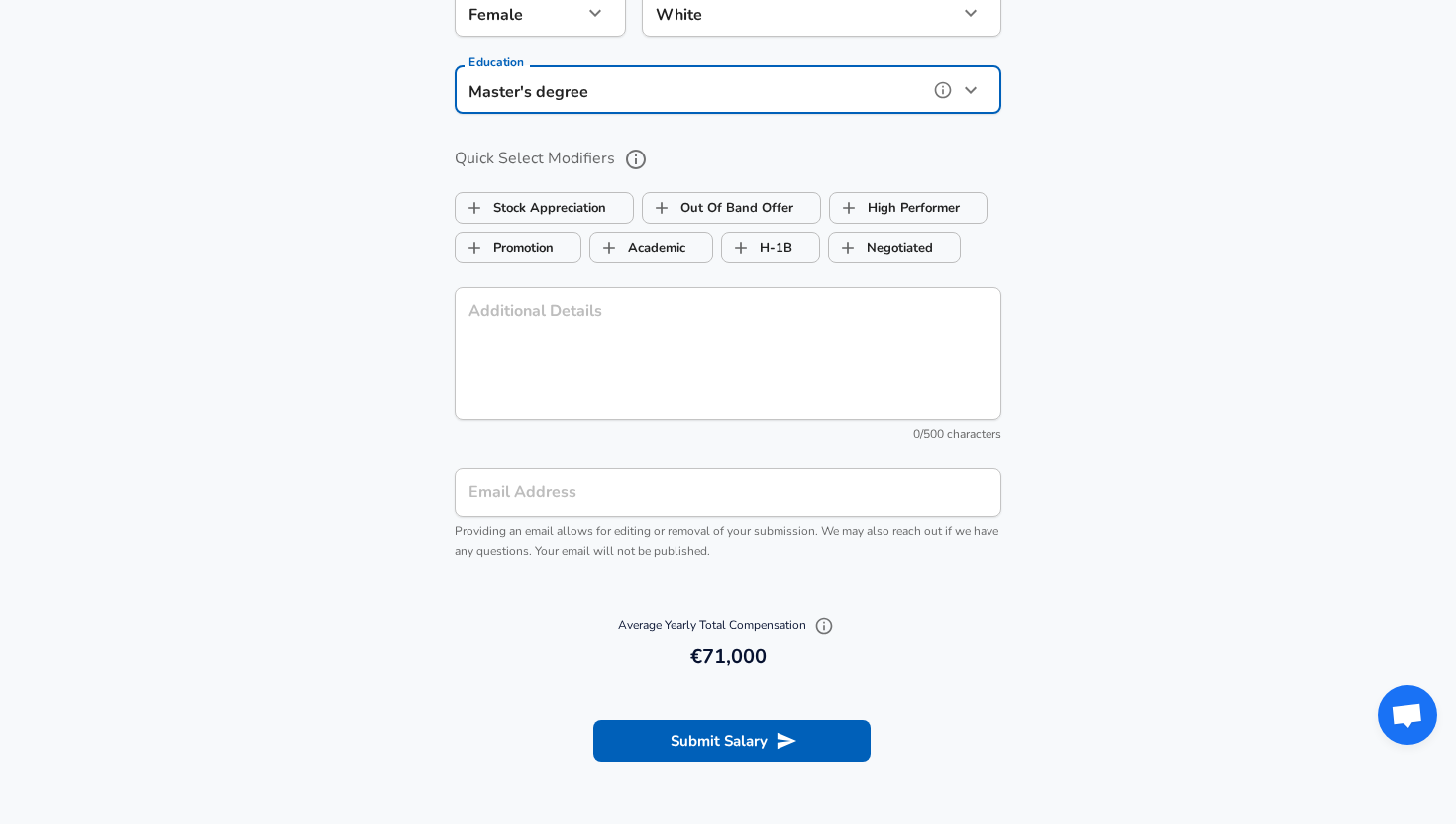 scroll, scrollTop: 2031, scrollLeft: 0, axis: vertical 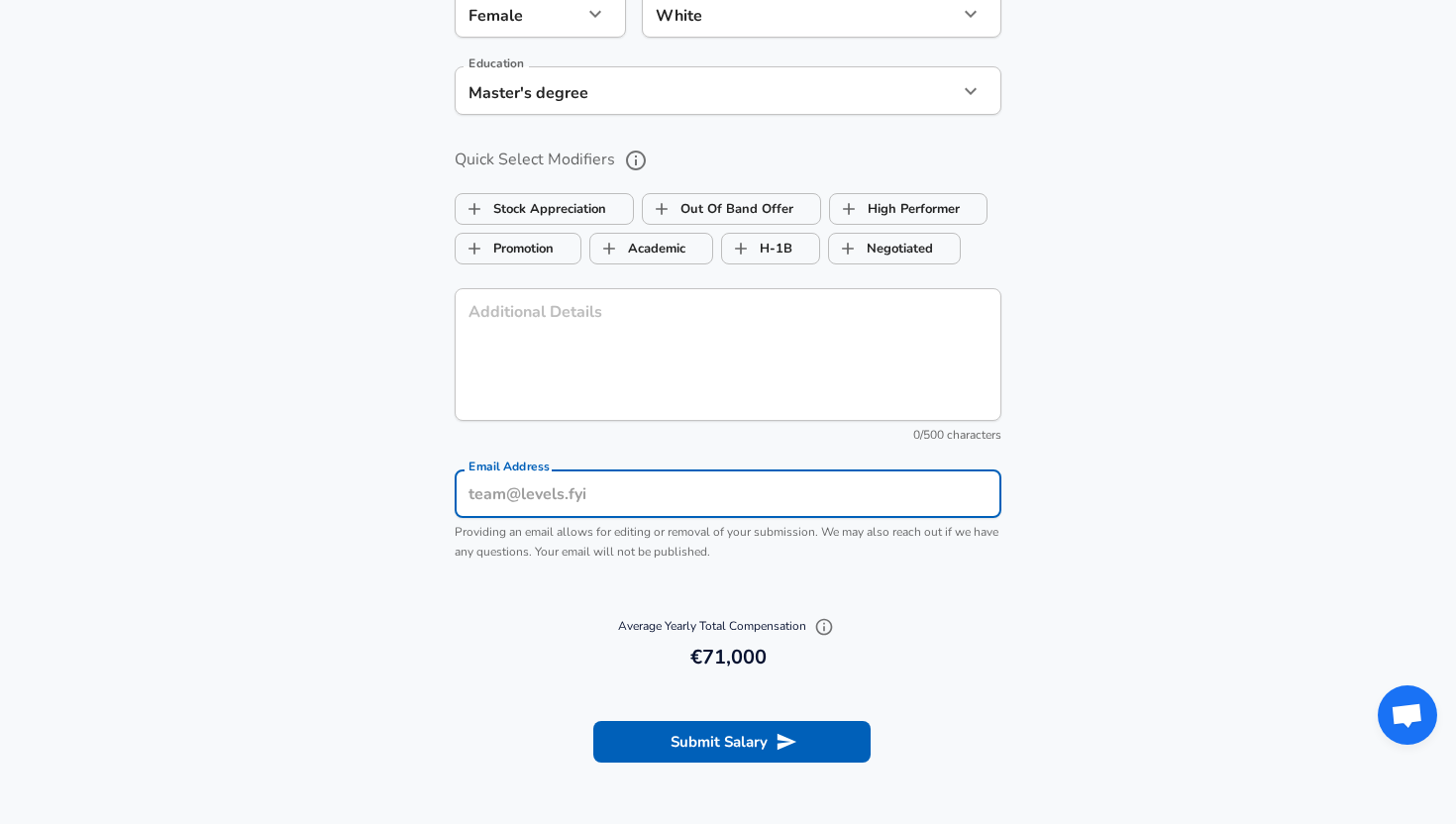 click on "Email Address" at bounding box center (728, 493) 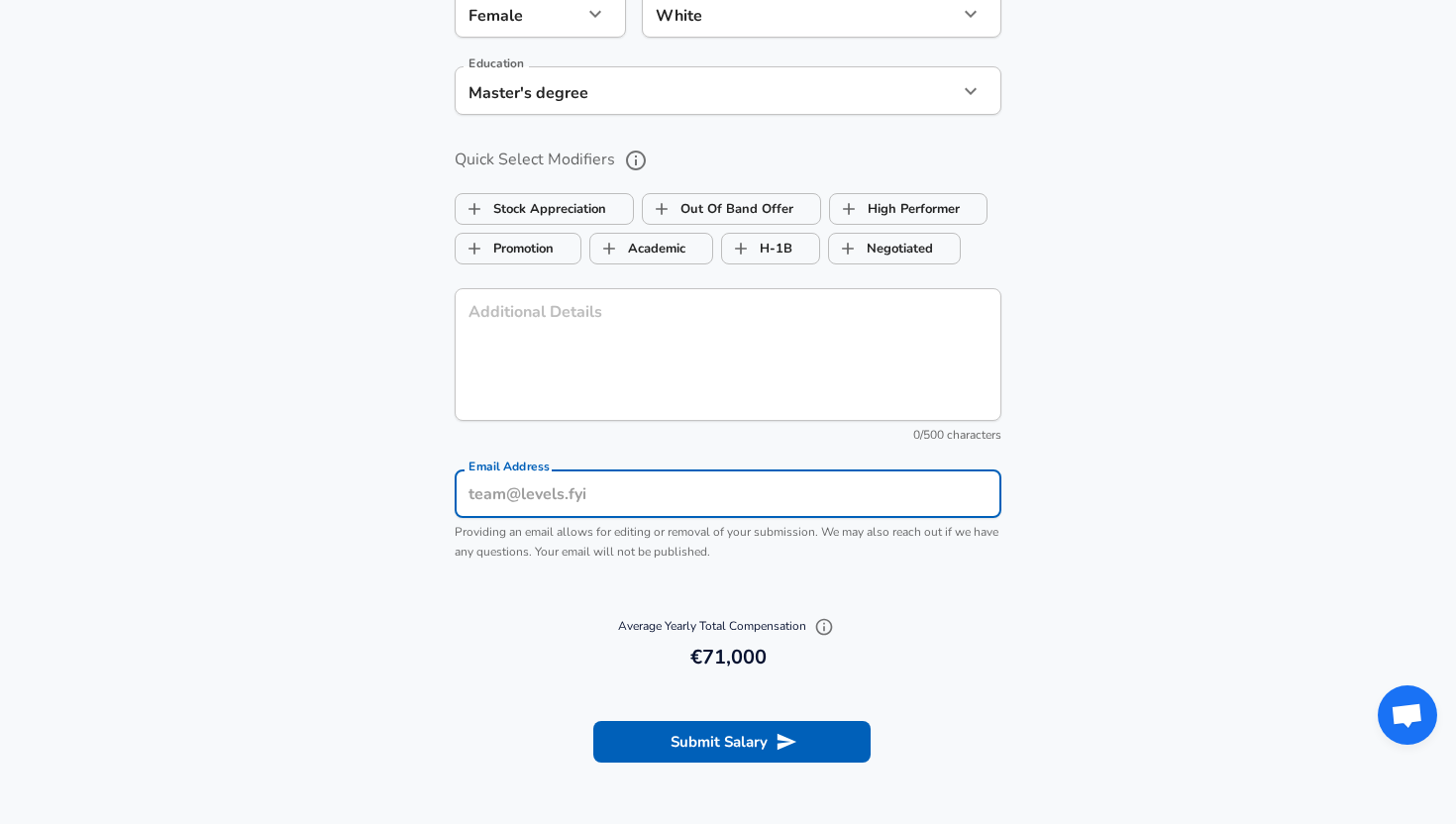 type on "[EMAIL]" 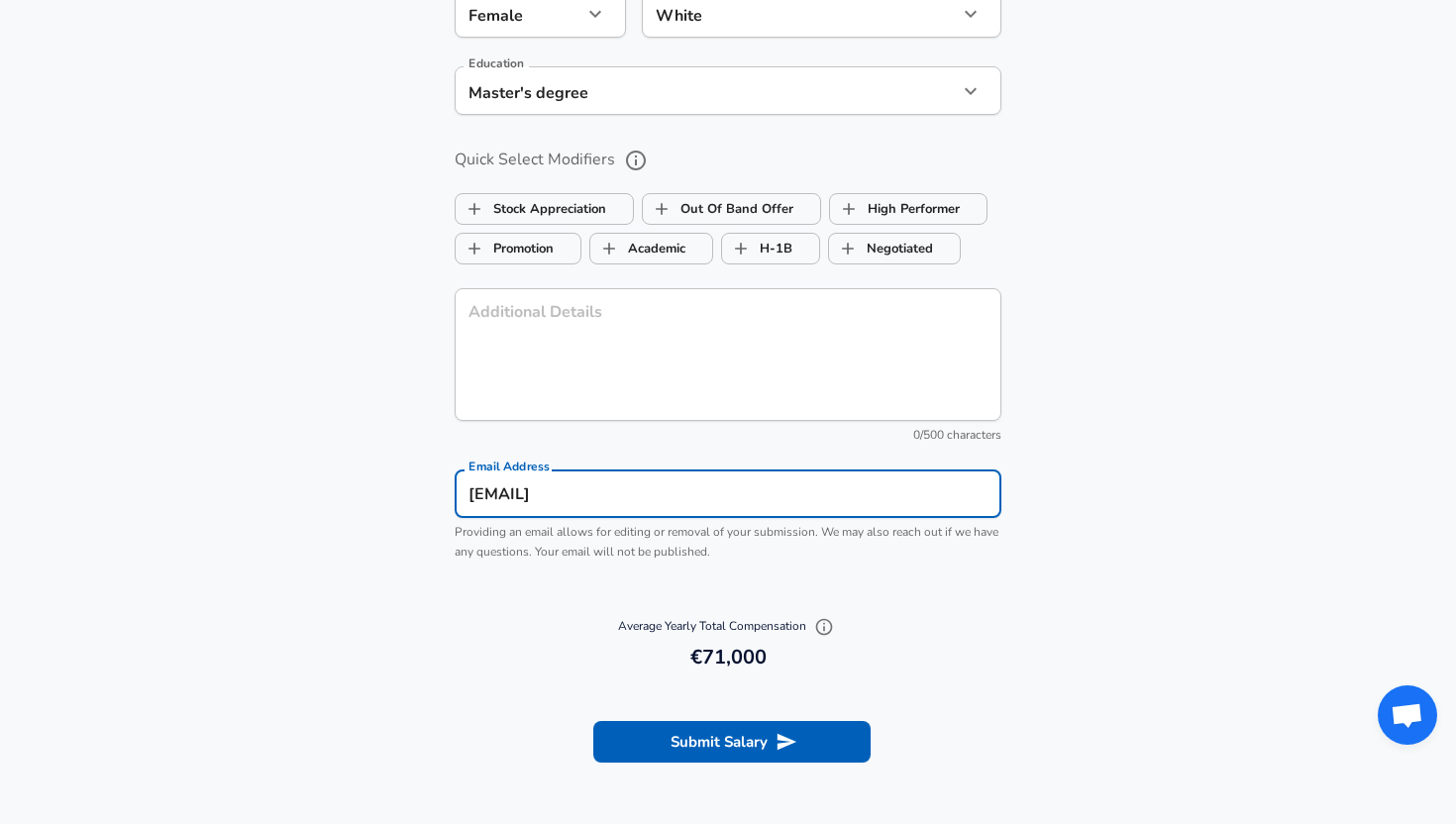 type on "White" 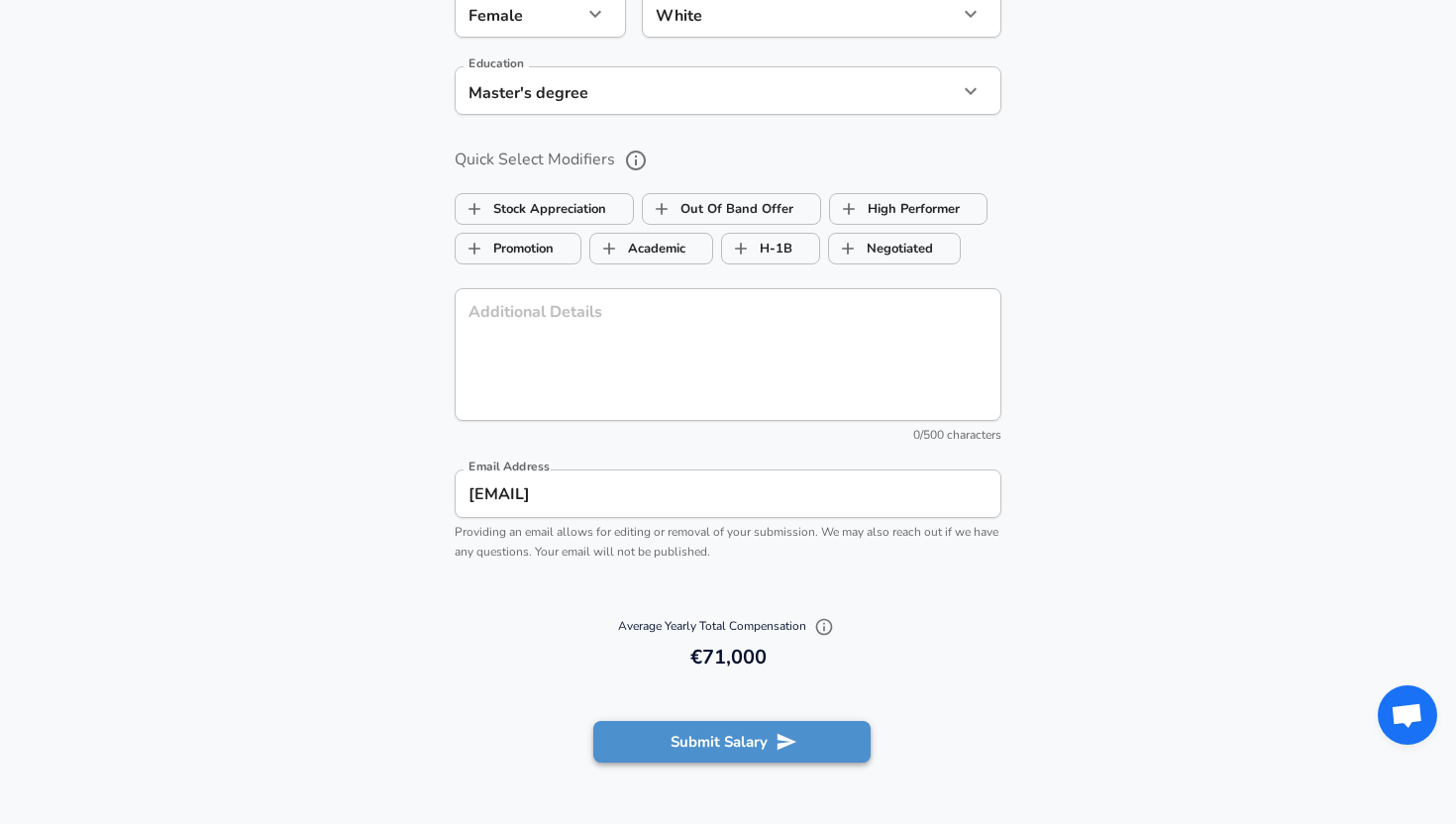 click on "Submit Salary" at bounding box center (732, 742) 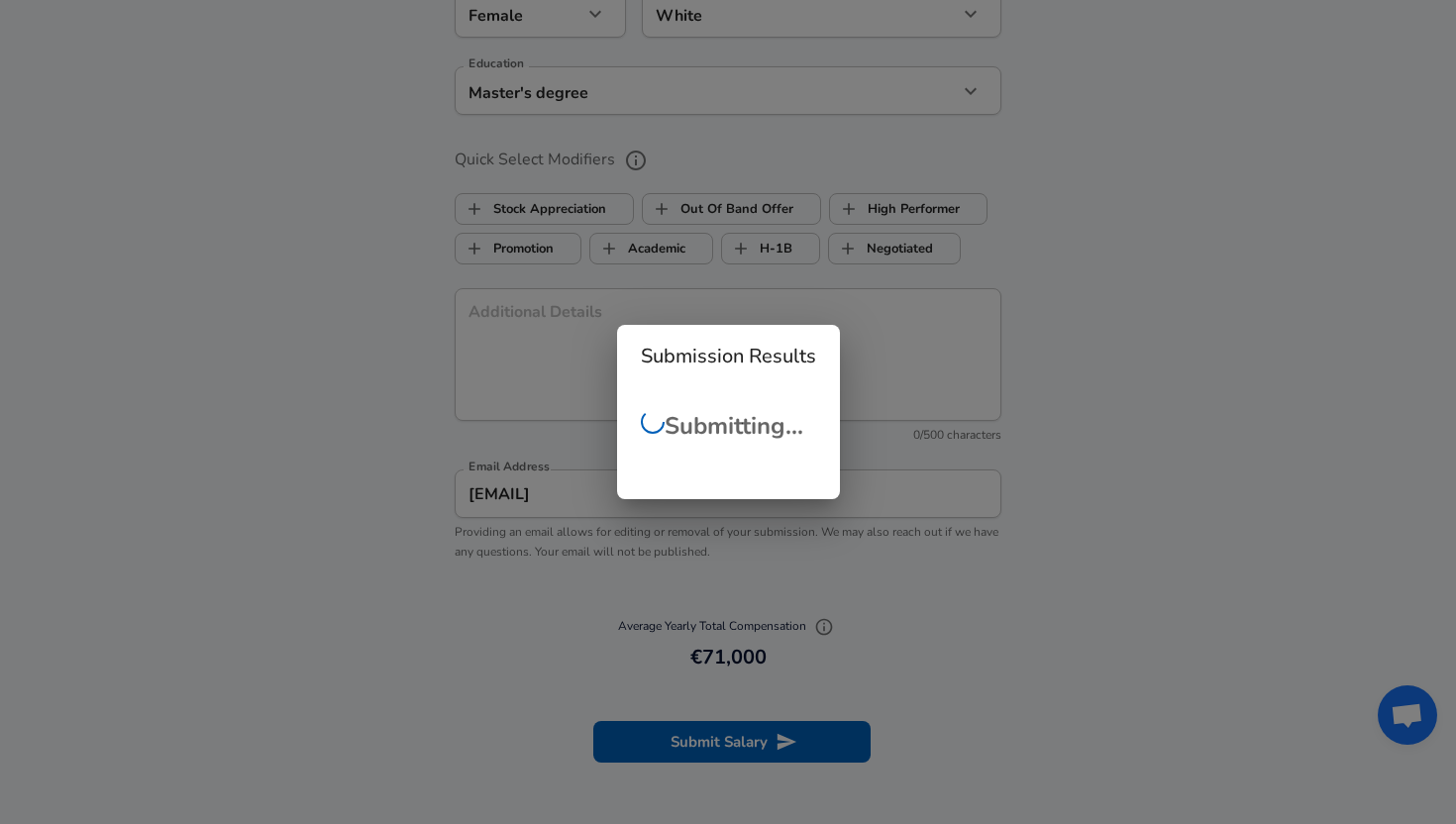 scroll, scrollTop: 307, scrollLeft: 0, axis: vertical 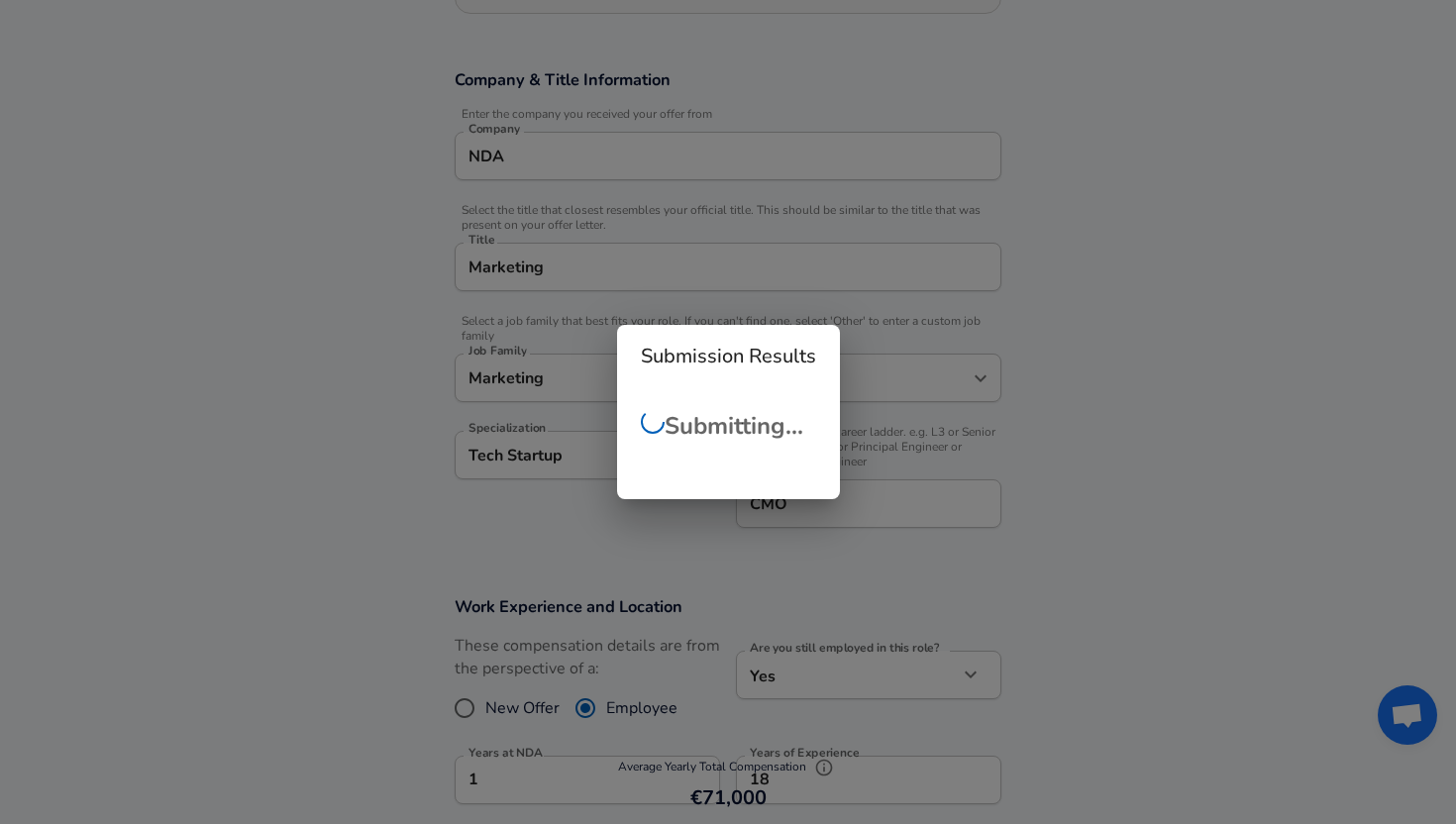 type 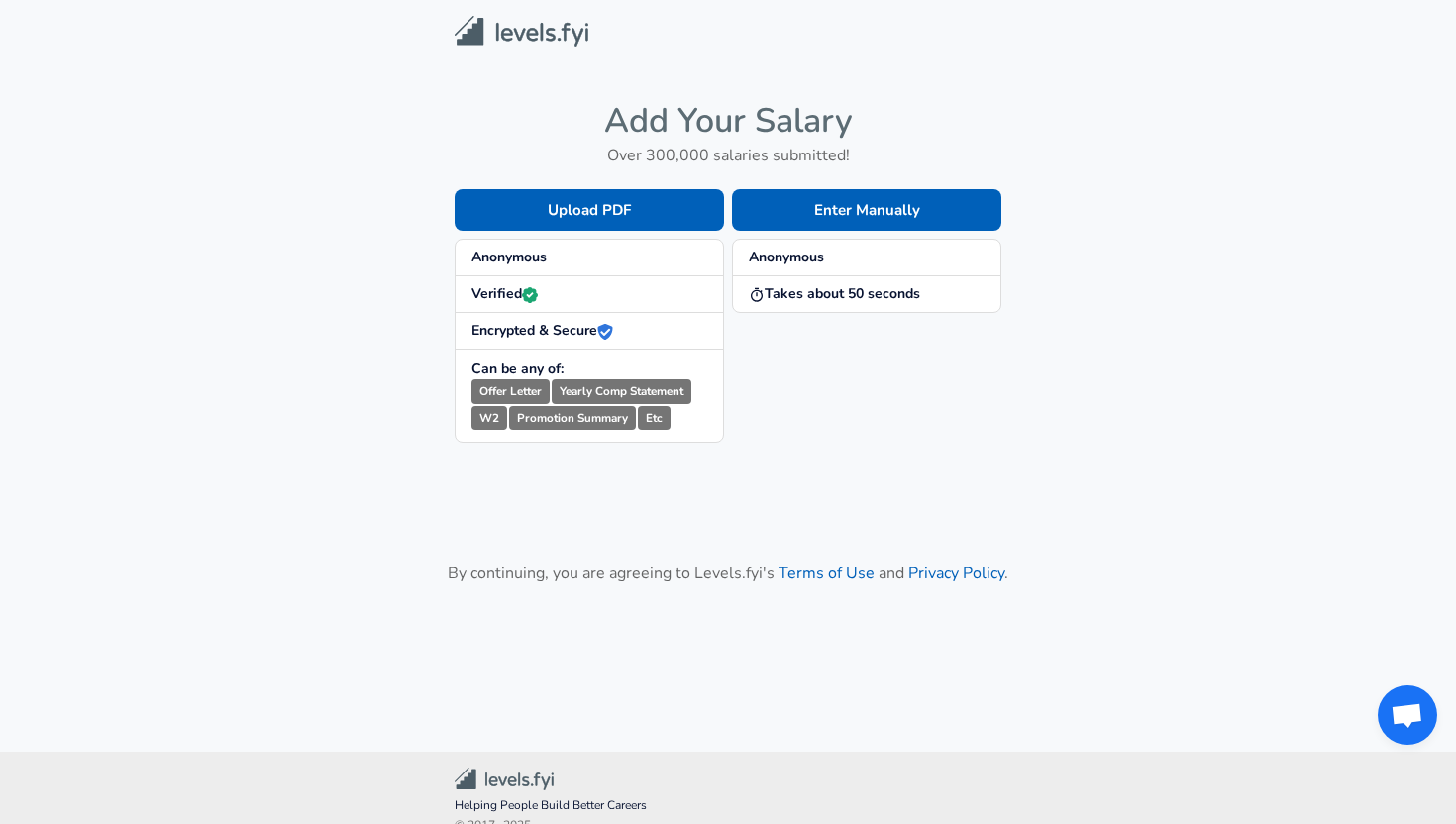 scroll, scrollTop: 0, scrollLeft: 0, axis: both 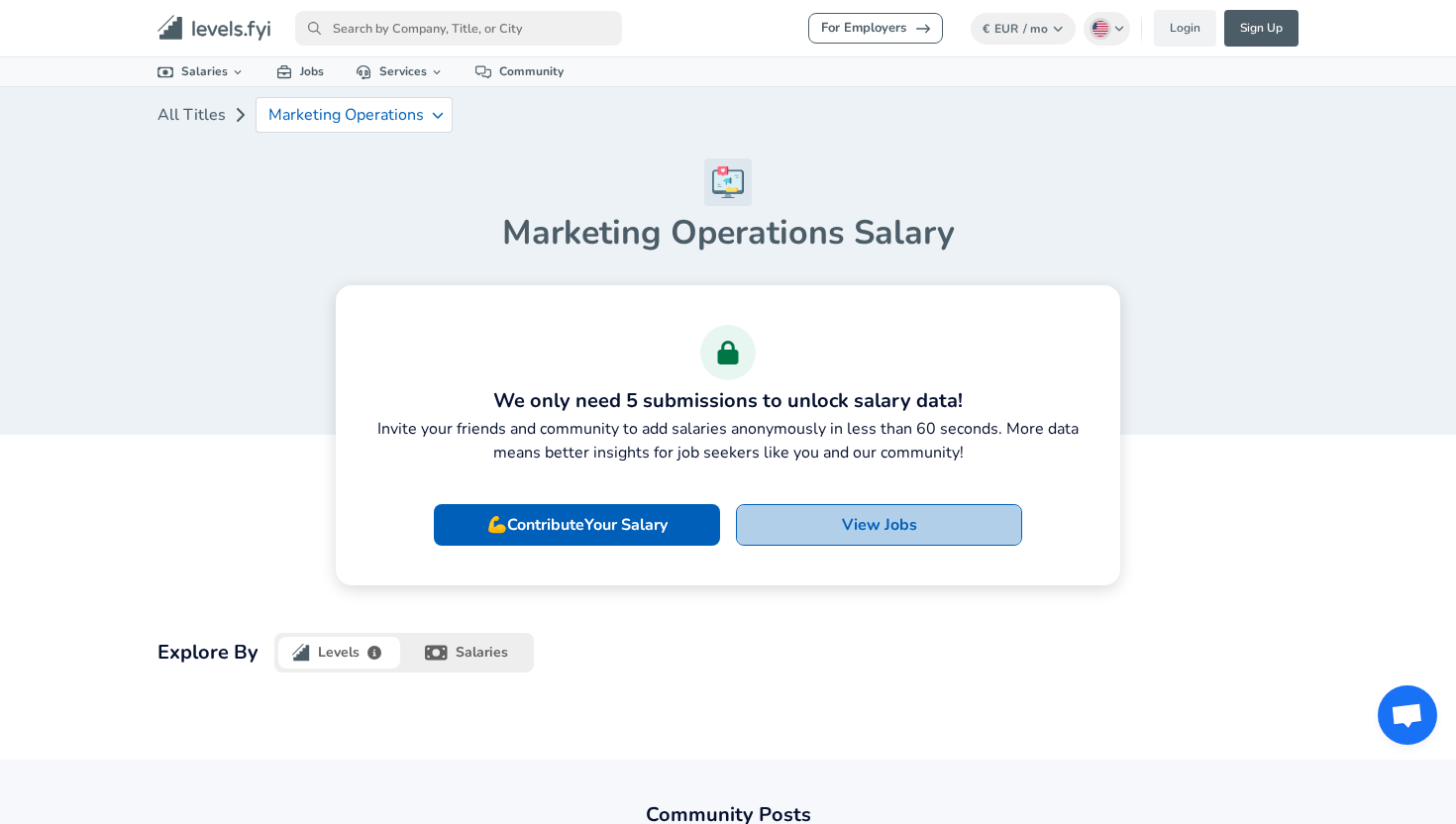 click on "View Jobs" at bounding box center [880, 525] 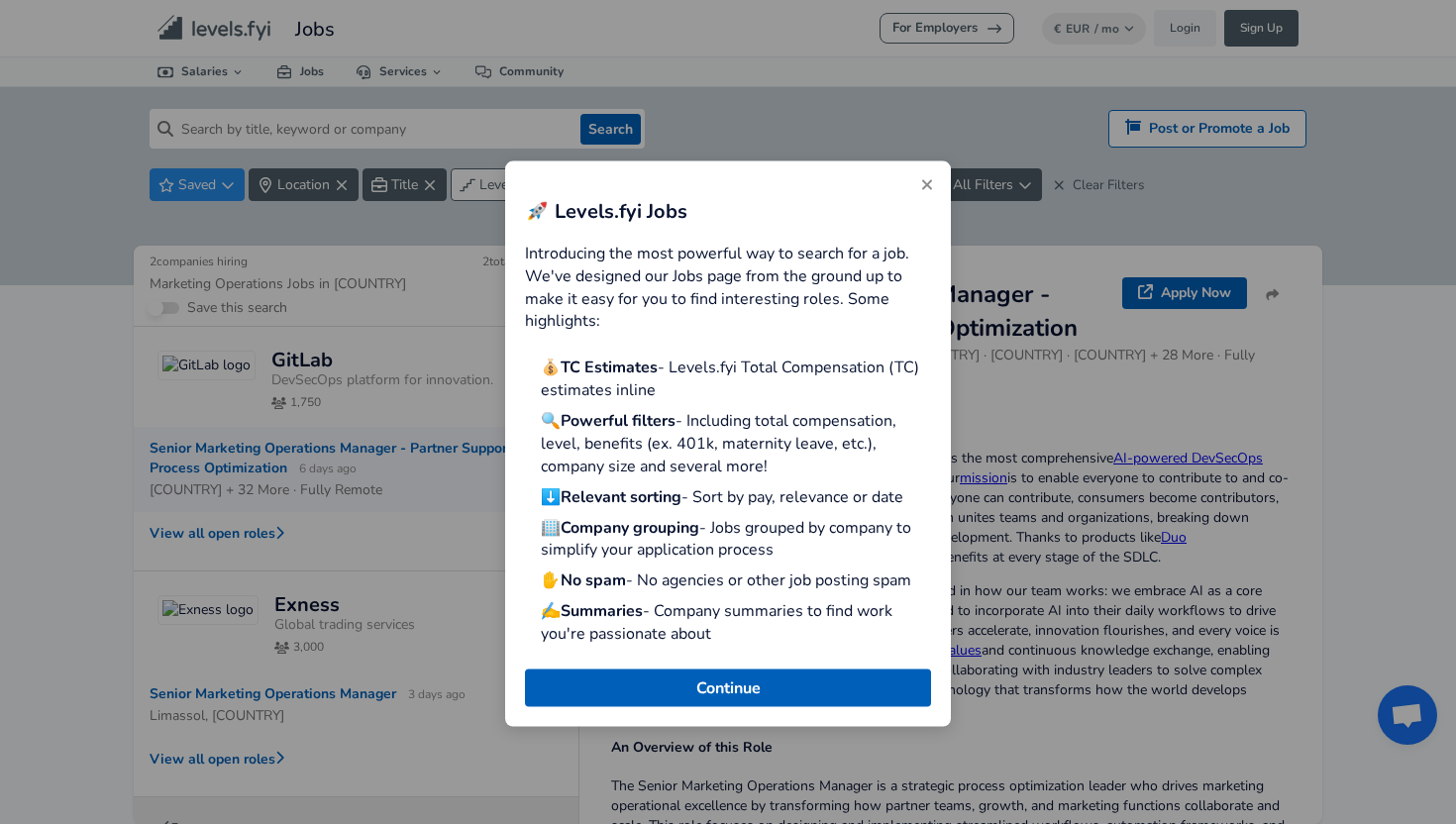 click 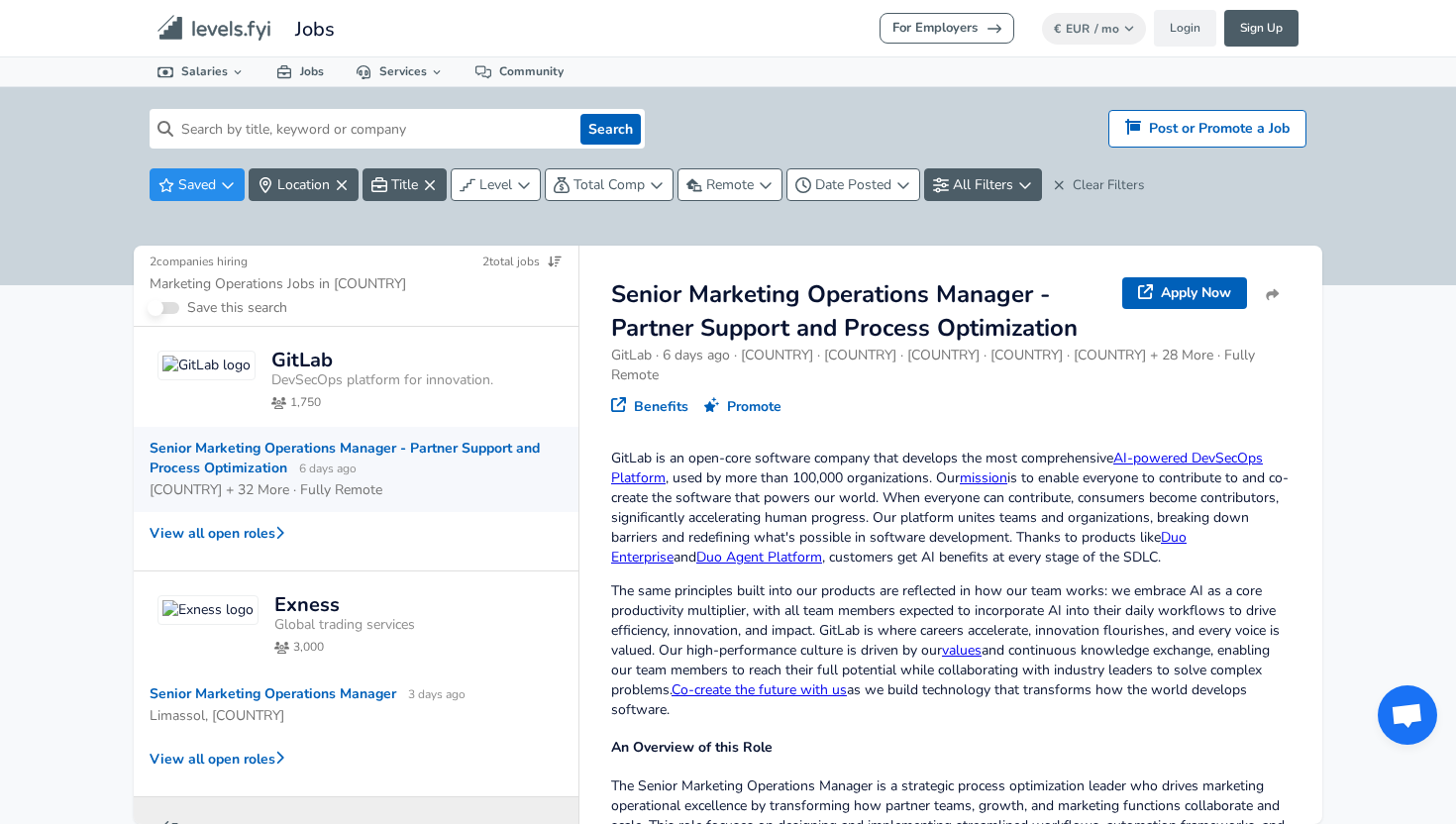 scroll, scrollTop: 50, scrollLeft: 0, axis: vertical 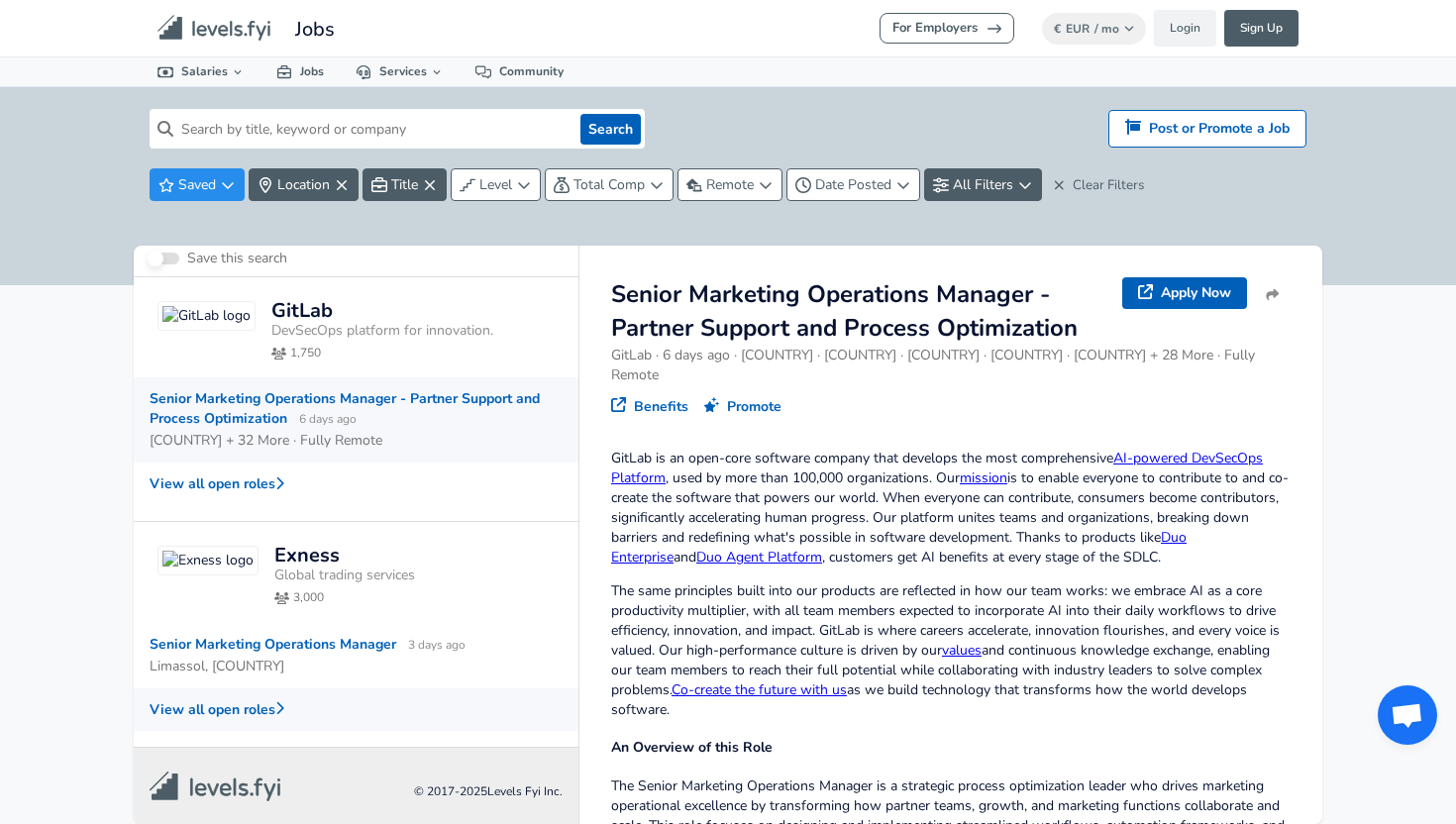 click on "View all open roles" at bounding box center (356, 709) 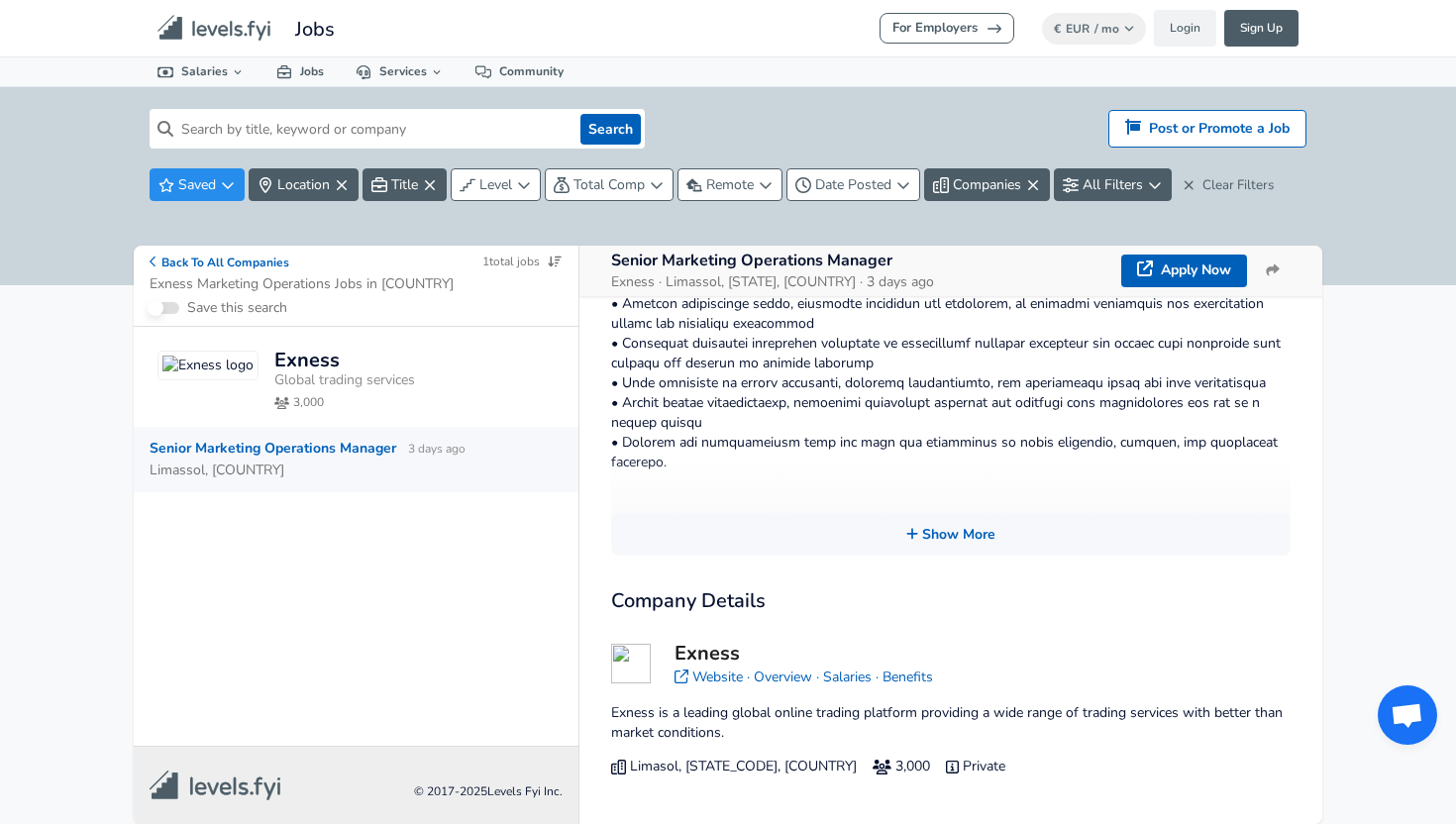 scroll, scrollTop: 447, scrollLeft: 0, axis: vertical 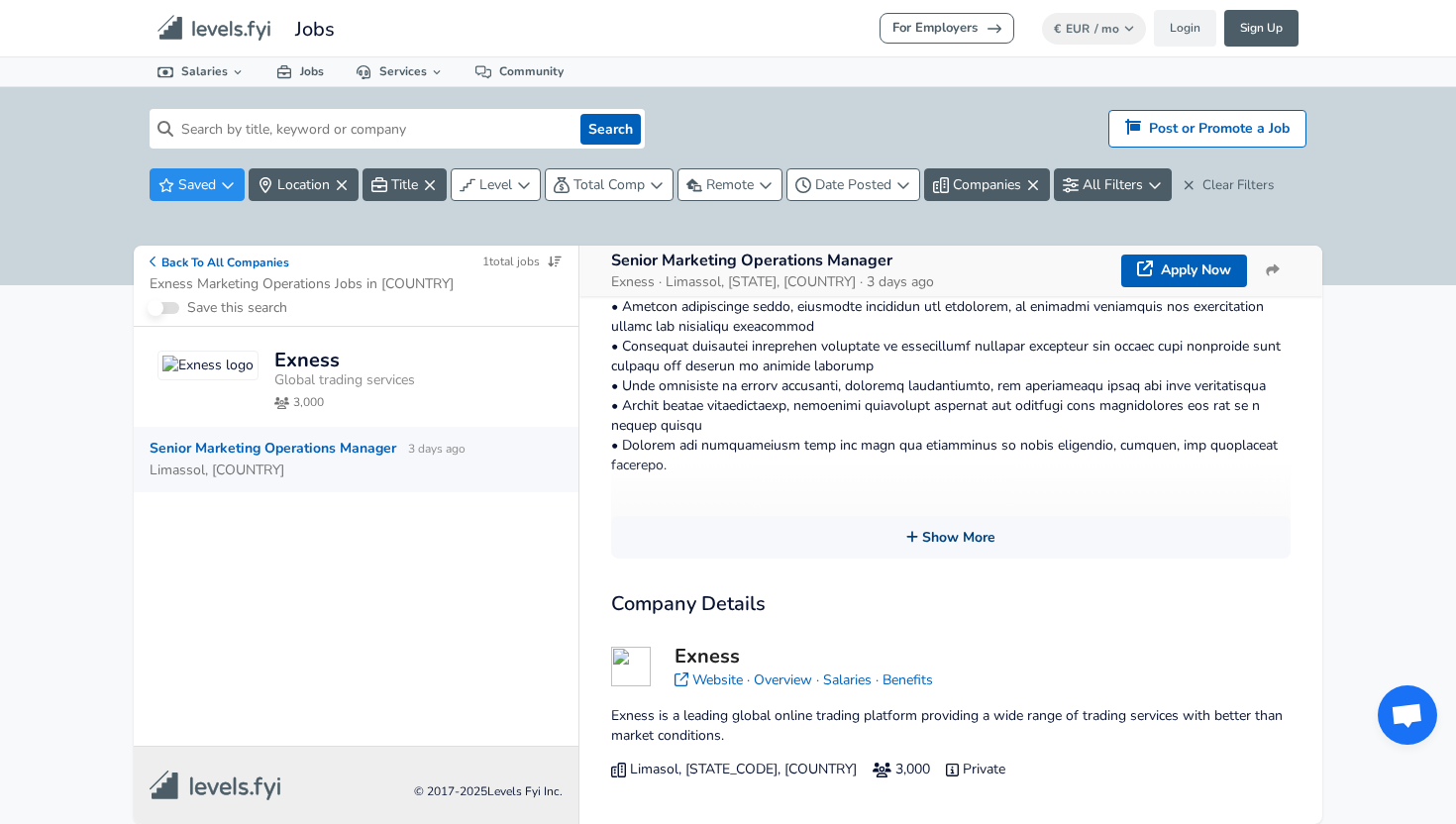 click on "Show More" at bounding box center [951, 537] 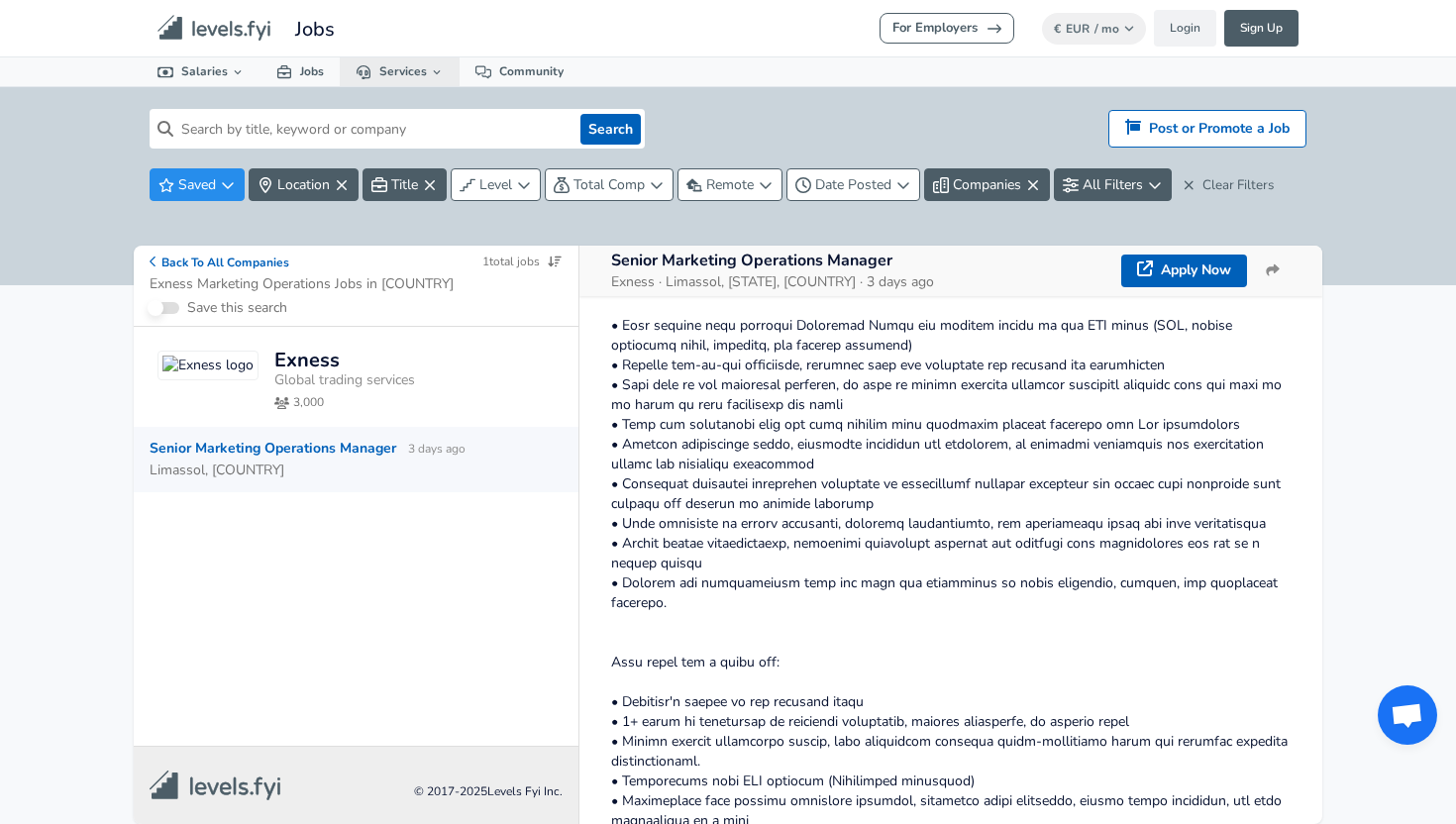 scroll, scrollTop: 226, scrollLeft: 0, axis: vertical 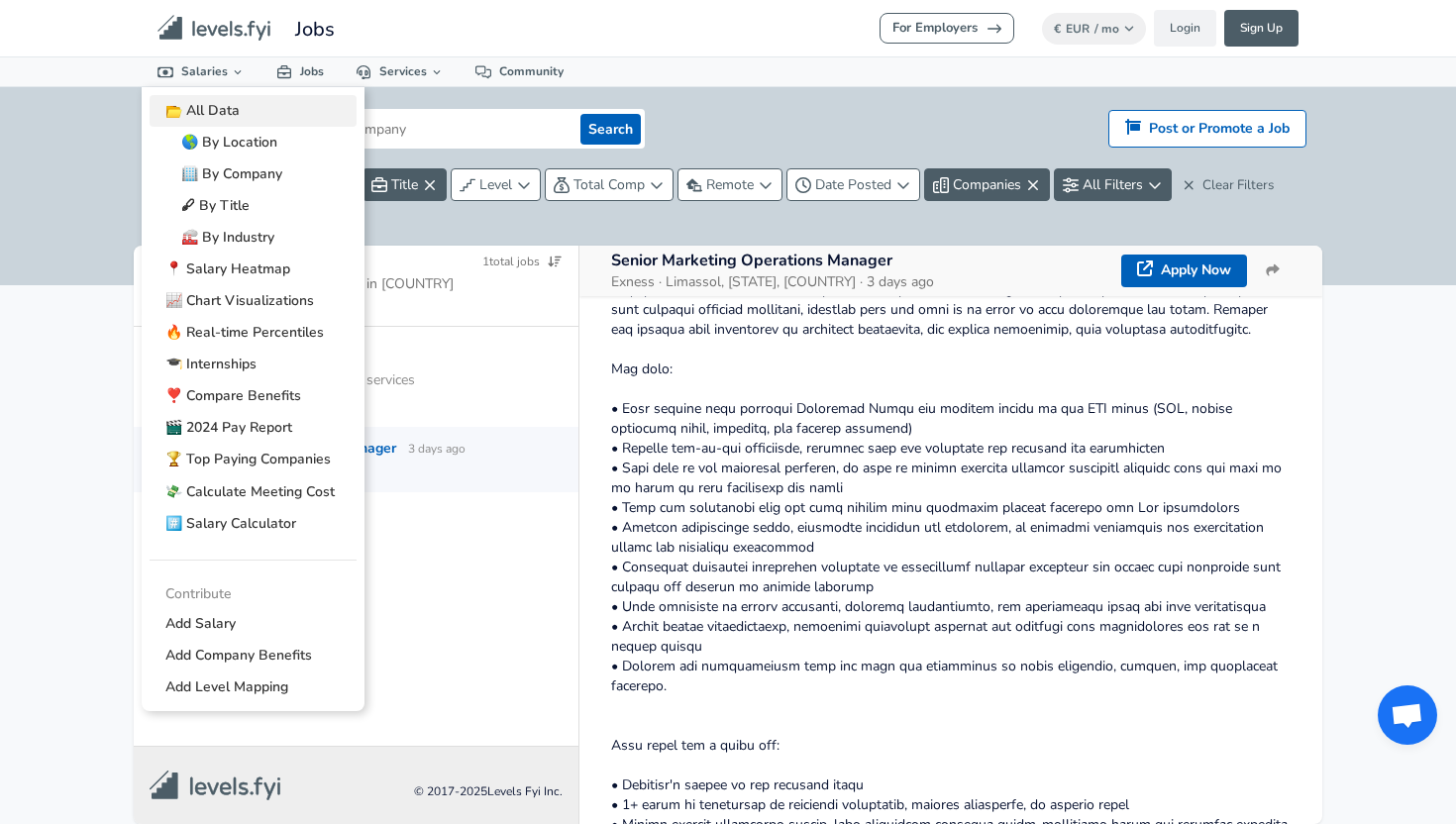 click on "📂   All Data" at bounding box center (253, 111) 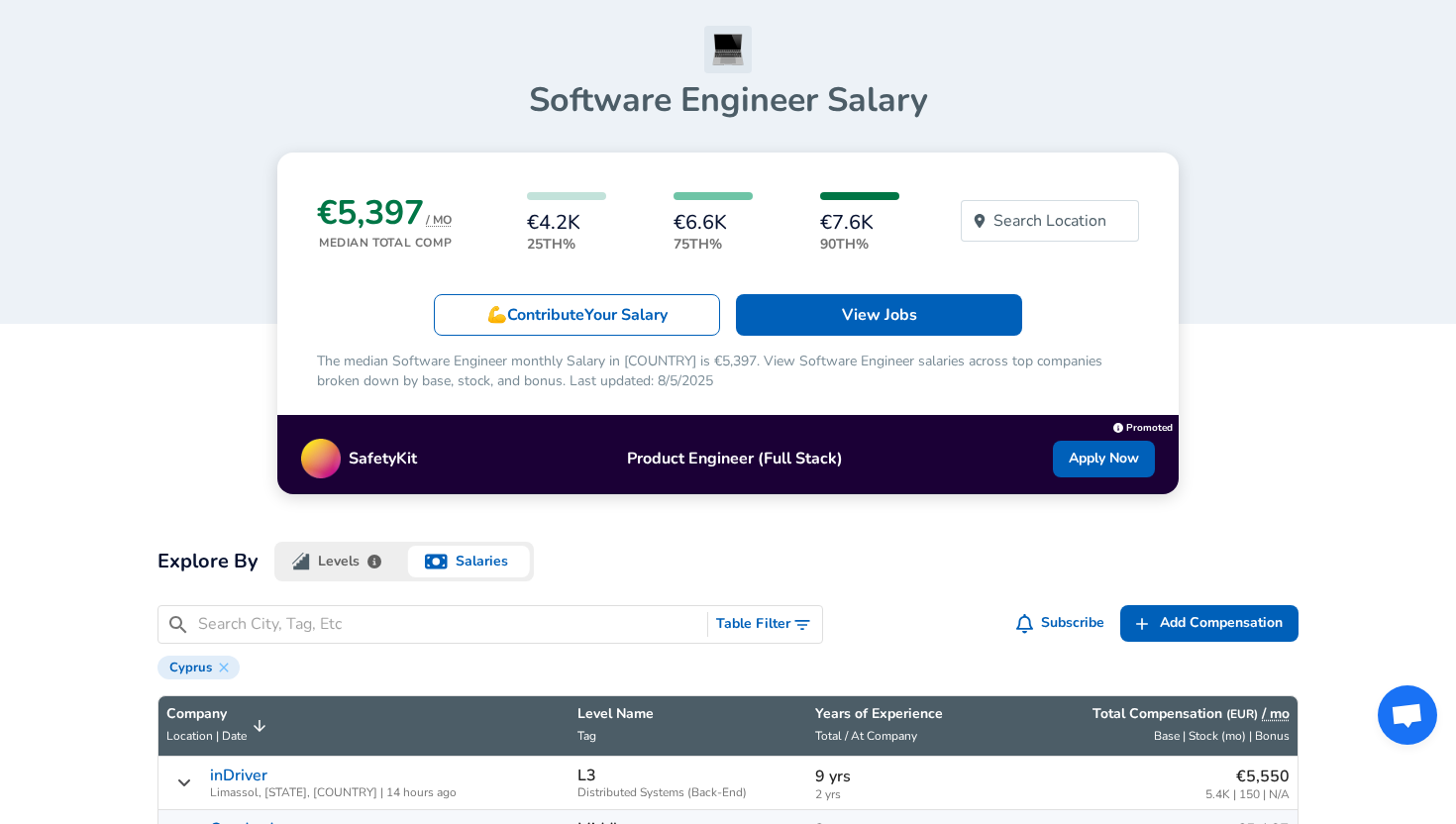 scroll, scrollTop: 0, scrollLeft: 0, axis: both 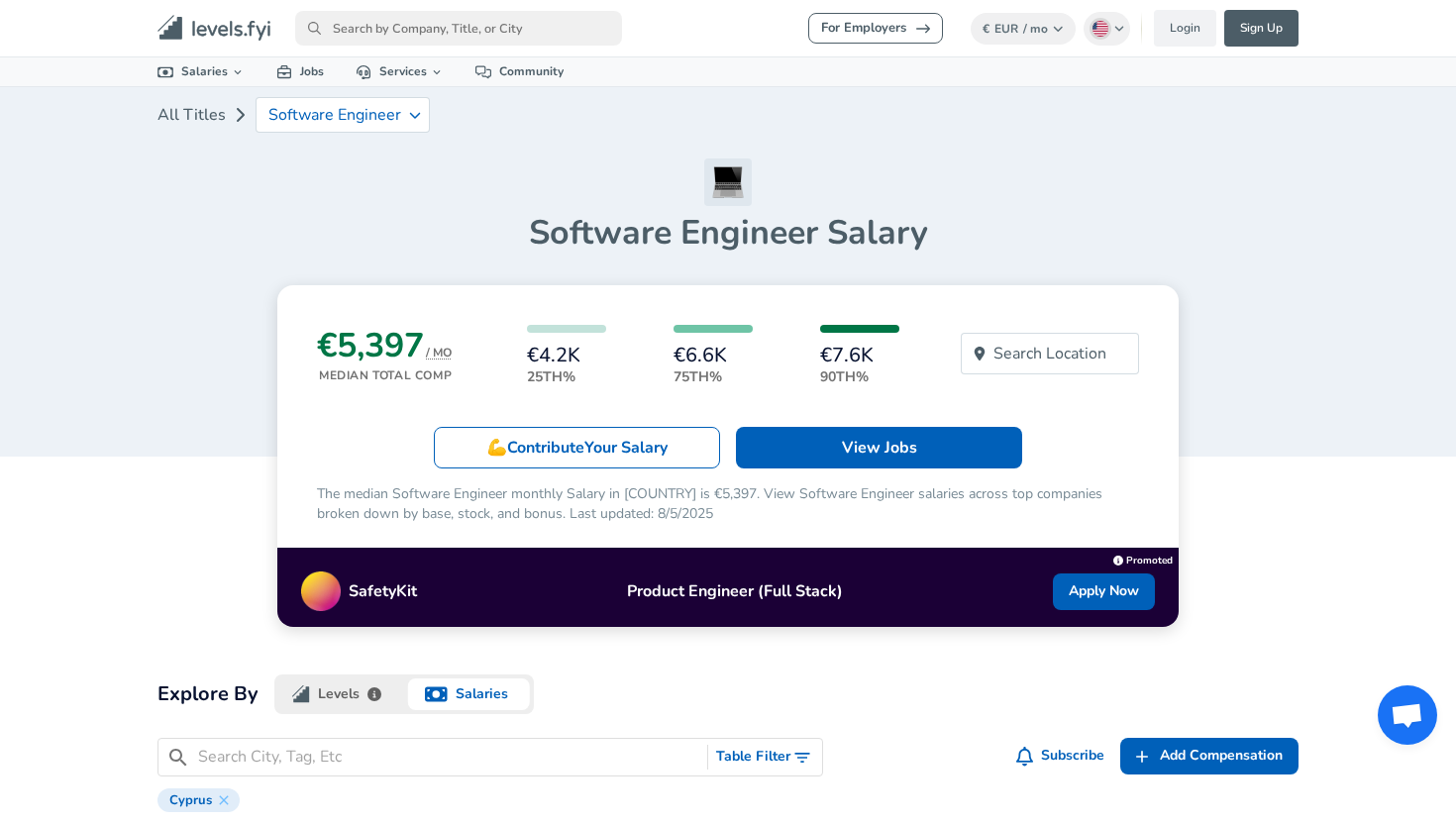 click on "All Titles" at bounding box center (191, 115) 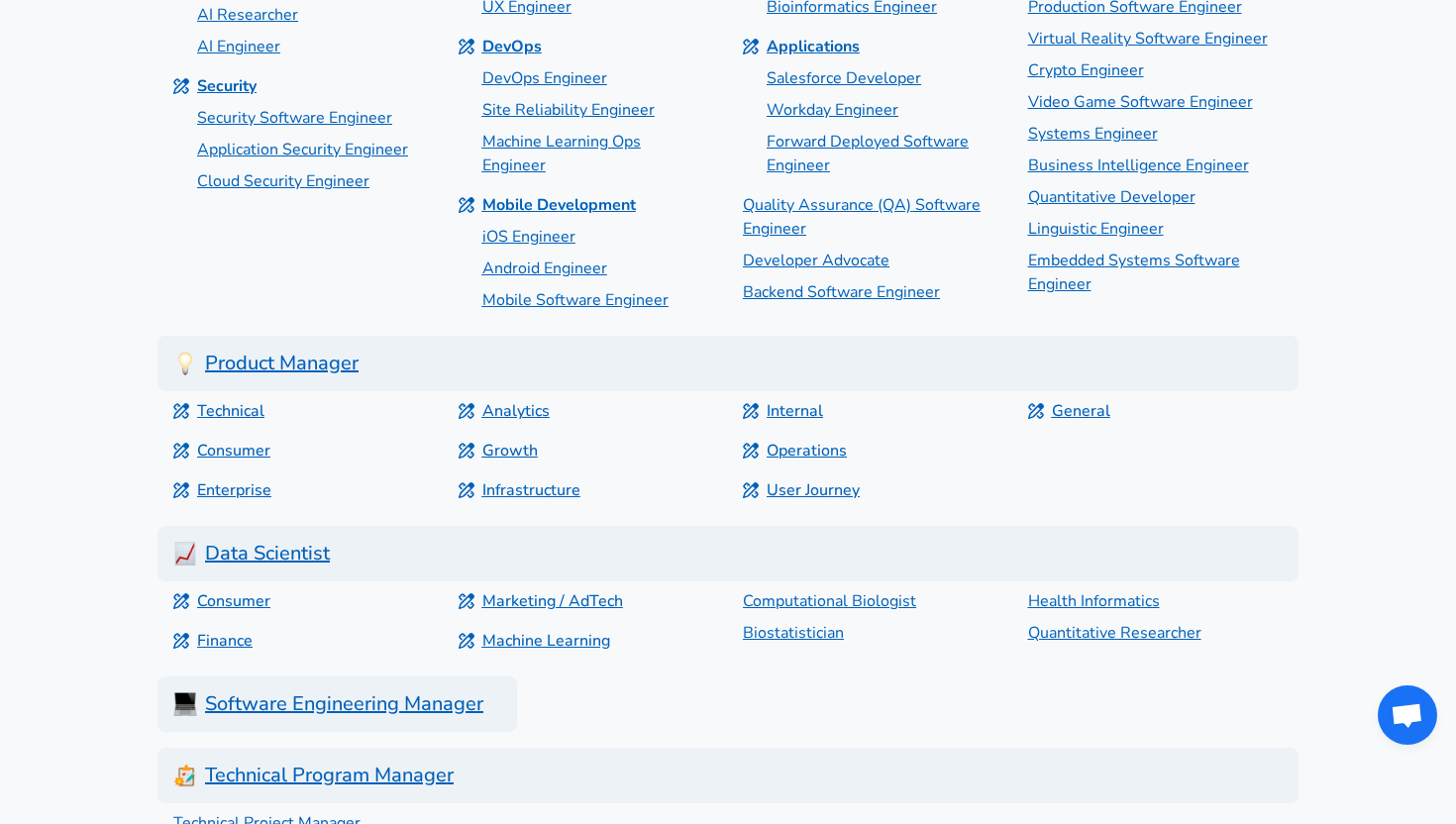 scroll, scrollTop: 539, scrollLeft: 0, axis: vertical 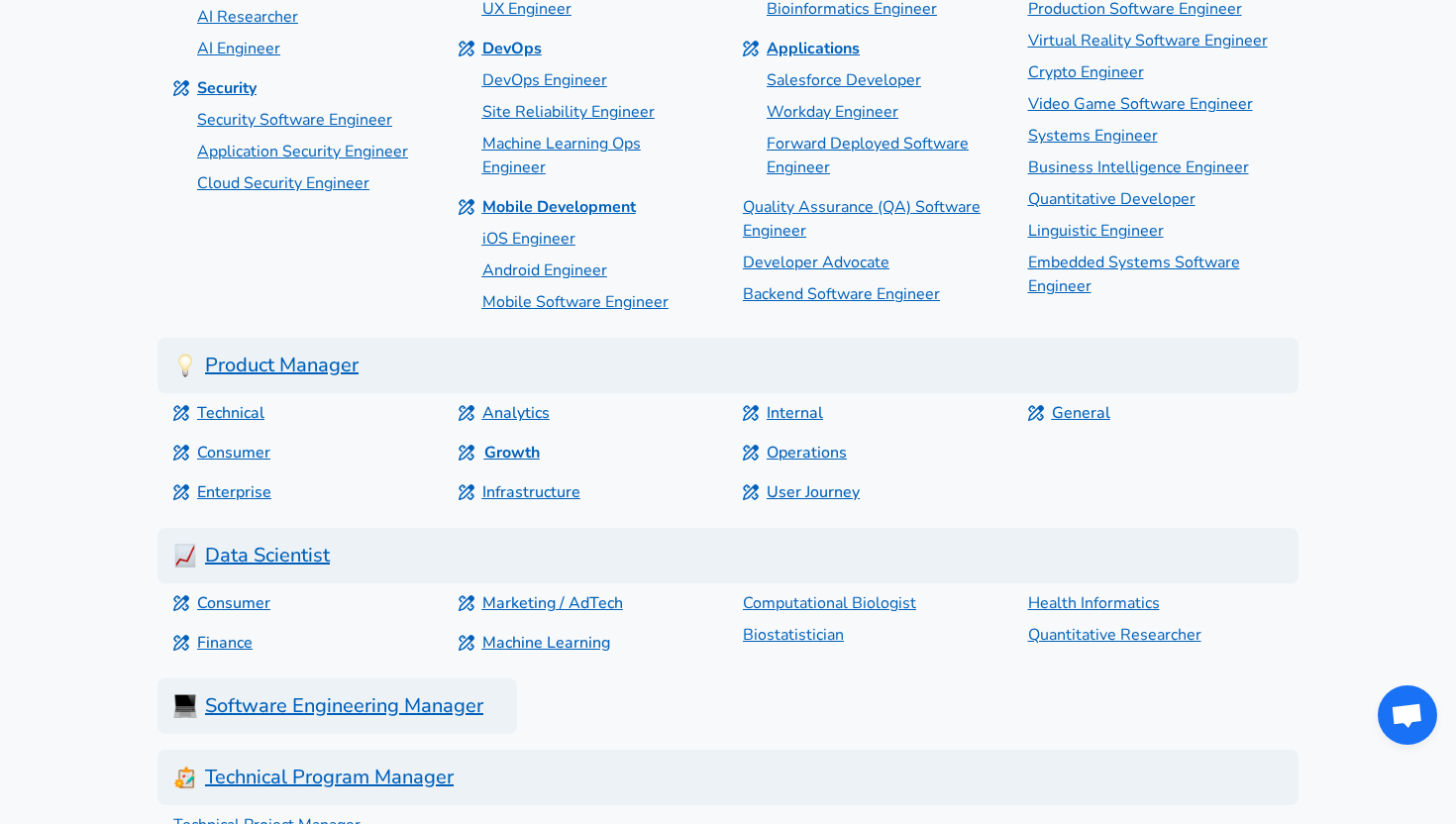 click on "Growth" at bounding box center (512, 453) 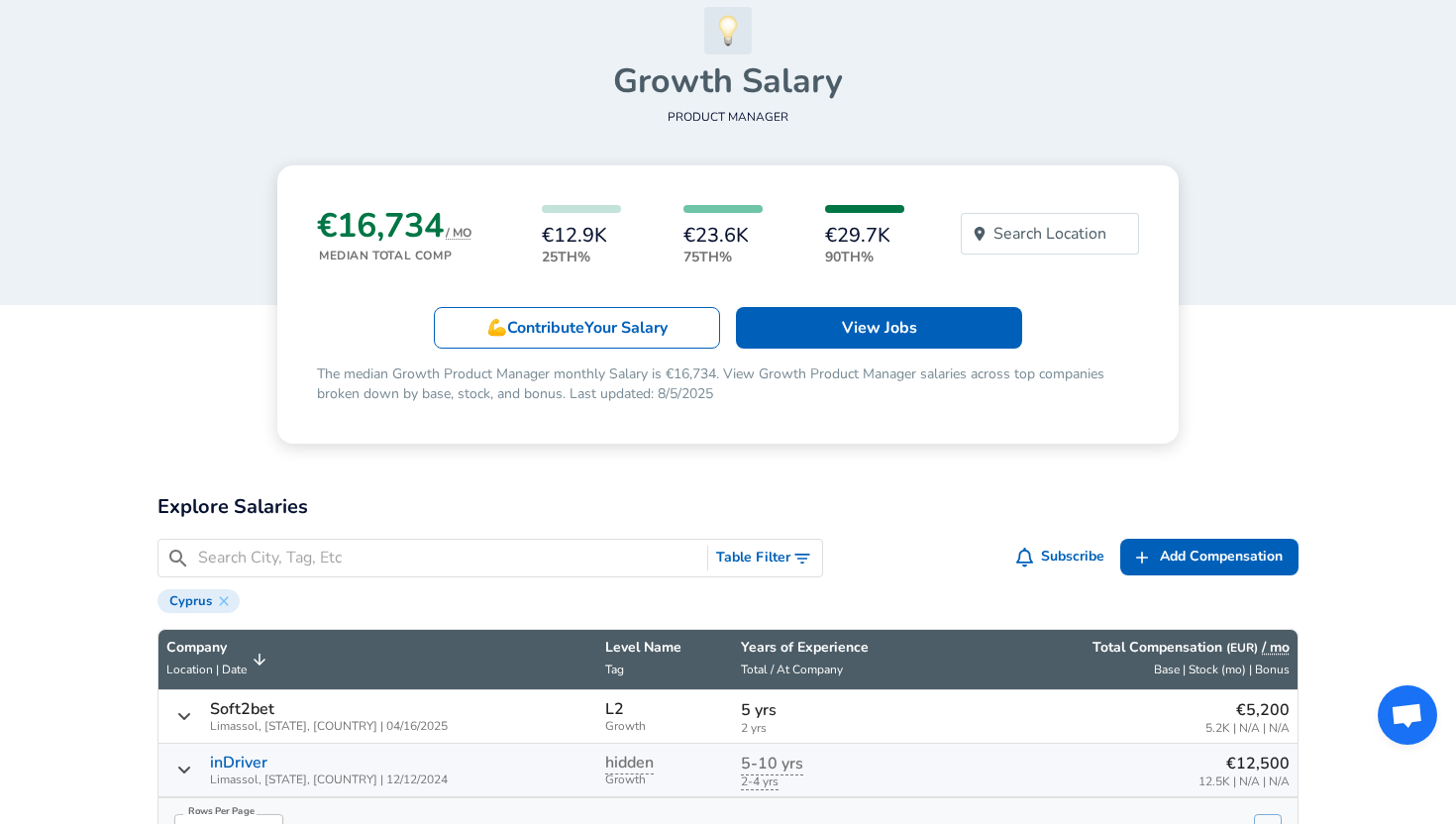scroll, scrollTop: 0, scrollLeft: 0, axis: both 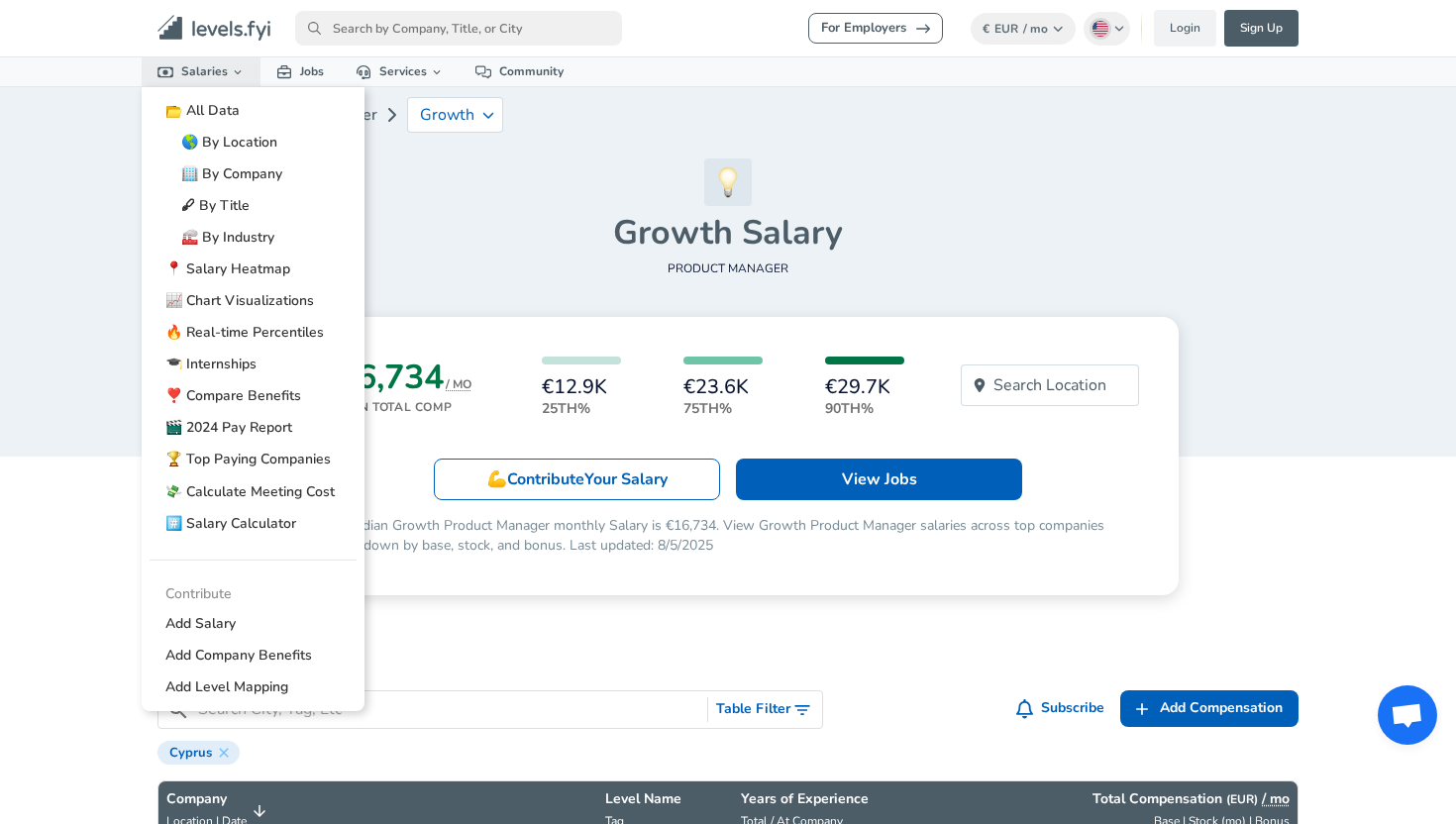 click on "Salaries" at bounding box center (201, 71) 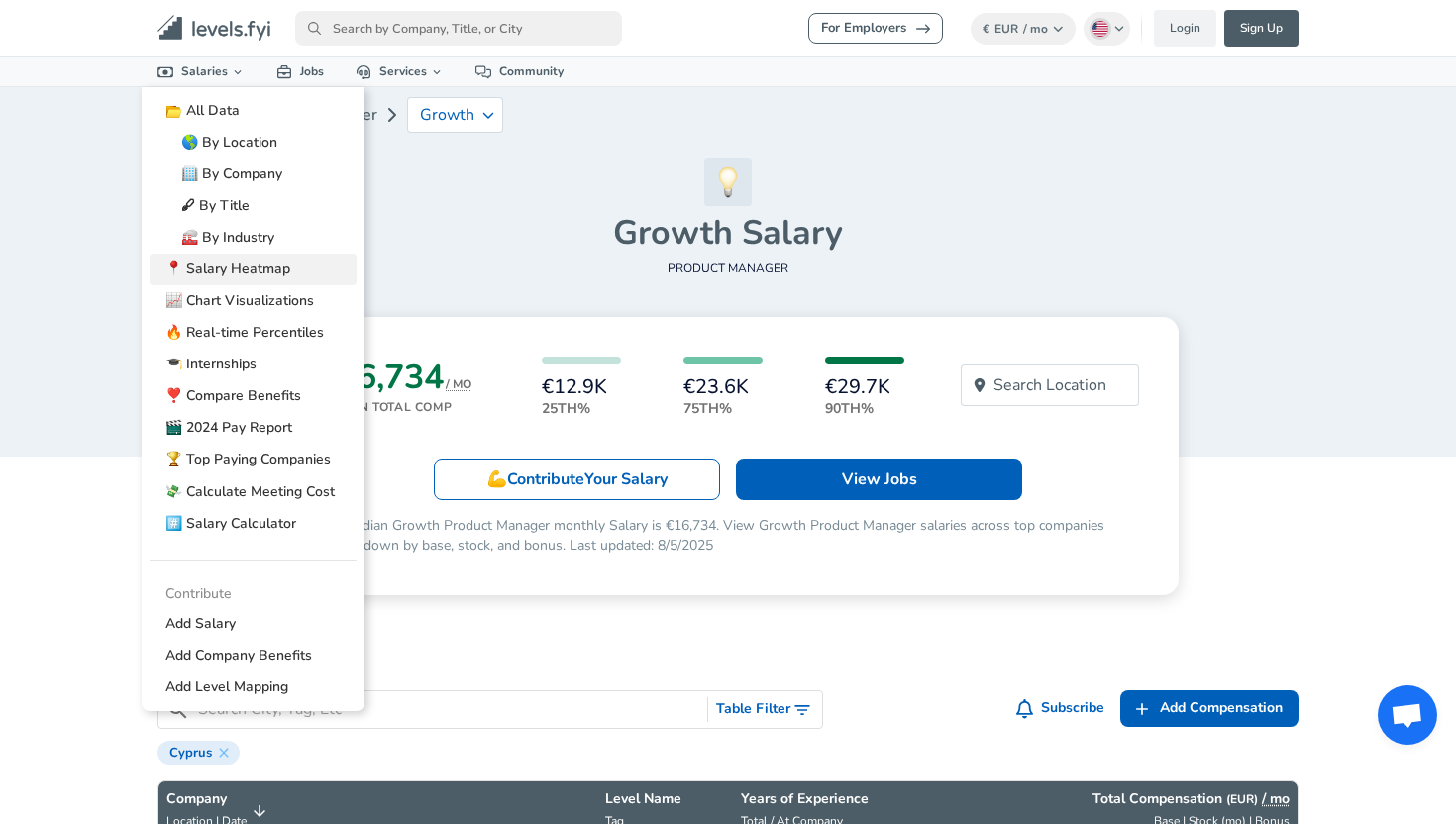 click on "📍   Salary Heatmap" at bounding box center [253, 269] 